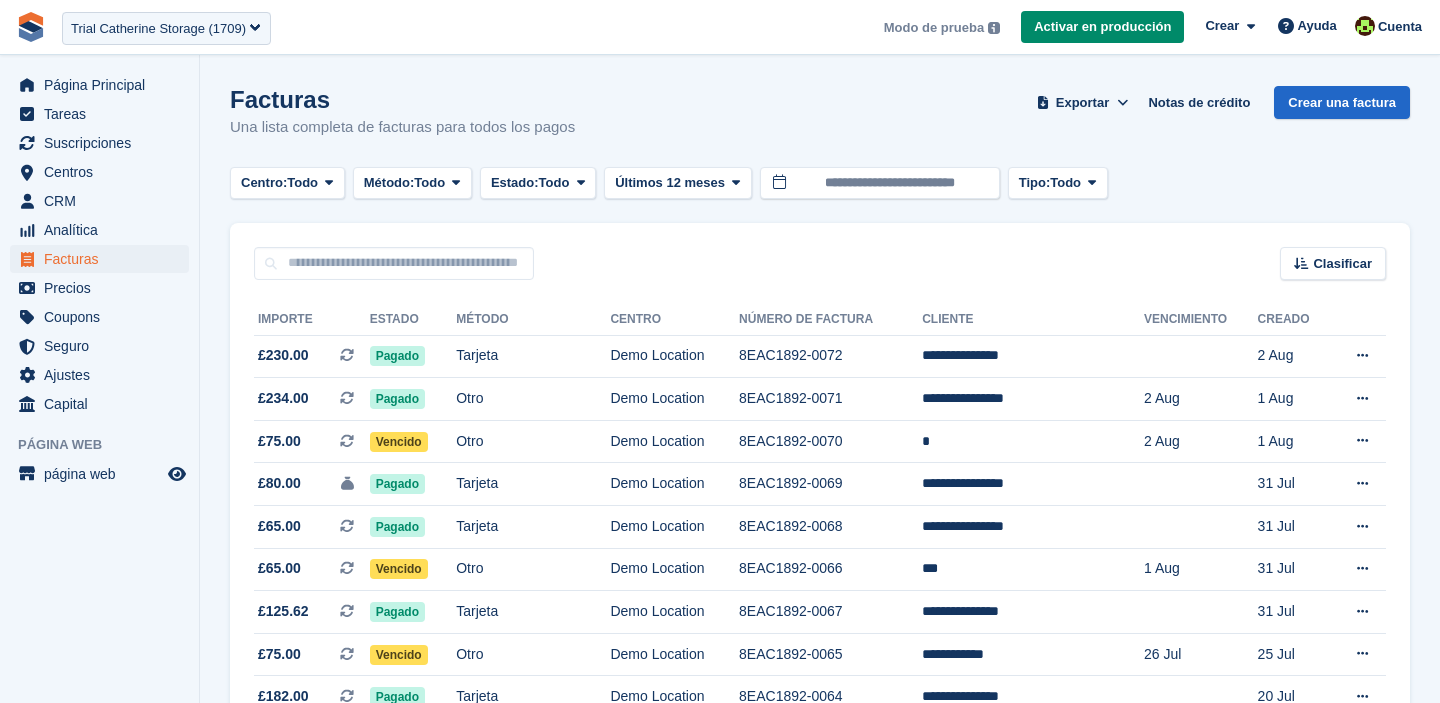 scroll, scrollTop: 0, scrollLeft: 0, axis: both 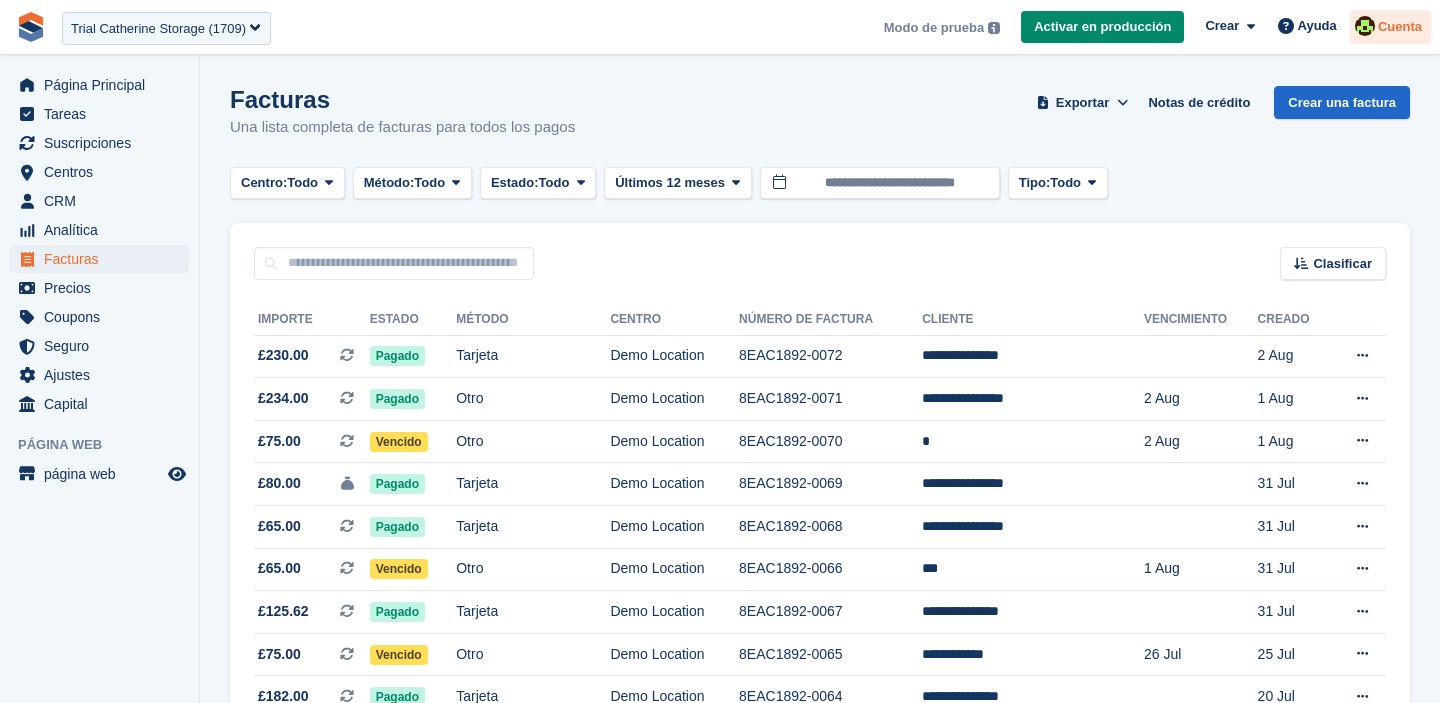 click on "Cuenta" at bounding box center [1400, 27] 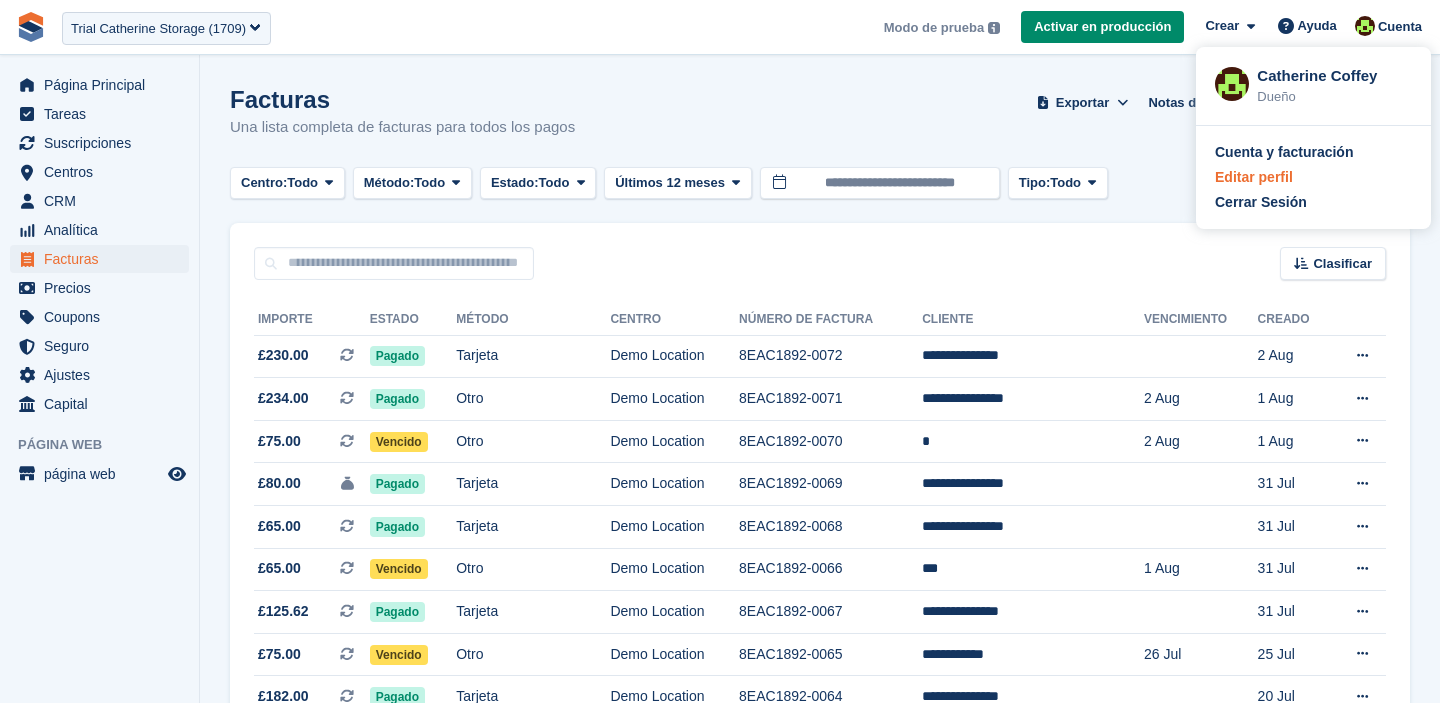 click on "Editar perfil" at bounding box center [1254, 177] 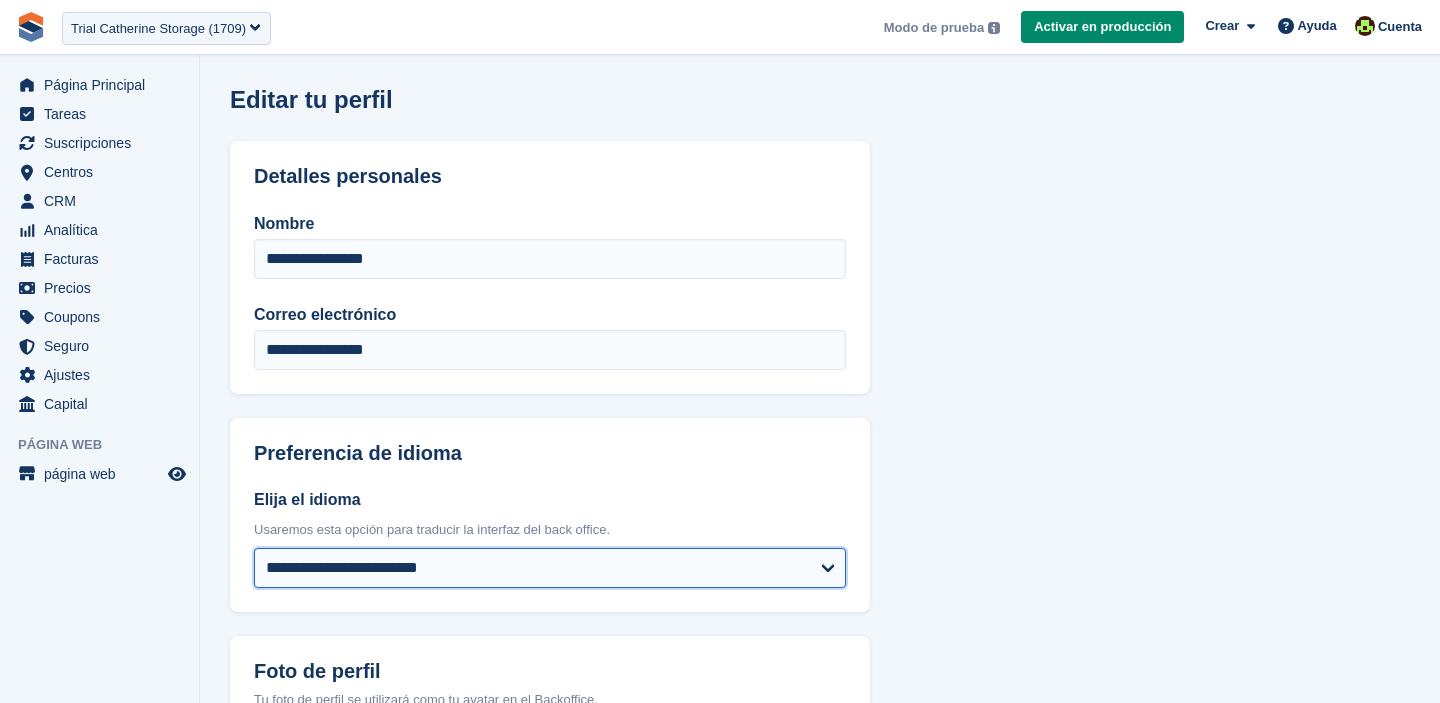 click on "**********" at bounding box center (550, 568) 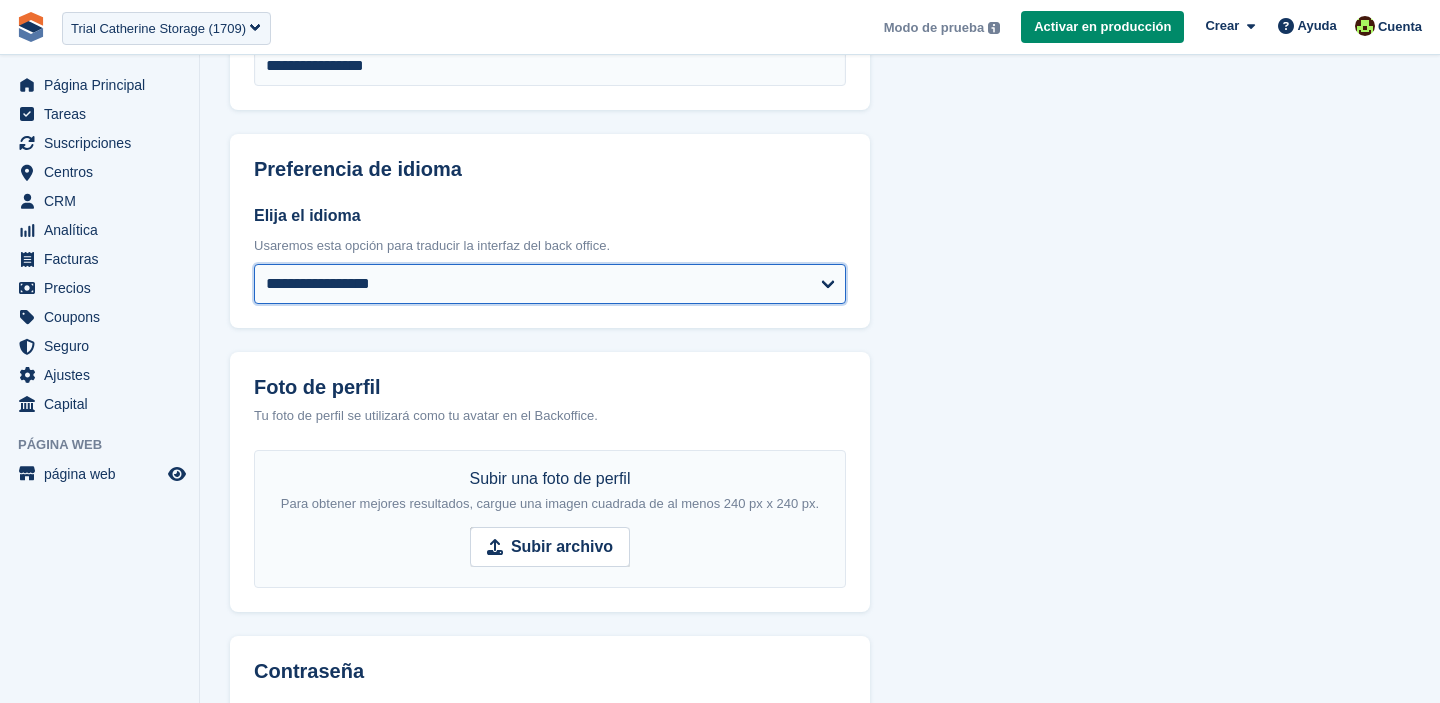 scroll, scrollTop: 798, scrollLeft: 0, axis: vertical 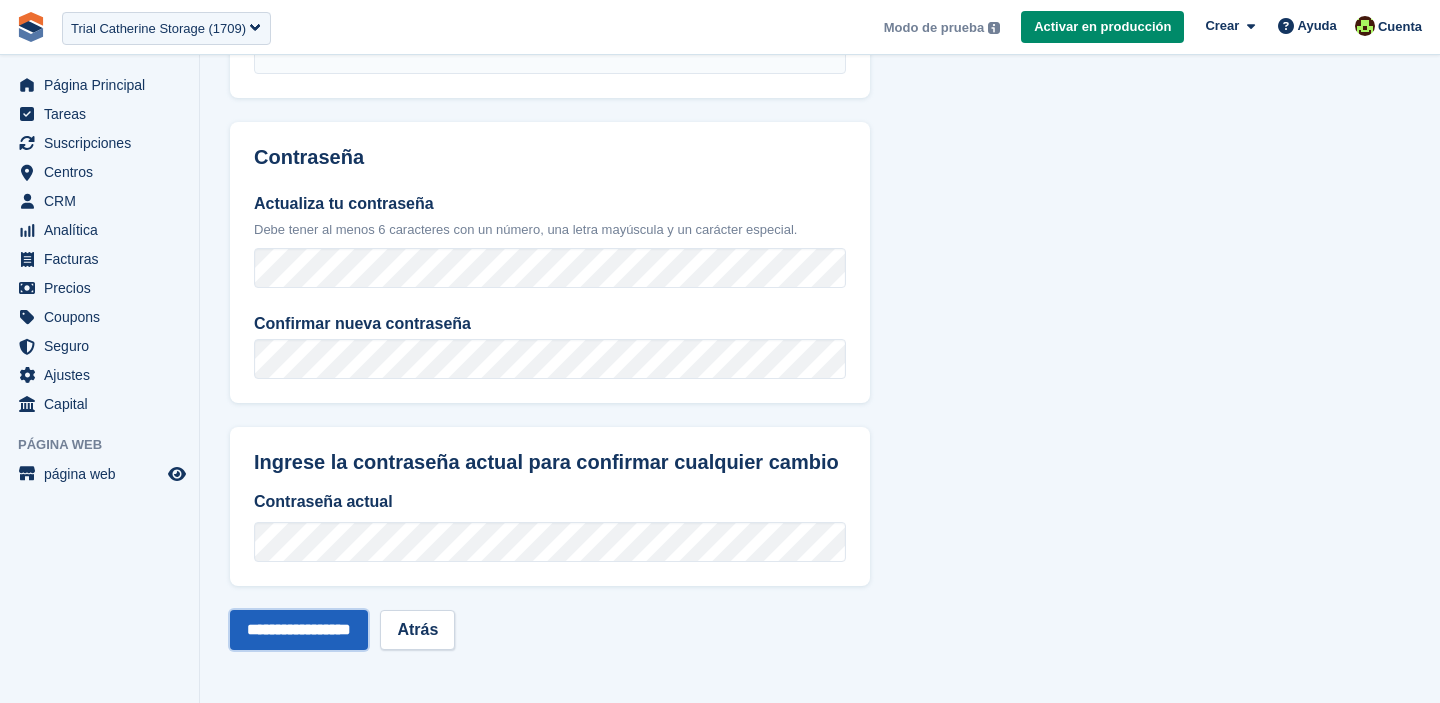 click on "**********" at bounding box center [299, 630] 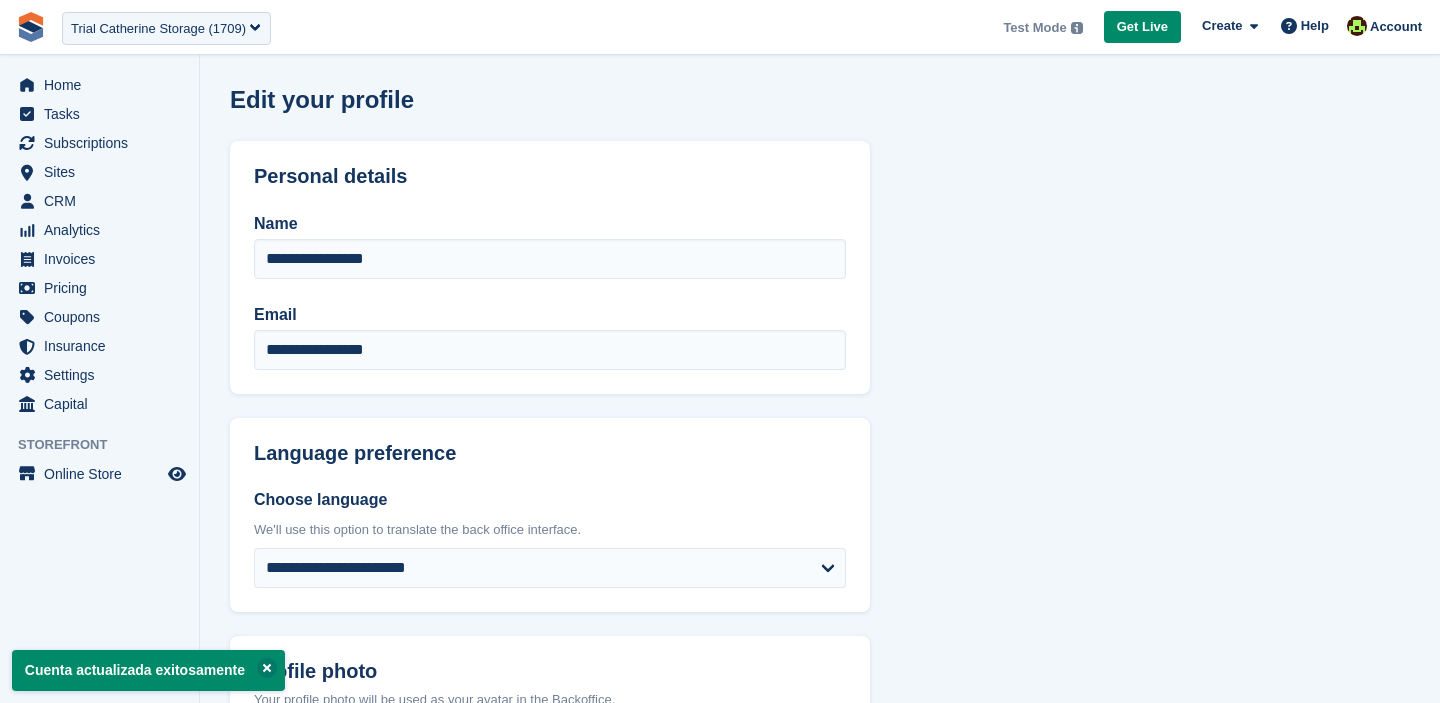 scroll, scrollTop: 0, scrollLeft: 0, axis: both 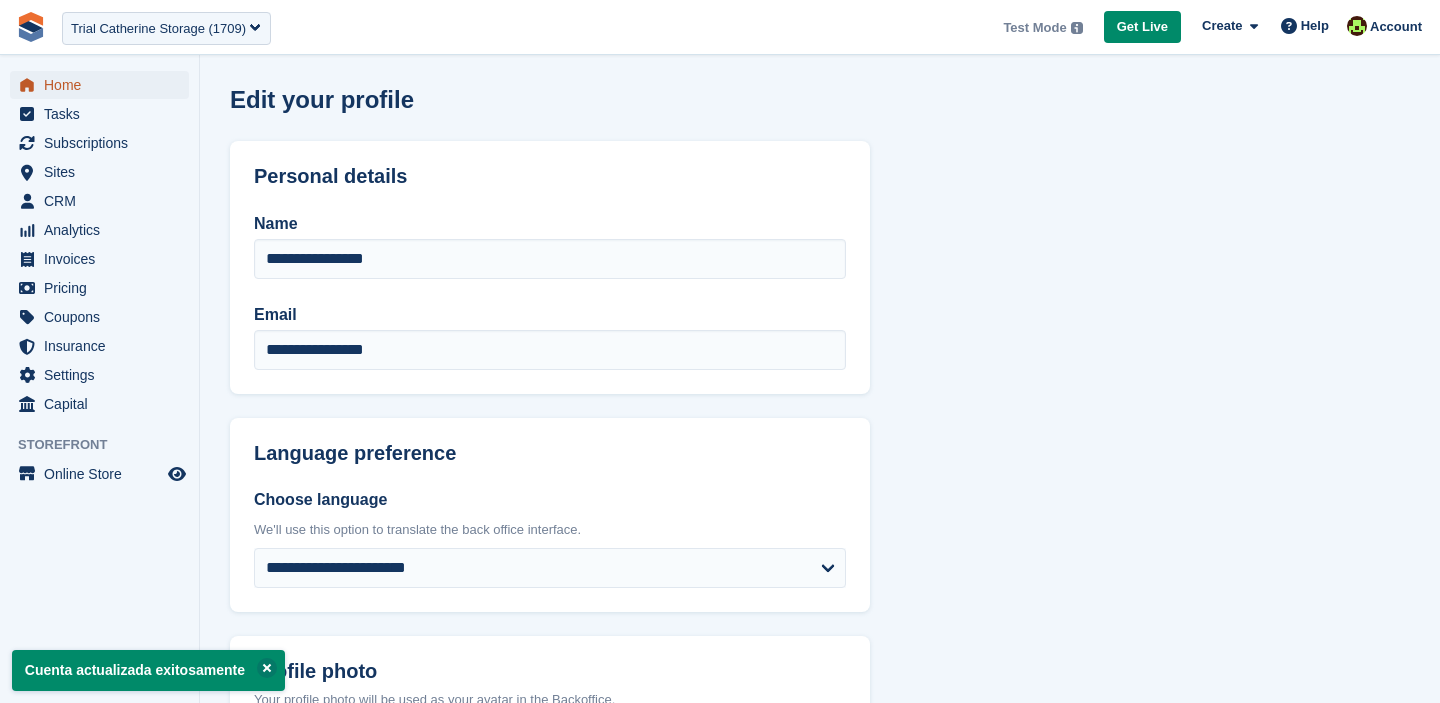 click on "Home" at bounding box center [104, 85] 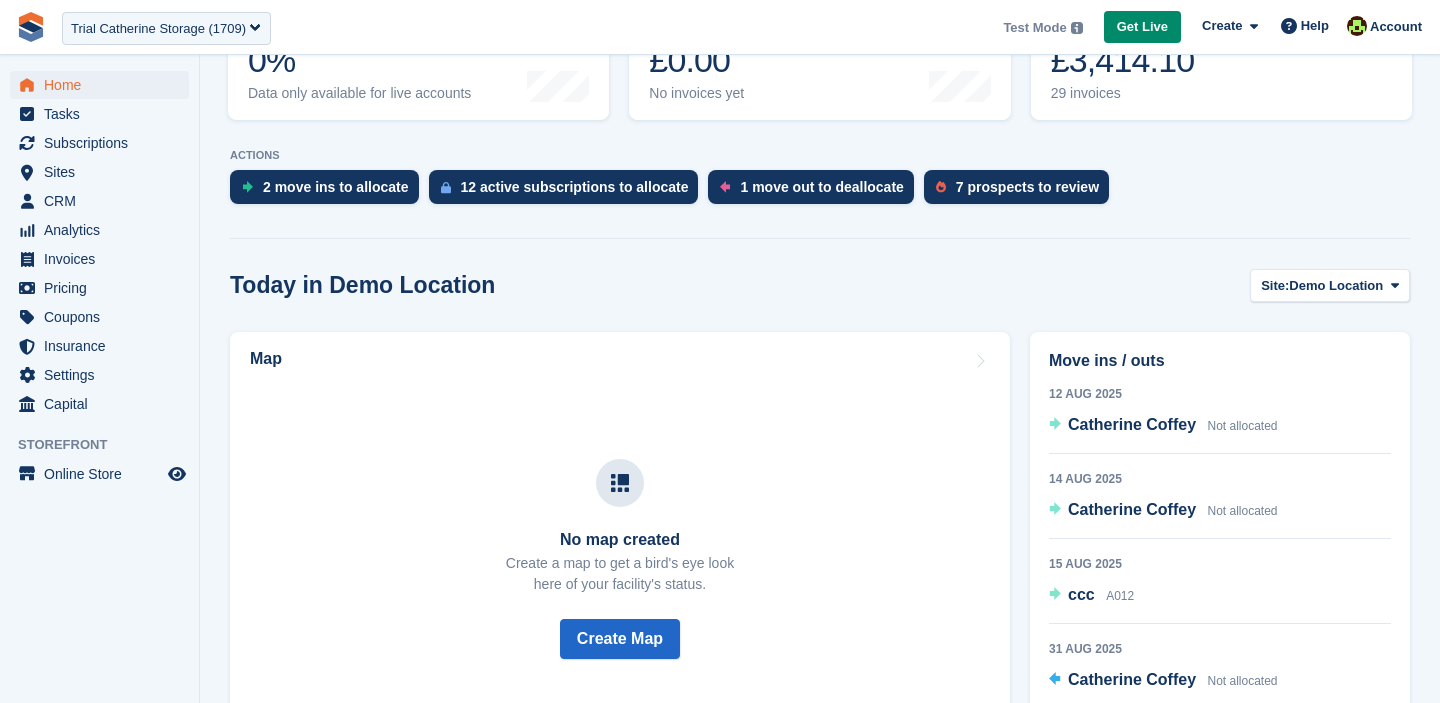 scroll, scrollTop: 322, scrollLeft: 0, axis: vertical 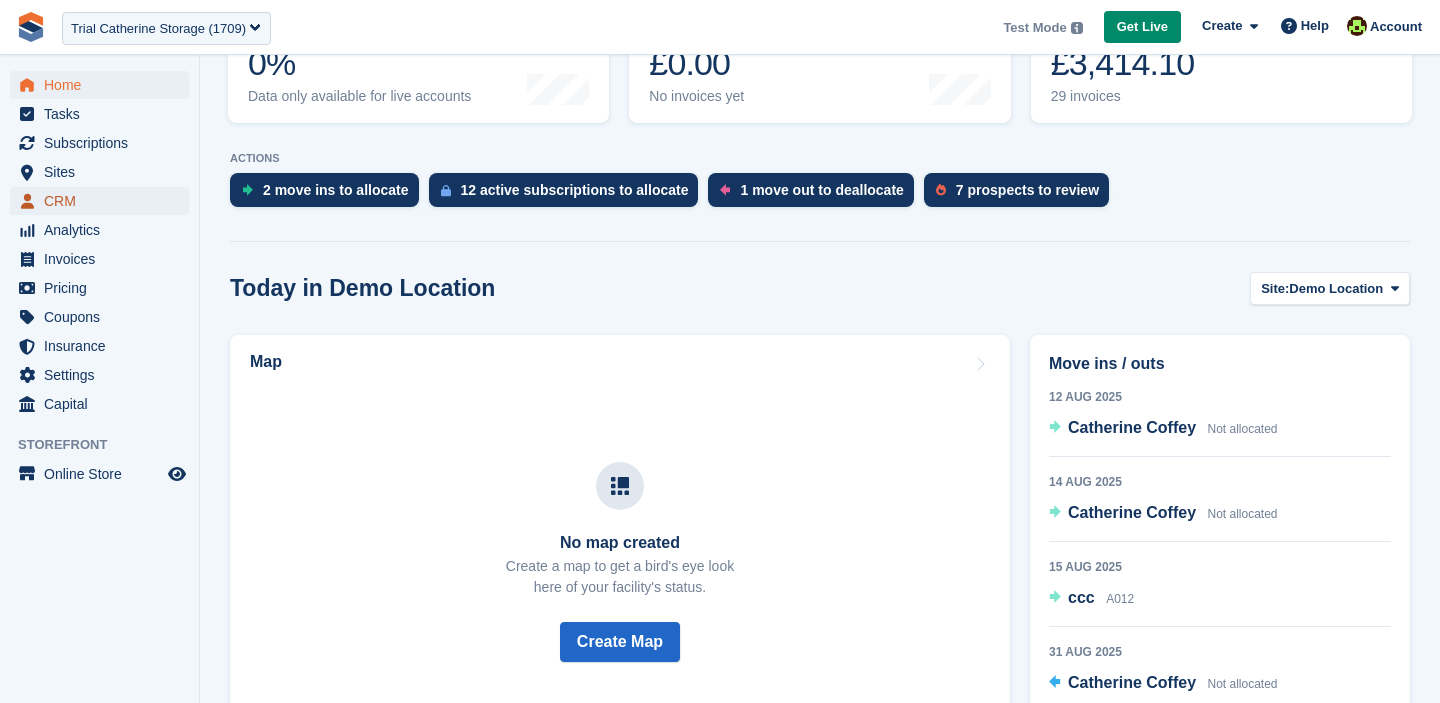 click on "CRM" at bounding box center (104, 201) 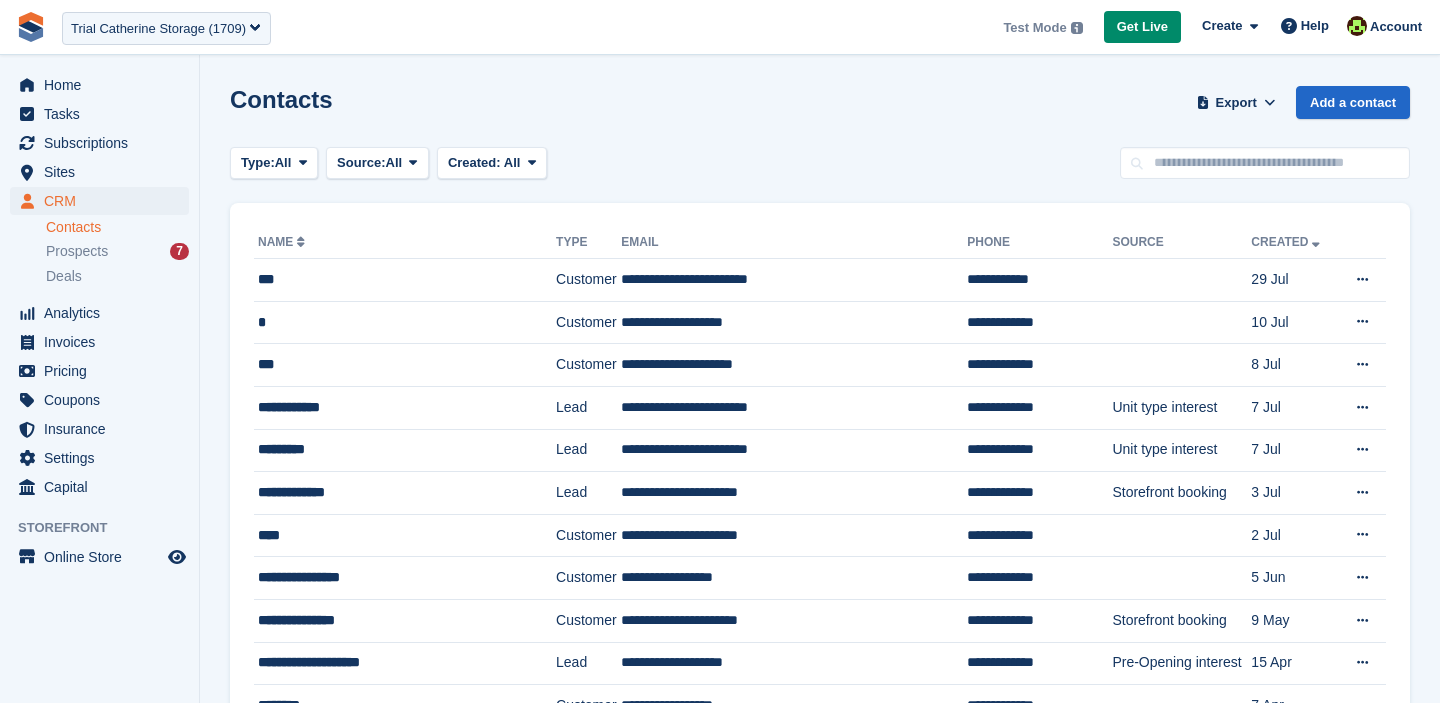 scroll, scrollTop: 0, scrollLeft: 0, axis: both 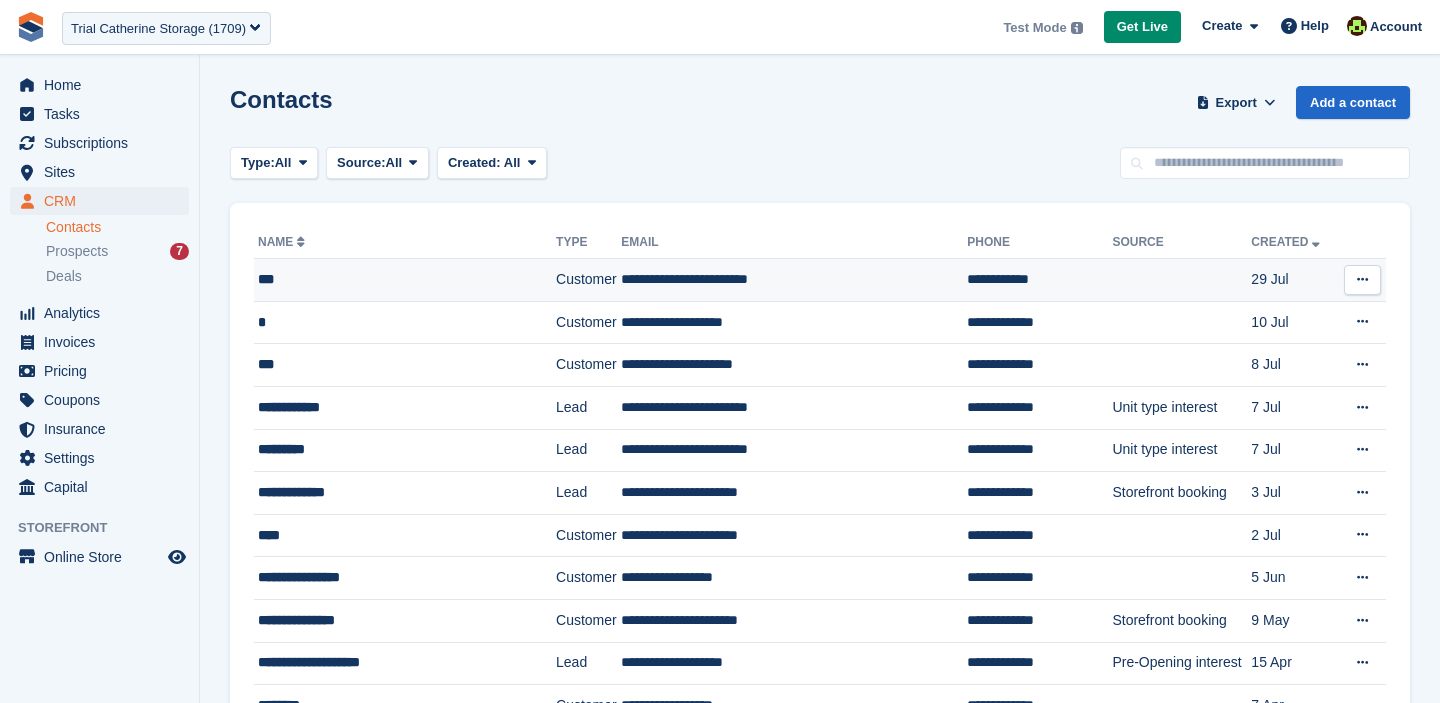 click on "***" at bounding box center [405, 280] 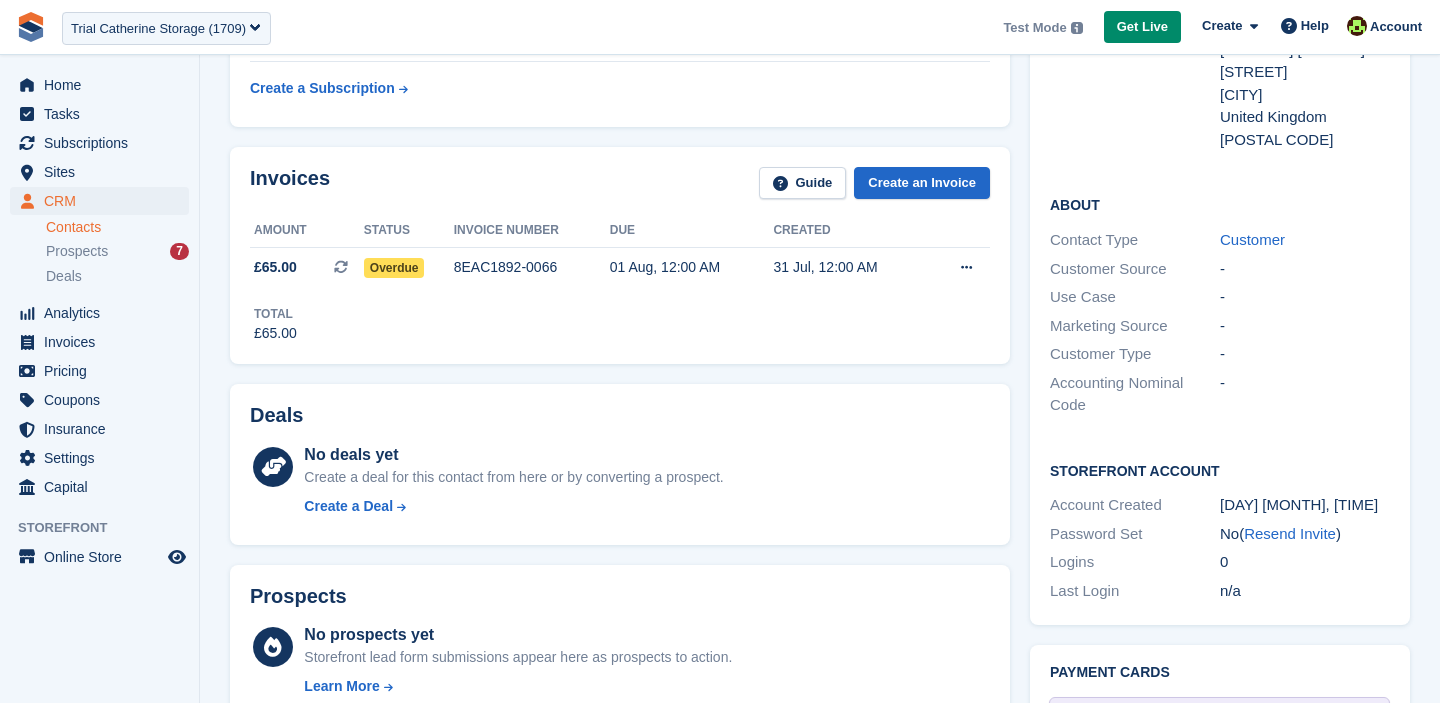 scroll, scrollTop: 499, scrollLeft: 0, axis: vertical 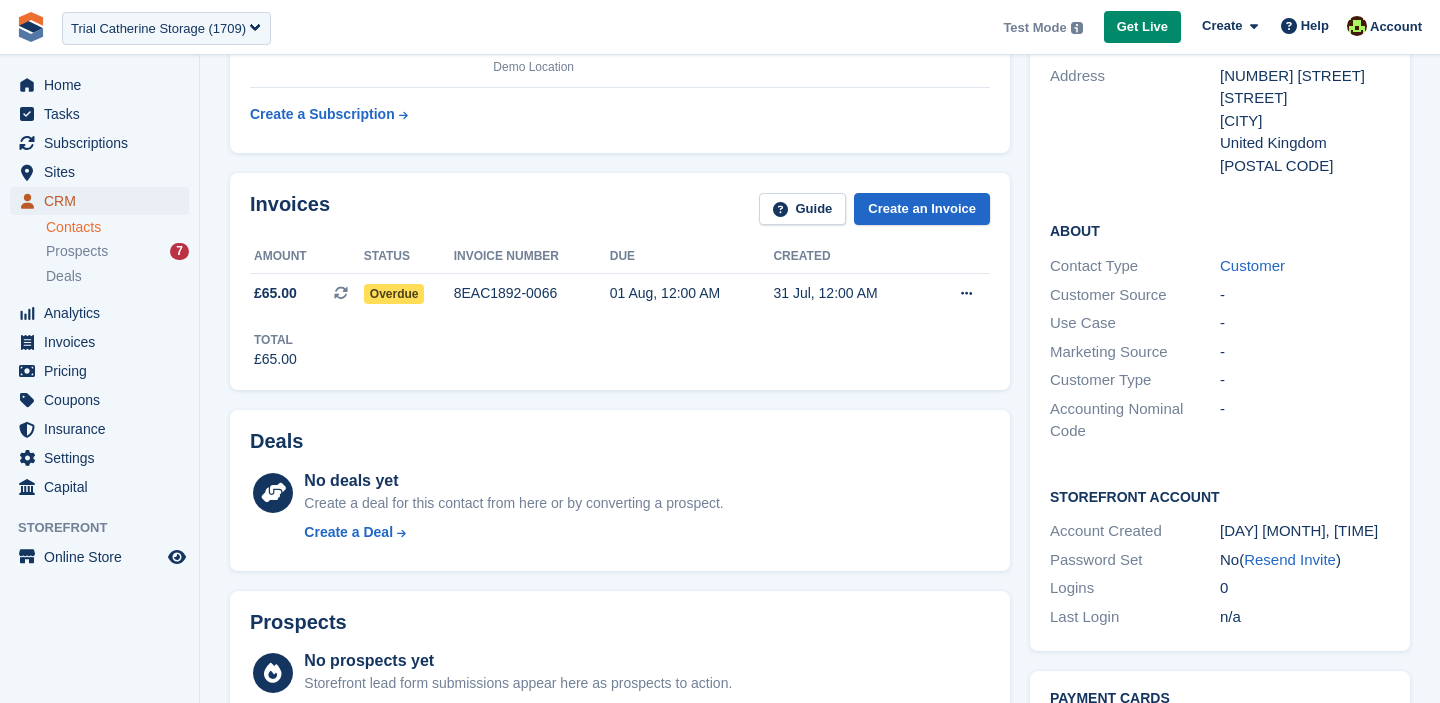 click on "CRM" at bounding box center [104, 201] 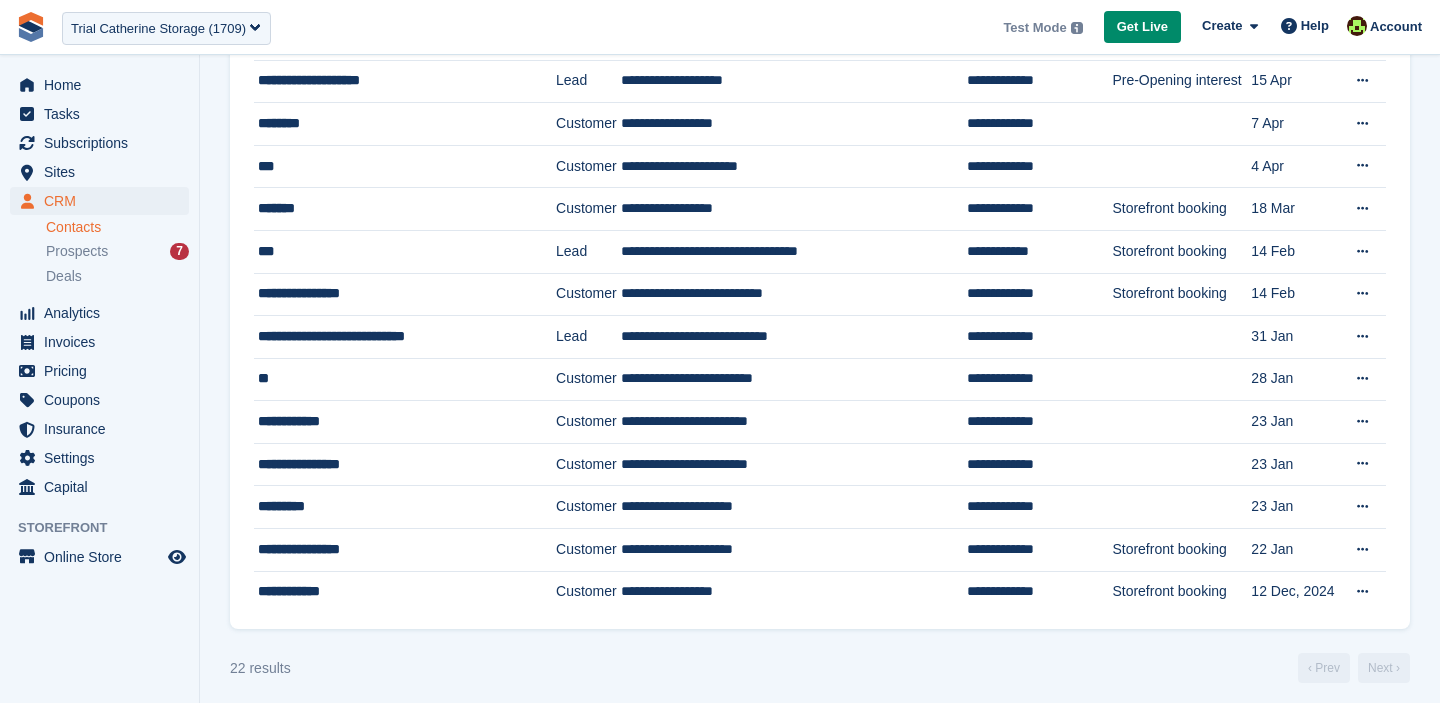 scroll, scrollTop: 592, scrollLeft: 0, axis: vertical 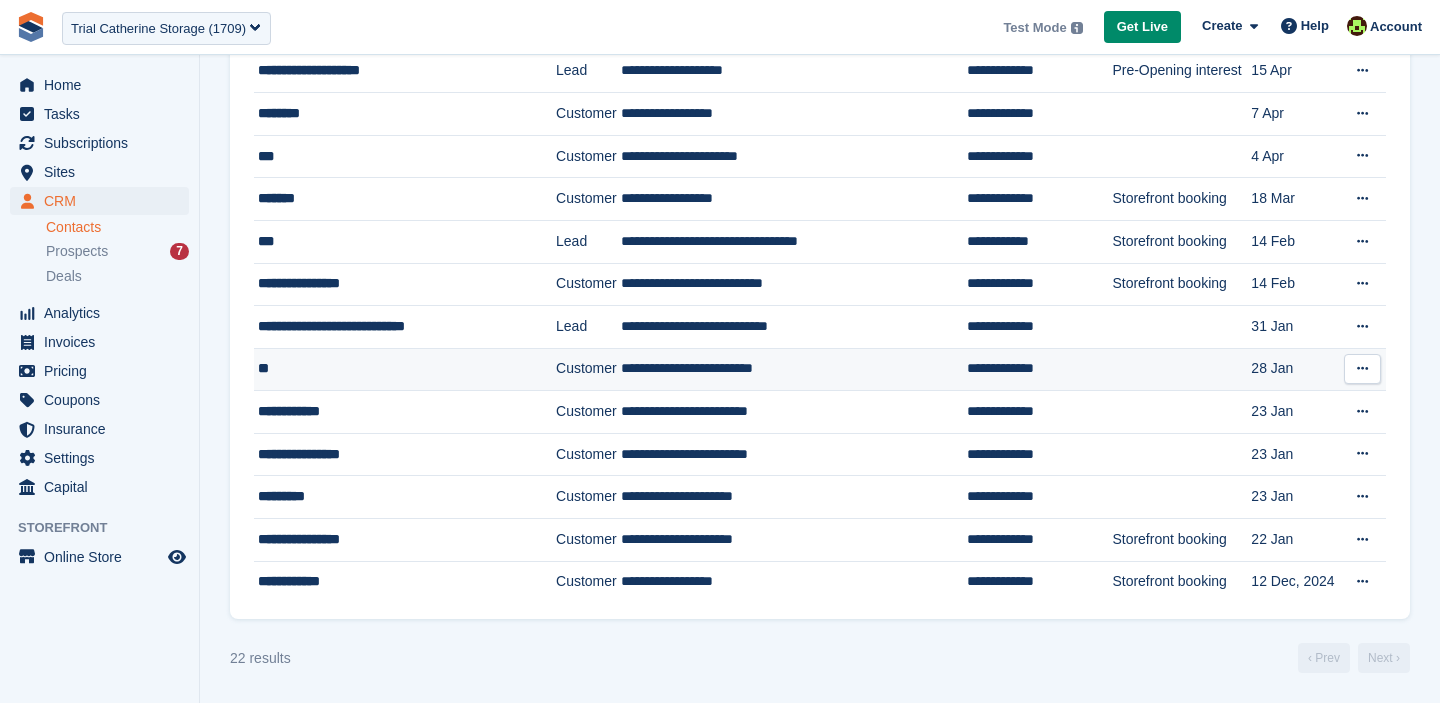 click on "**********" at bounding box center (794, 369) 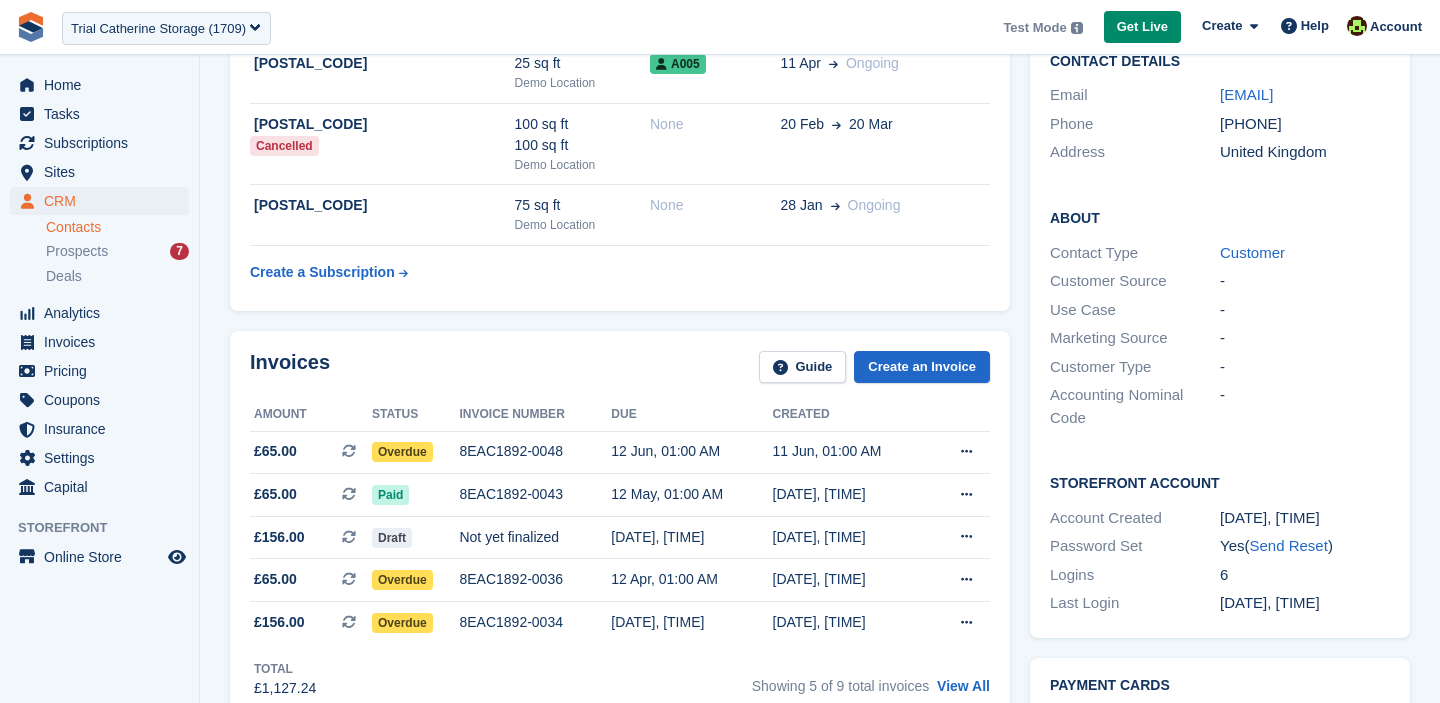 scroll, scrollTop: 389, scrollLeft: 0, axis: vertical 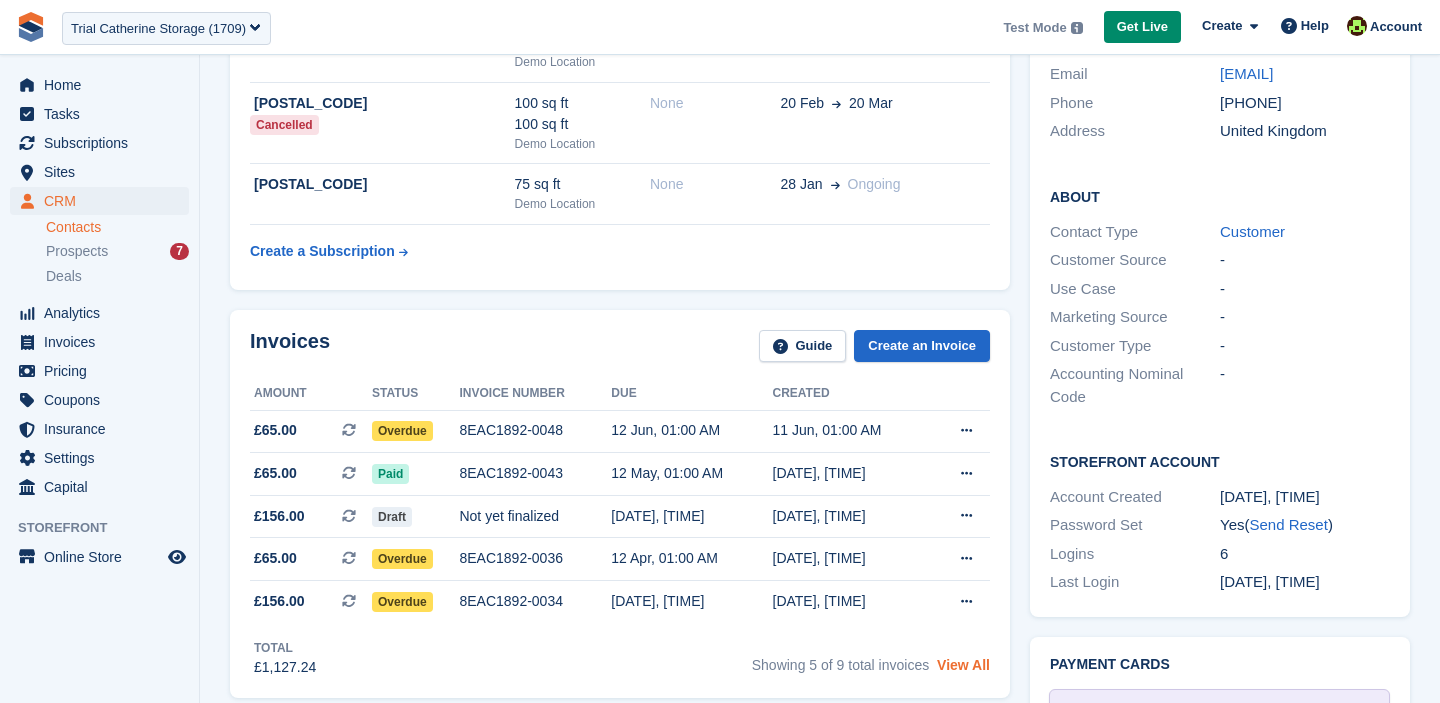click on "View All" at bounding box center (963, 665) 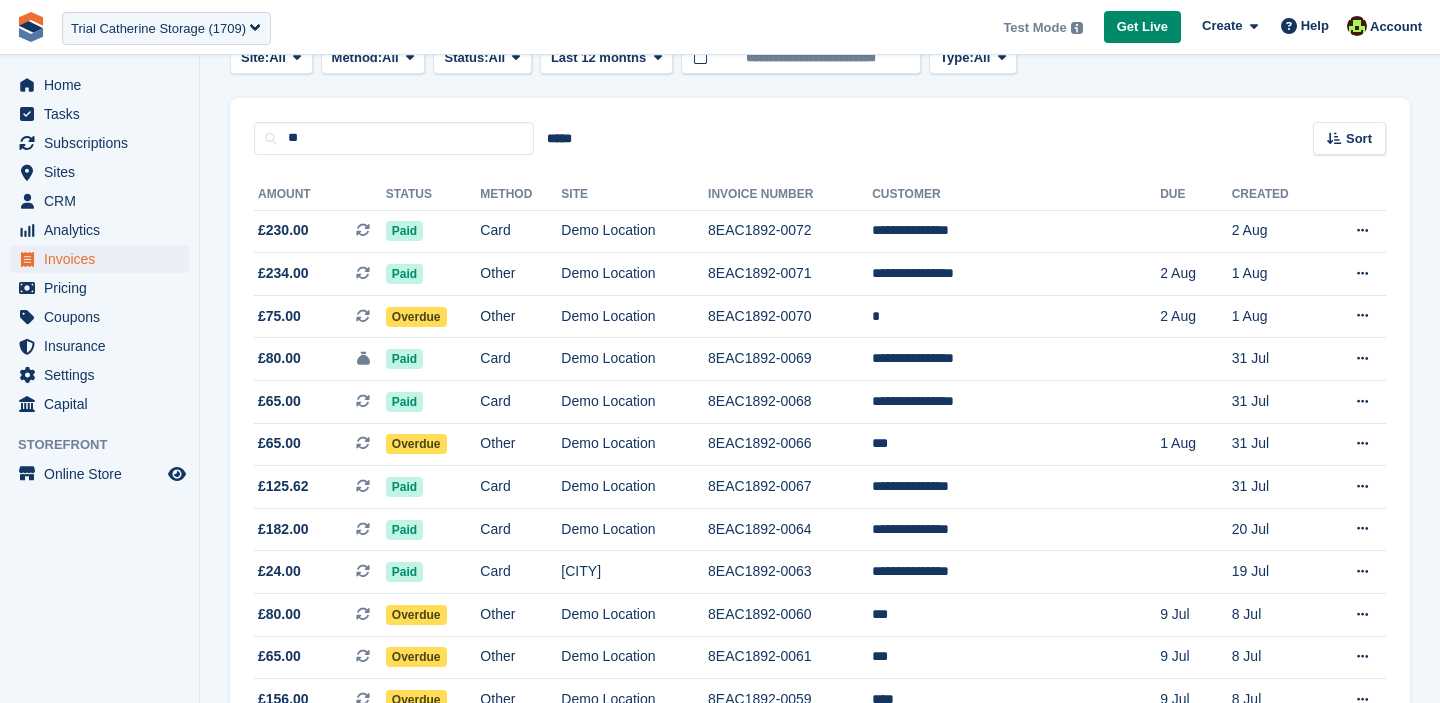 scroll, scrollTop: 0, scrollLeft: 0, axis: both 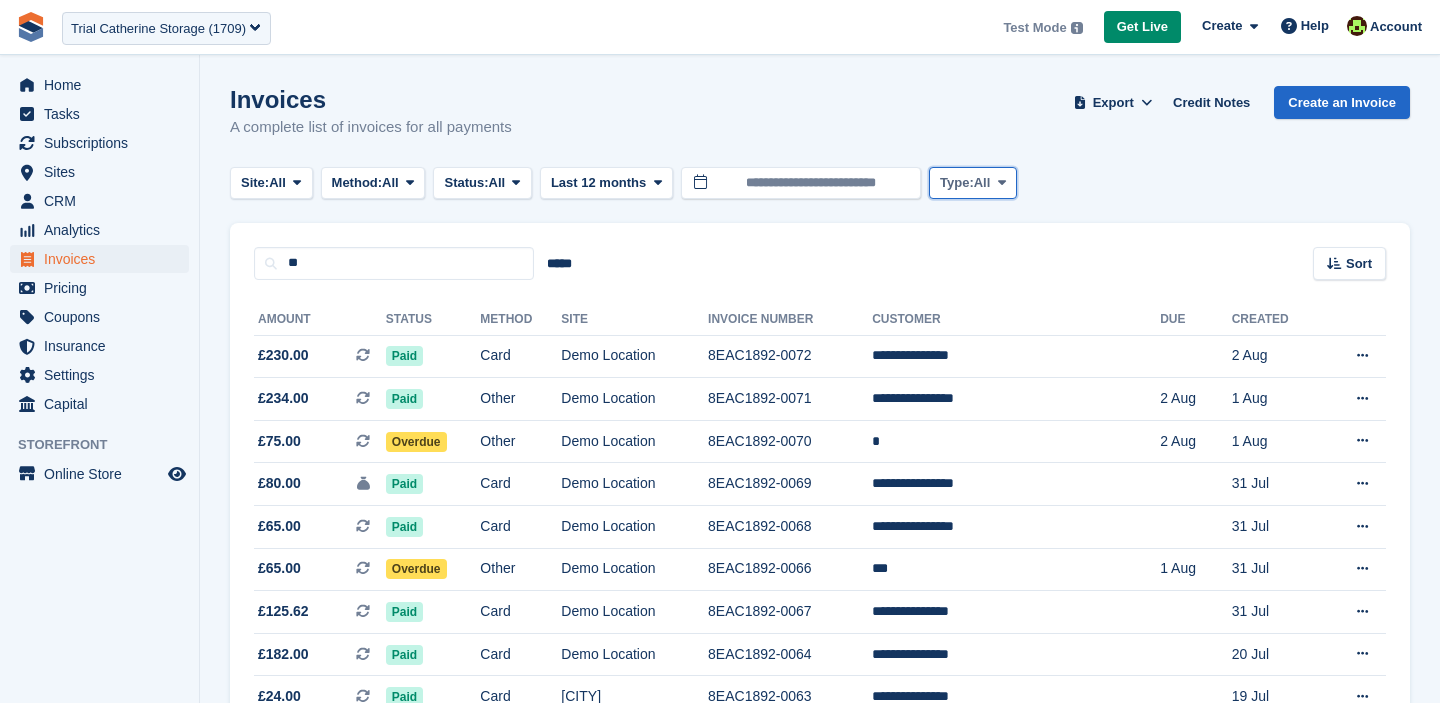 click on "All" at bounding box center [982, 183] 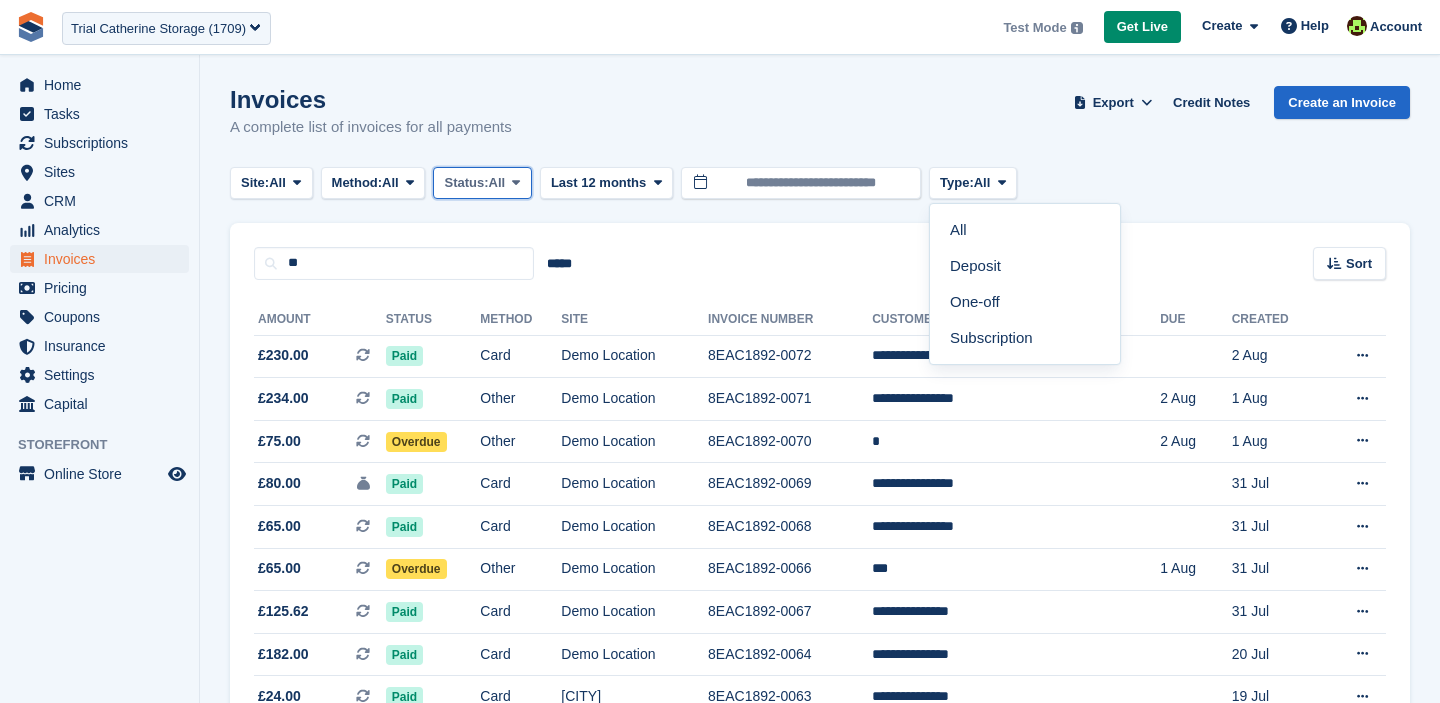 click on "Status:" at bounding box center [466, 183] 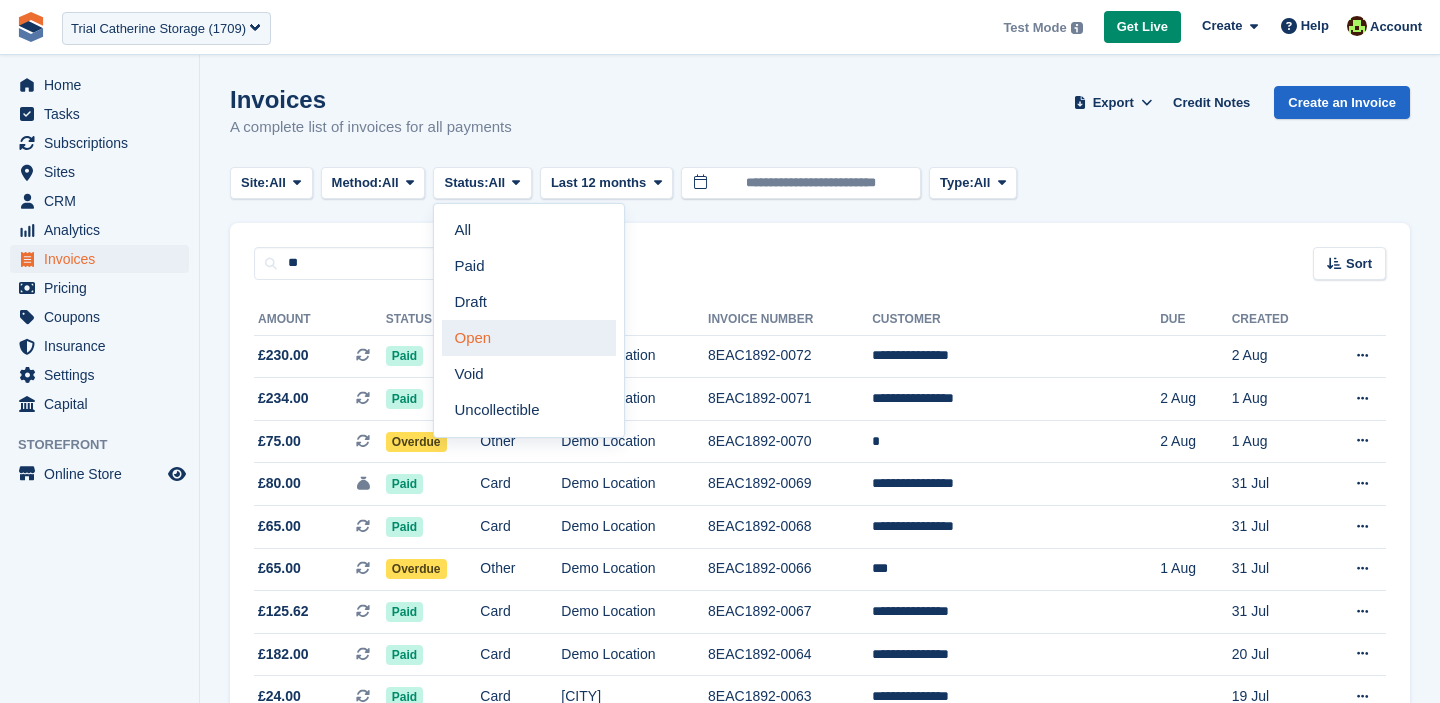 click on "Open" at bounding box center [529, 338] 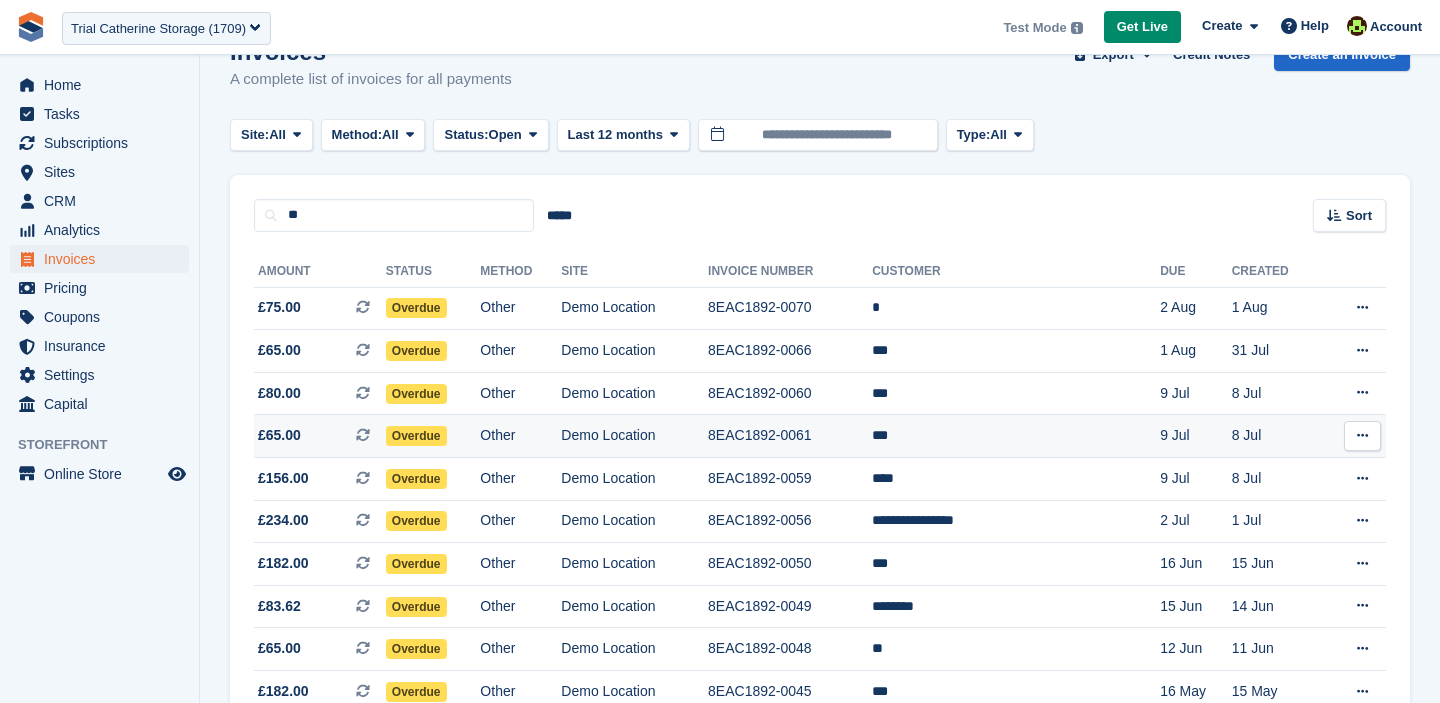 scroll, scrollTop: 57, scrollLeft: 0, axis: vertical 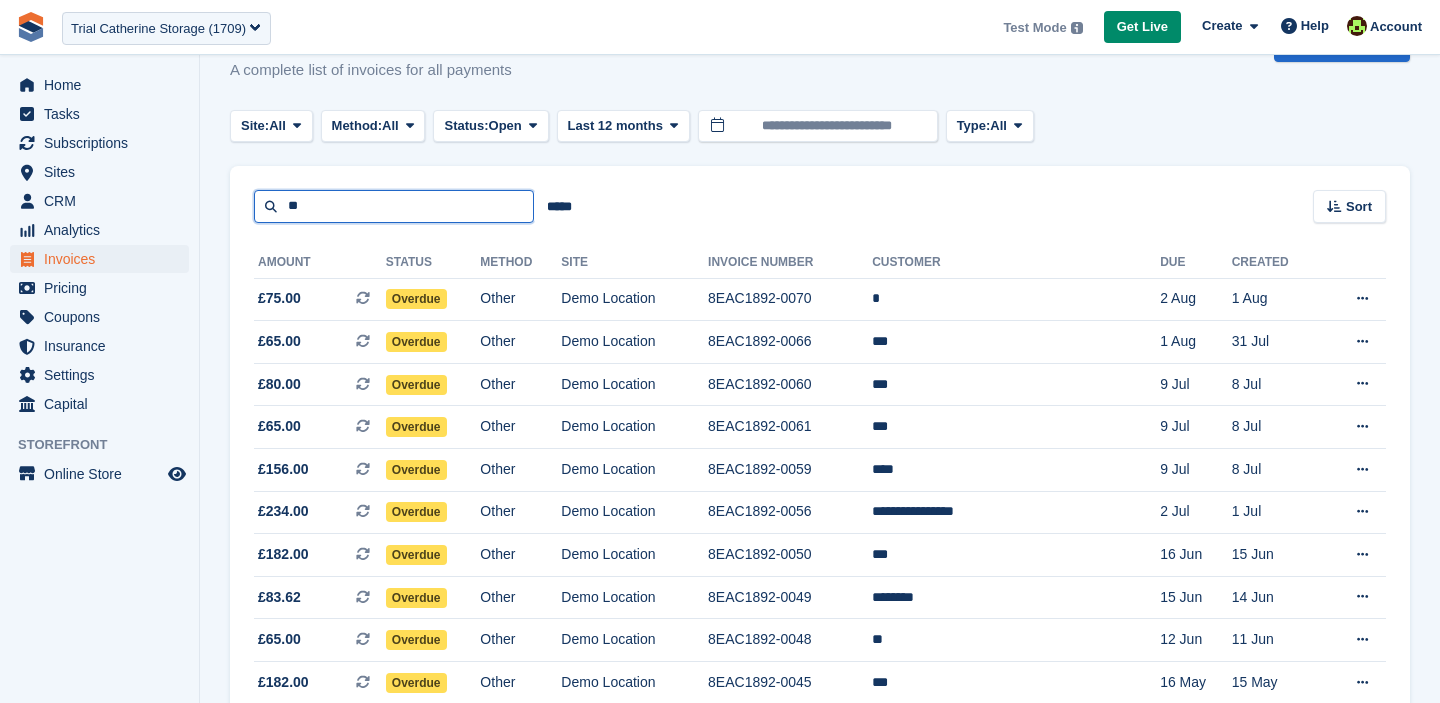 drag, startPoint x: 330, startPoint y: 211, endPoint x: 231, endPoint y: 219, distance: 99.32271 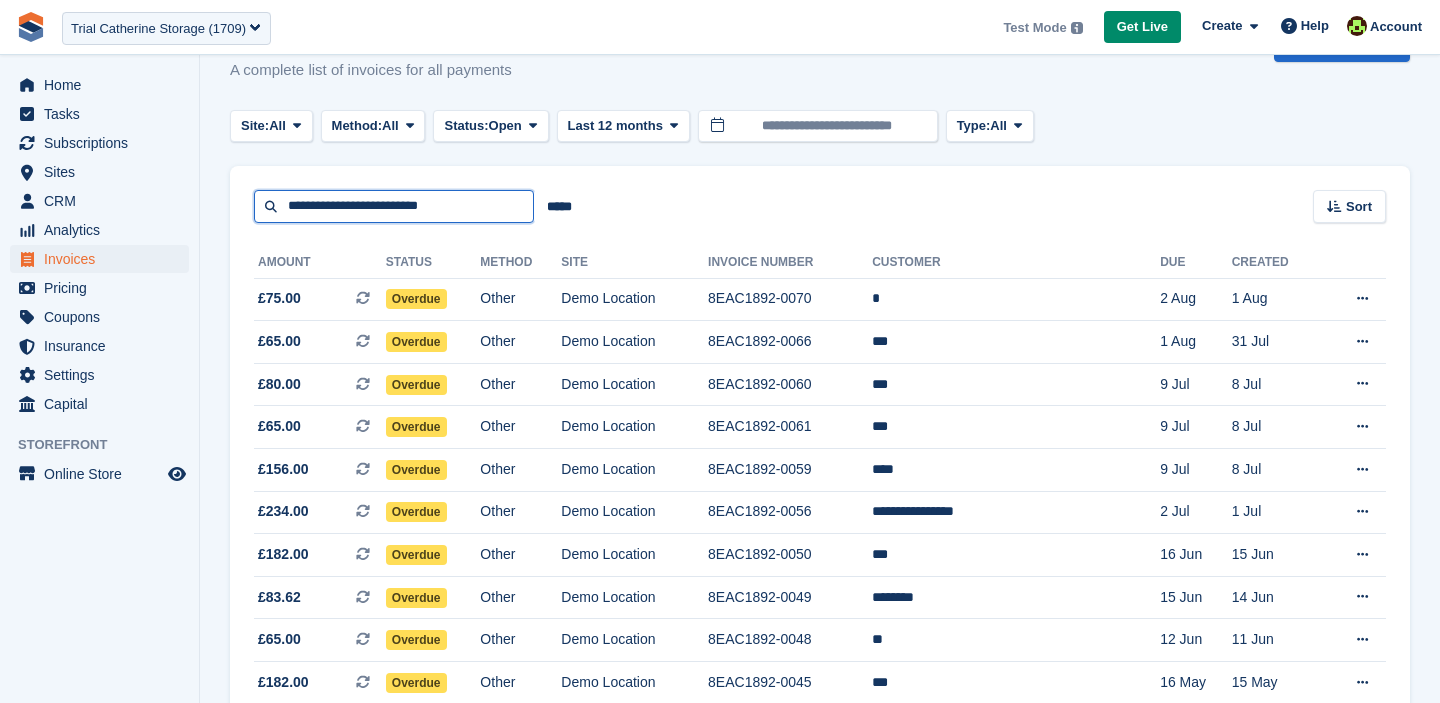 type on "**********" 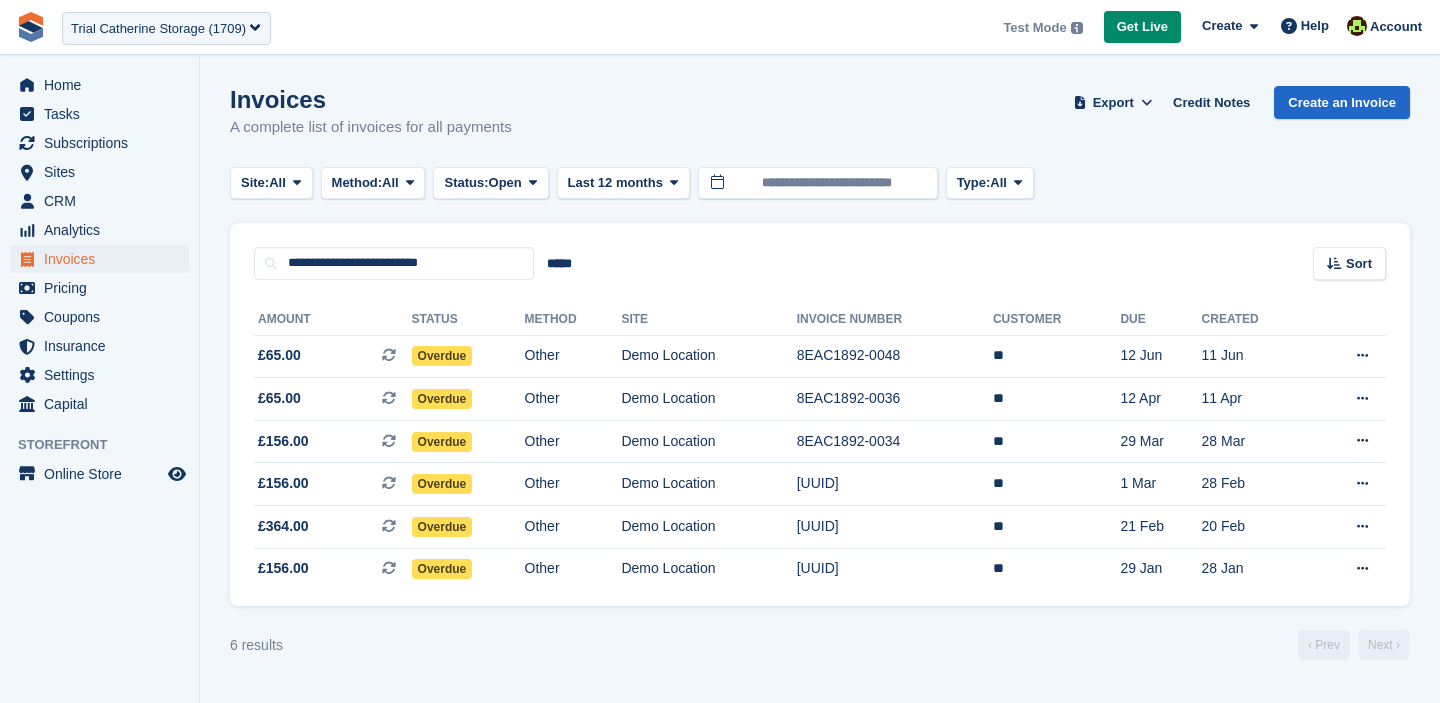 scroll, scrollTop: 0, scrollLeft: 0, axis: both 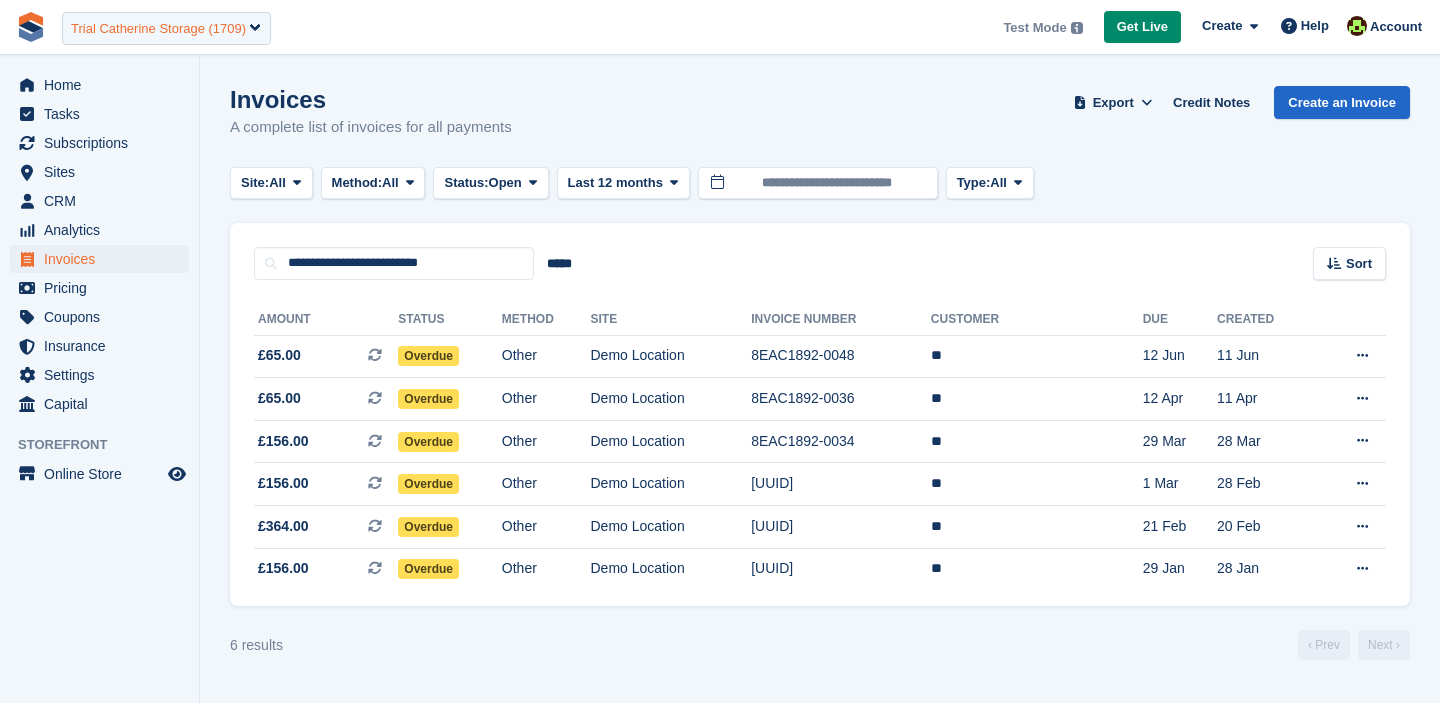 click on "Trial Catherine Storage (1709)" at bounding box center (158, 29) 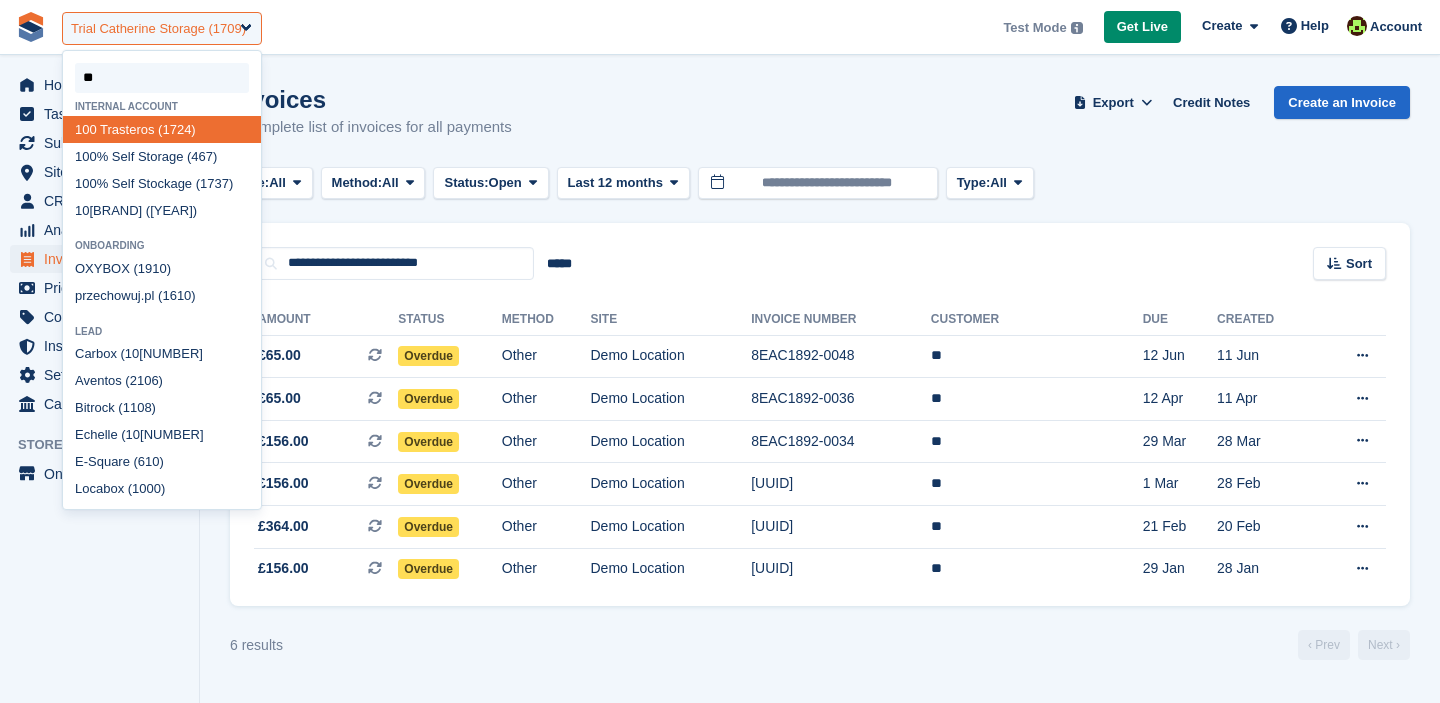 type on "***" 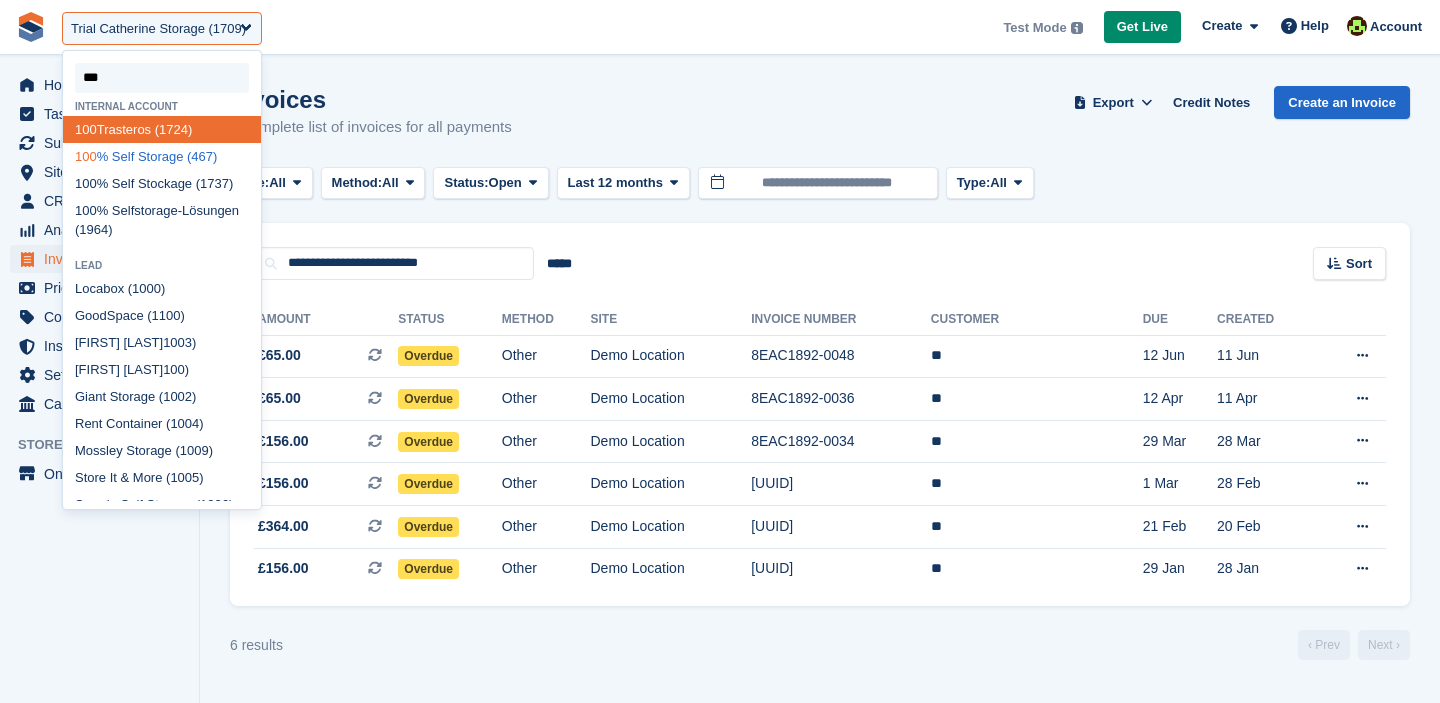 click on "100 % Self Storage (467)" at bounding box center [162, 156] 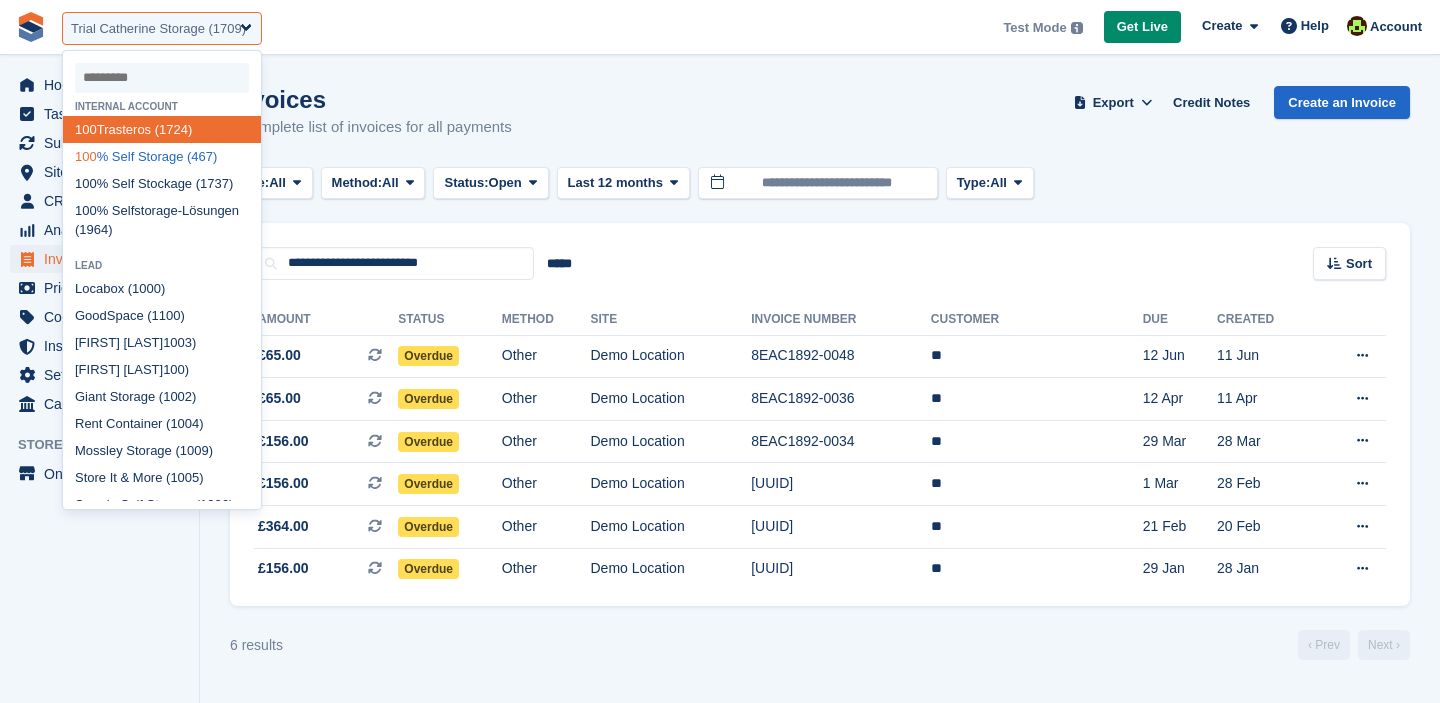 select on "***" 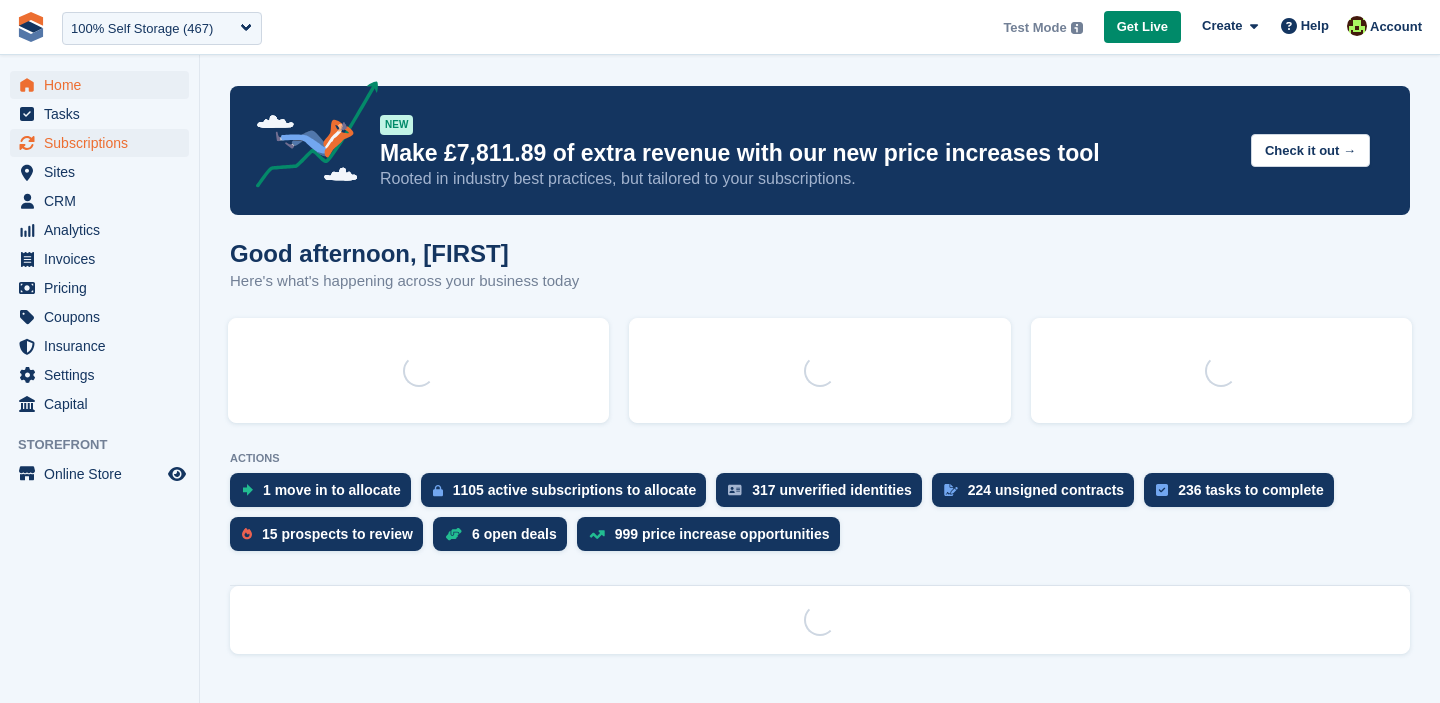 scroll, scrollTop: 0, scrollLeft: 0, axis: both 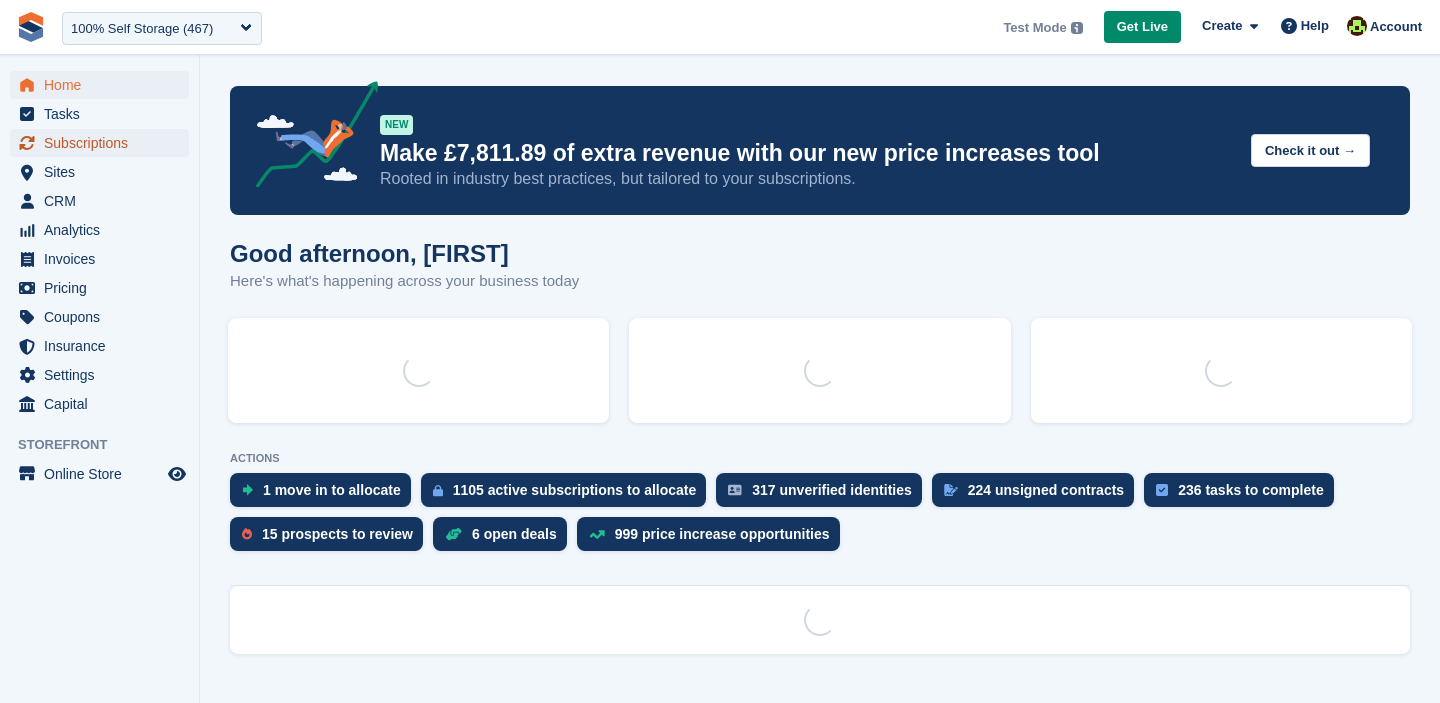 click on "Subscriptions" at bounding box center [104, 143] 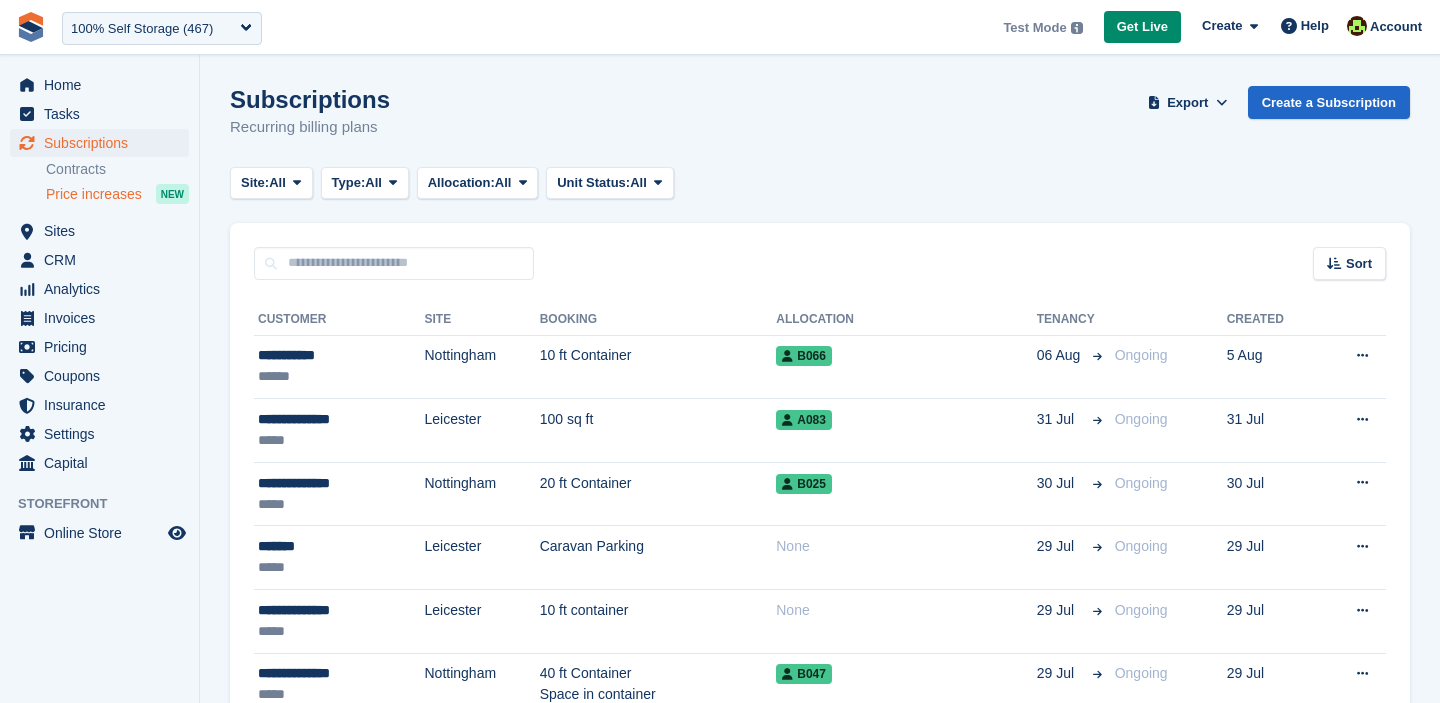 scroll, scrollTop: 0, scrollLeft: 0, axis: both 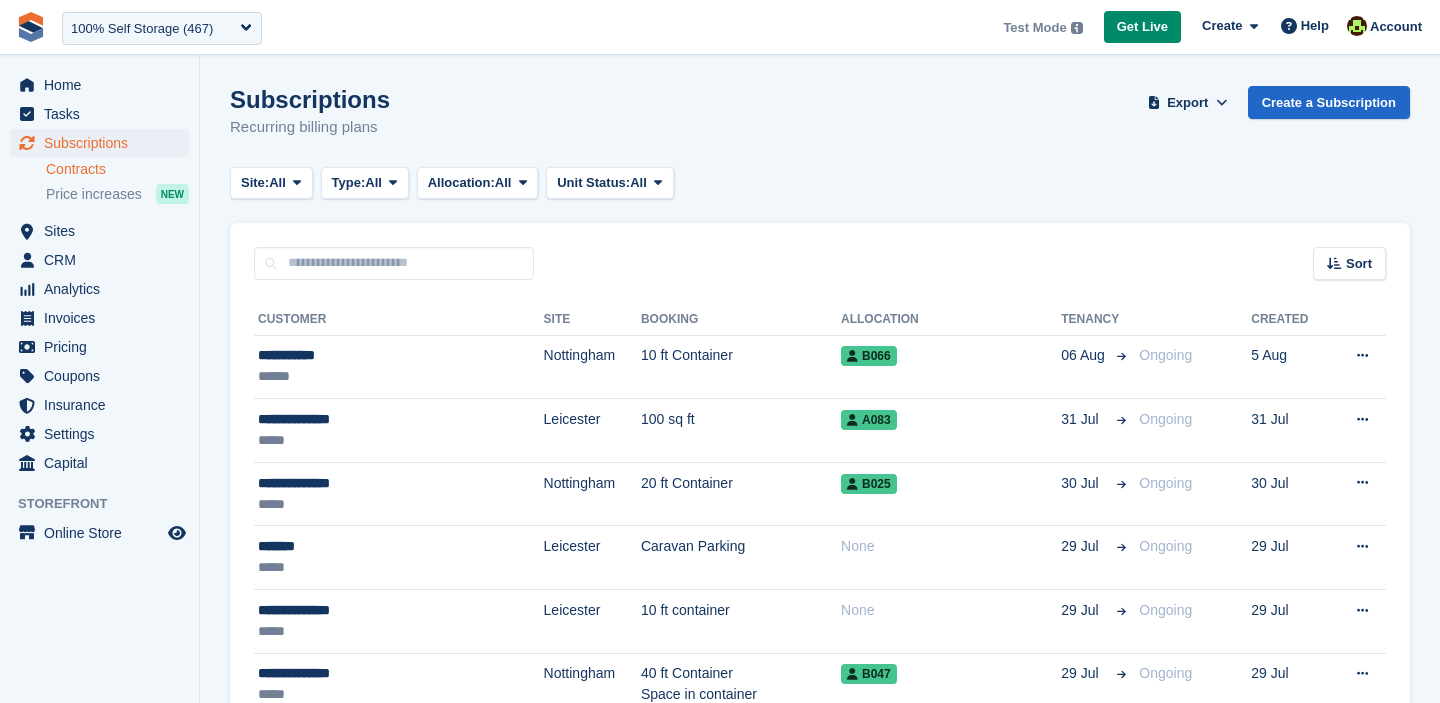 click on "Contracts" at bounding box center [117, 169] 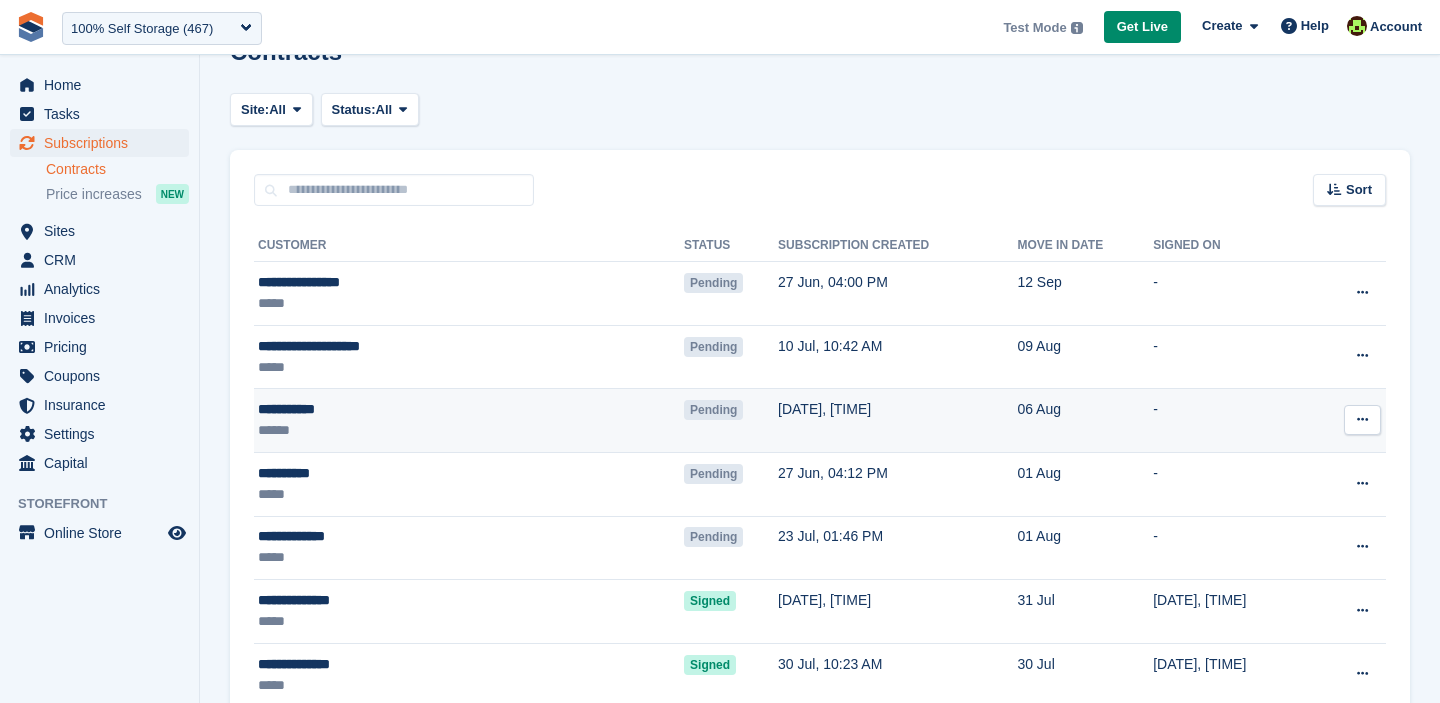 scroll, scrollTop: 96, scrollLeft: 0, axis: vertical 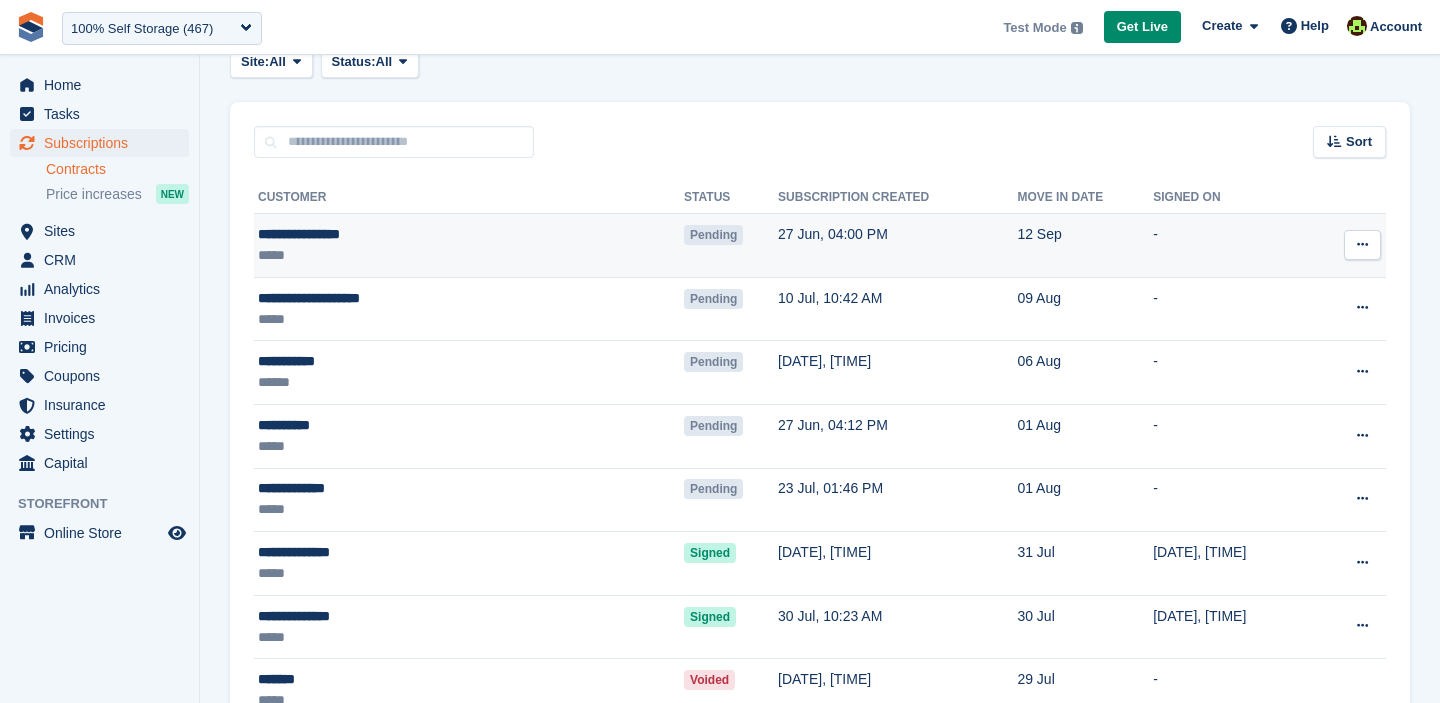 click at bounding box center (1362, 244) 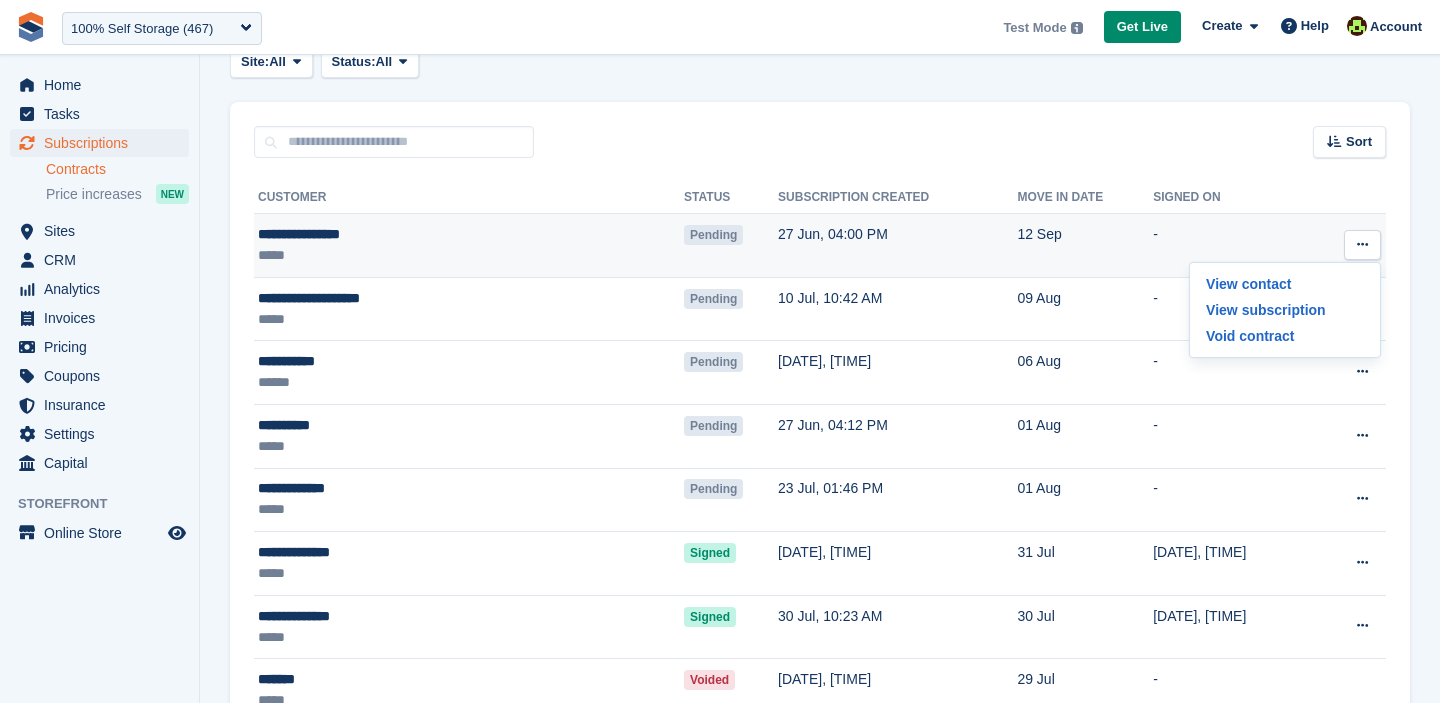 click on "Pending" at bounding box center [713, 235] 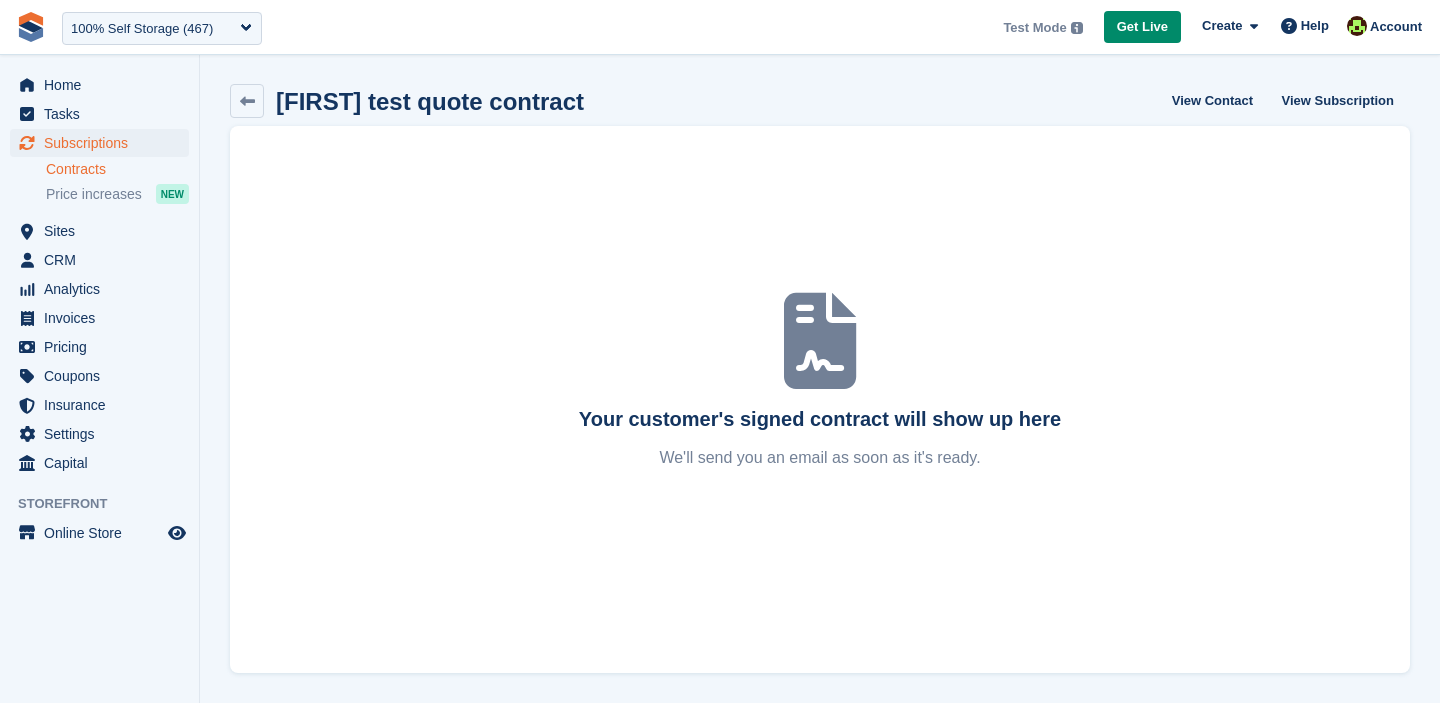 scroll, scrollTop: 0, scrollLeft: 0, axis: both 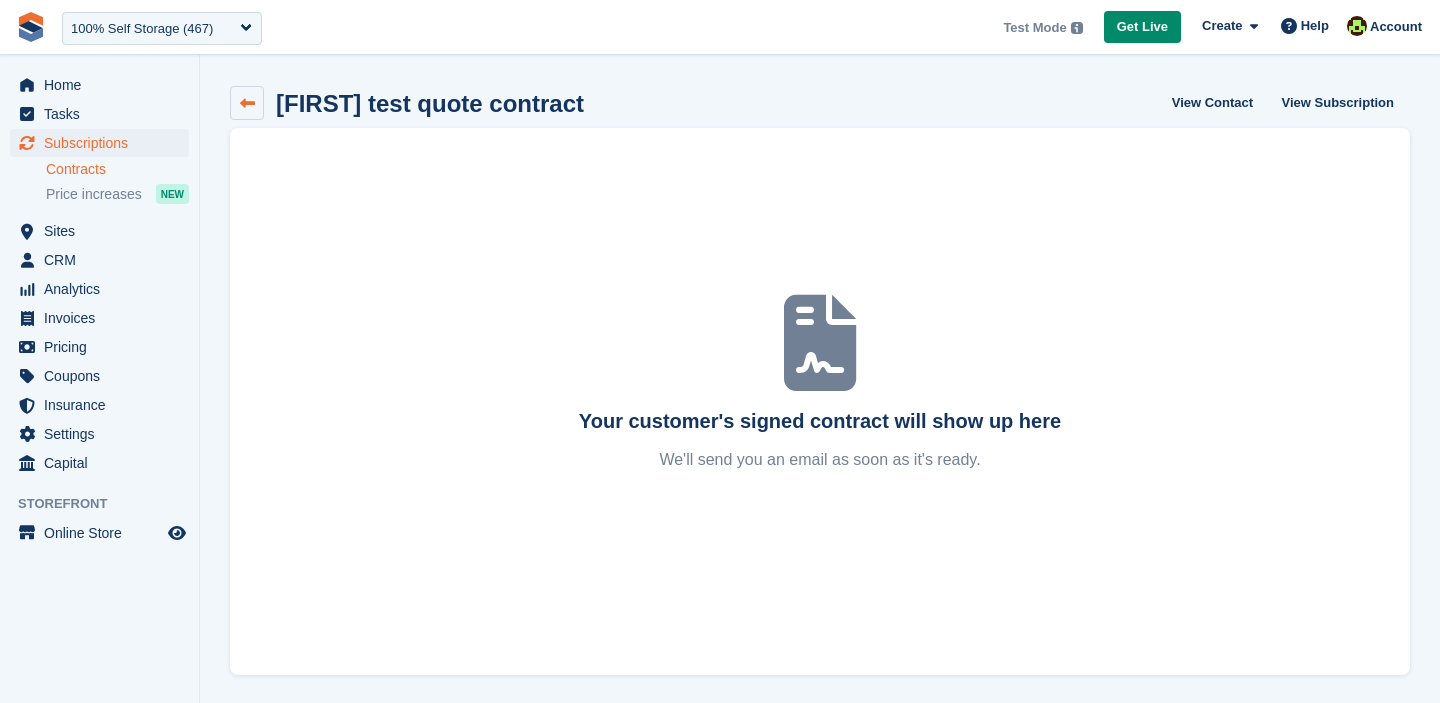 click at bounding box center [247, 103] 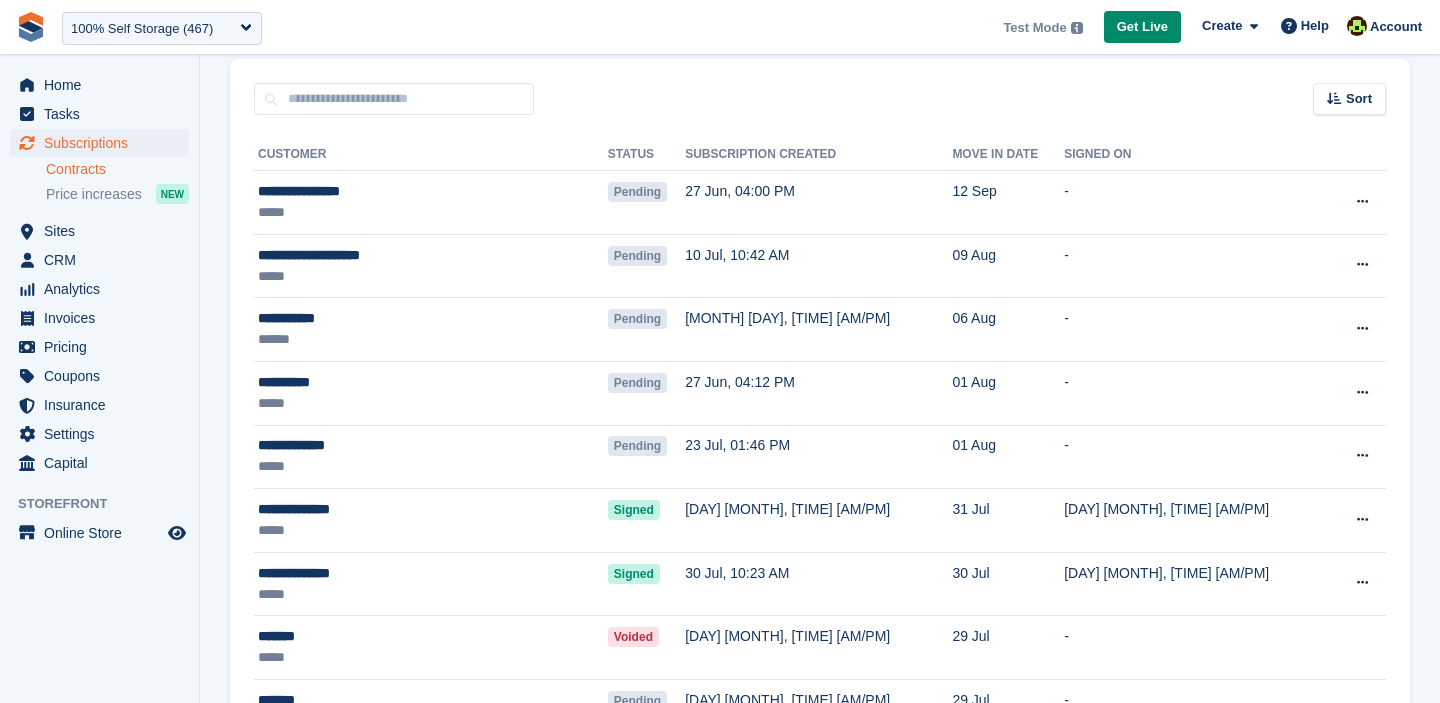 scroll, scrollTop: 160, scrollLeft: 0, axis: vertical 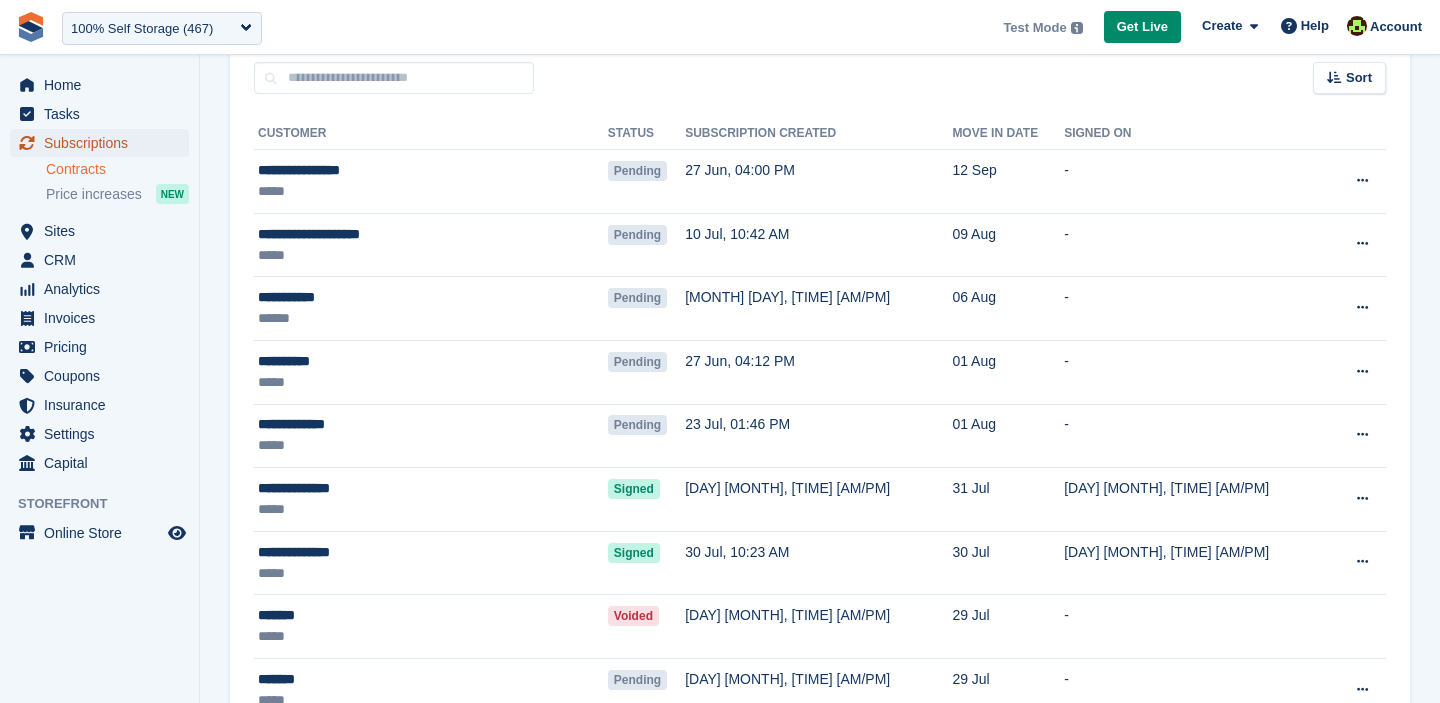 click on "Subscriptions" at bounding box center (104, 143) 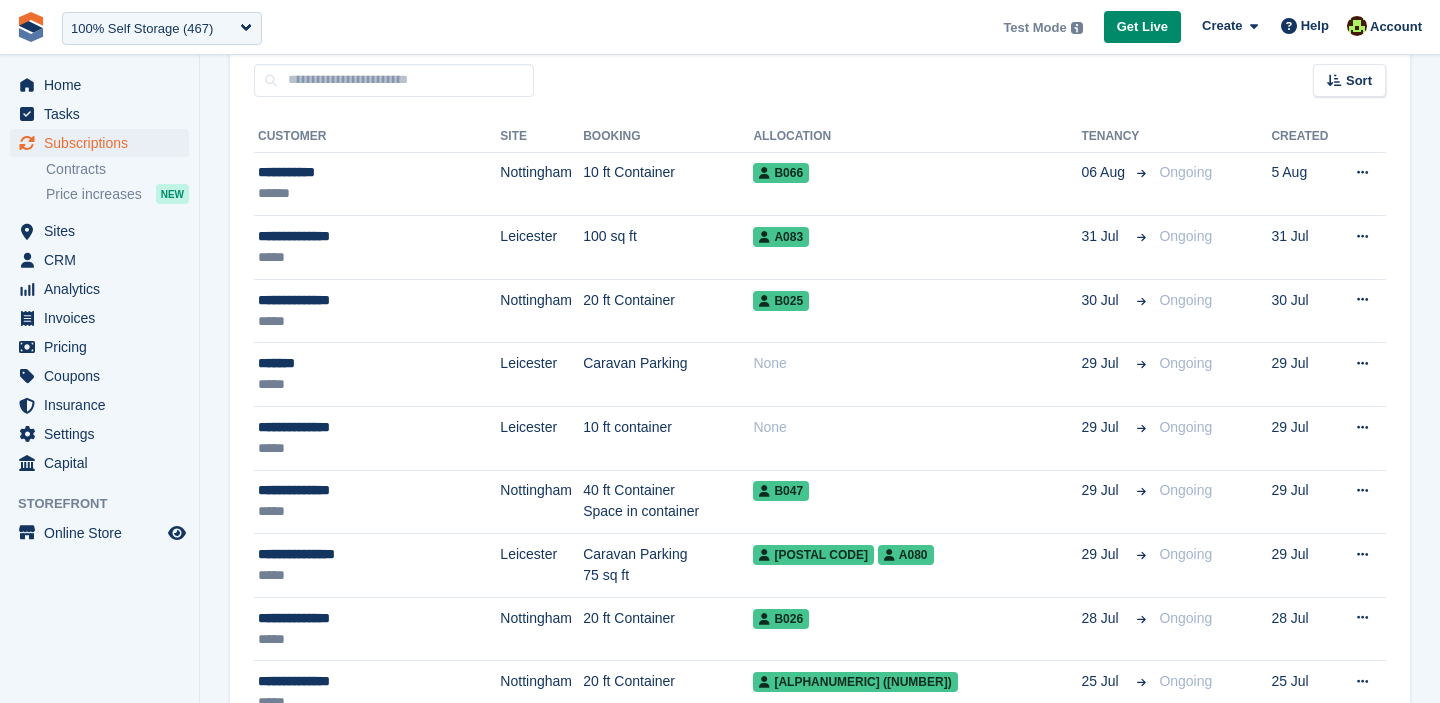 scroll, scrollTop: 186, scrollLeft: 0, axis: vertical 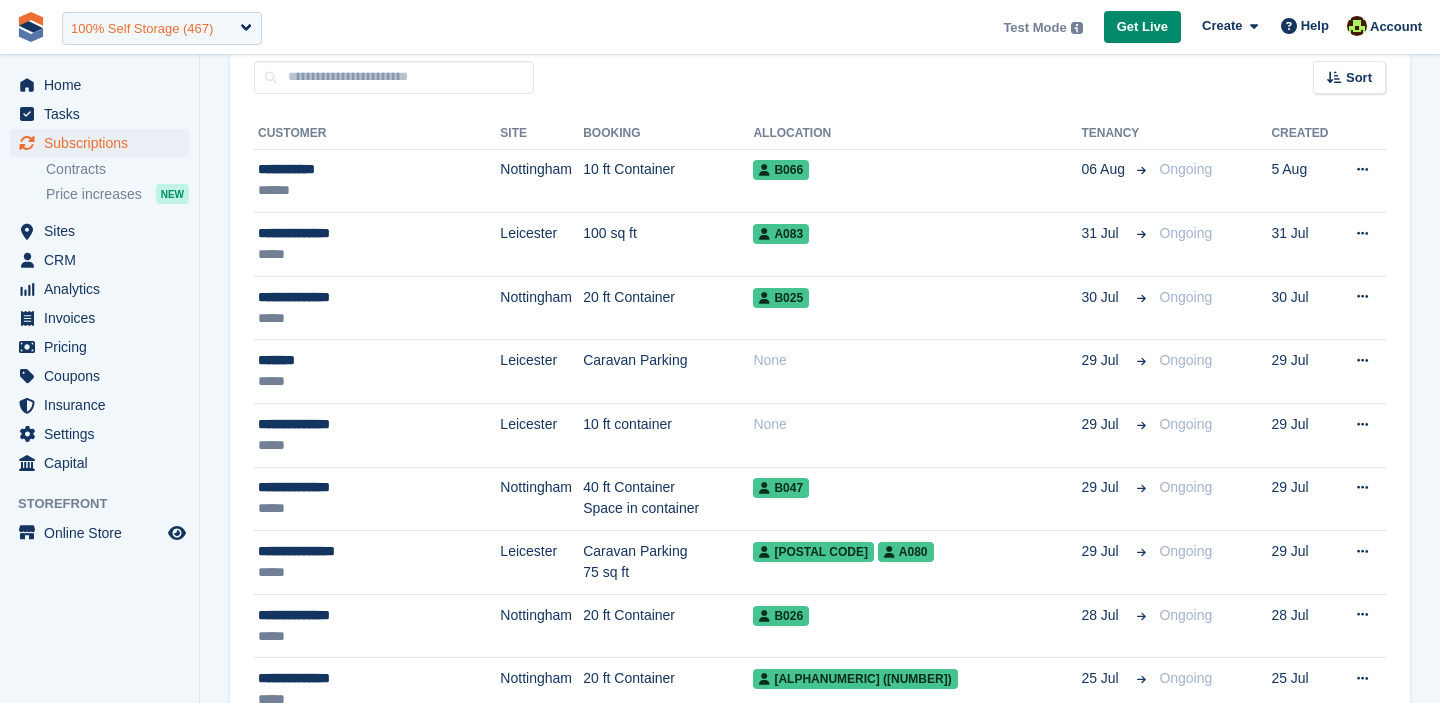 click on "100% Self Storage (467)" at bounding box center [142, 29] 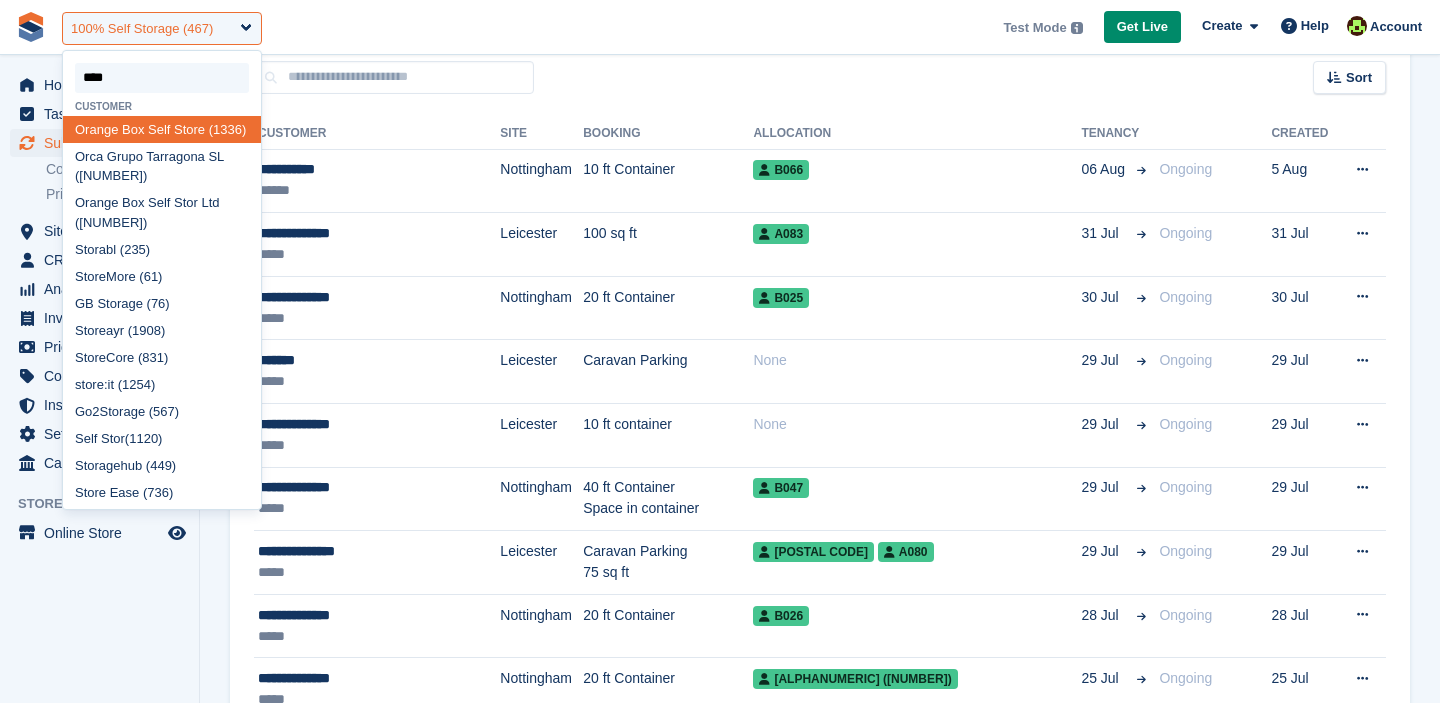 type on "*****" 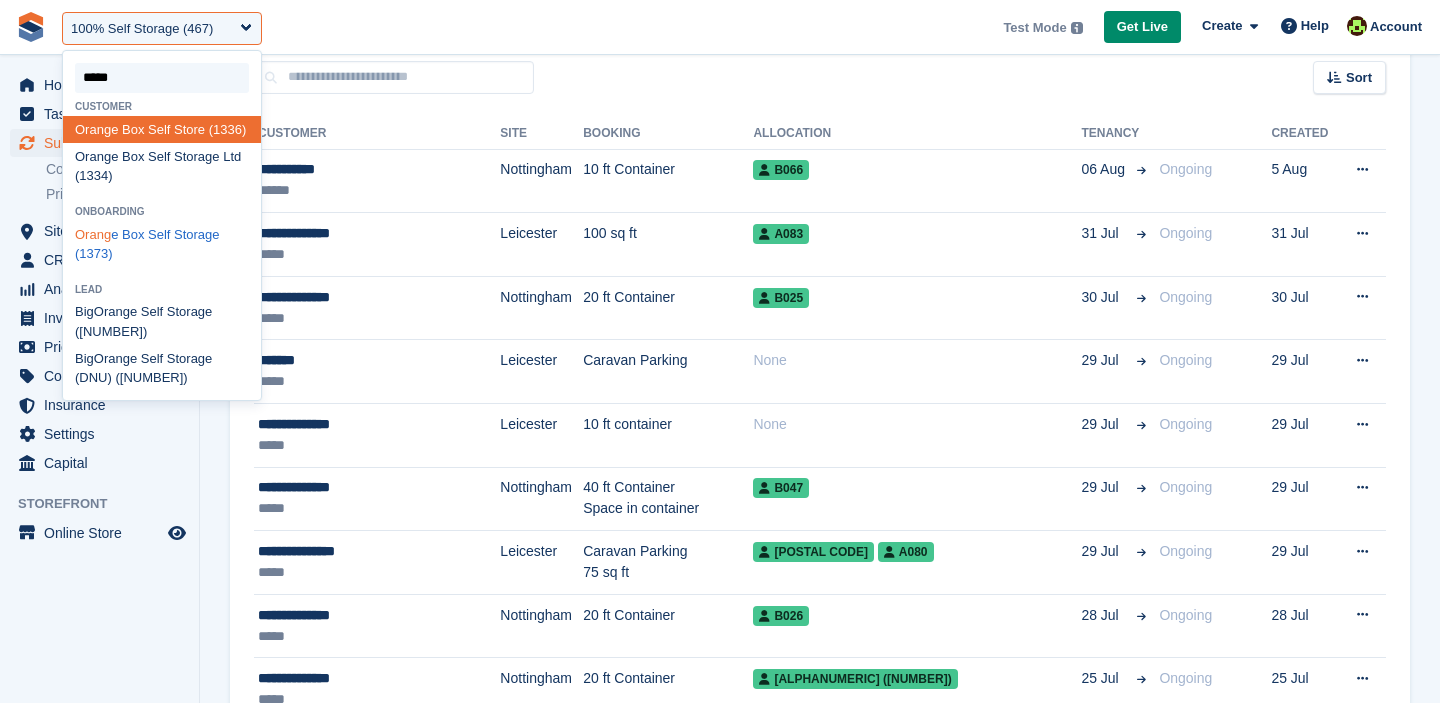 click on "Orang e Box Self Storage (1373)" at bounding box center (162, 244) 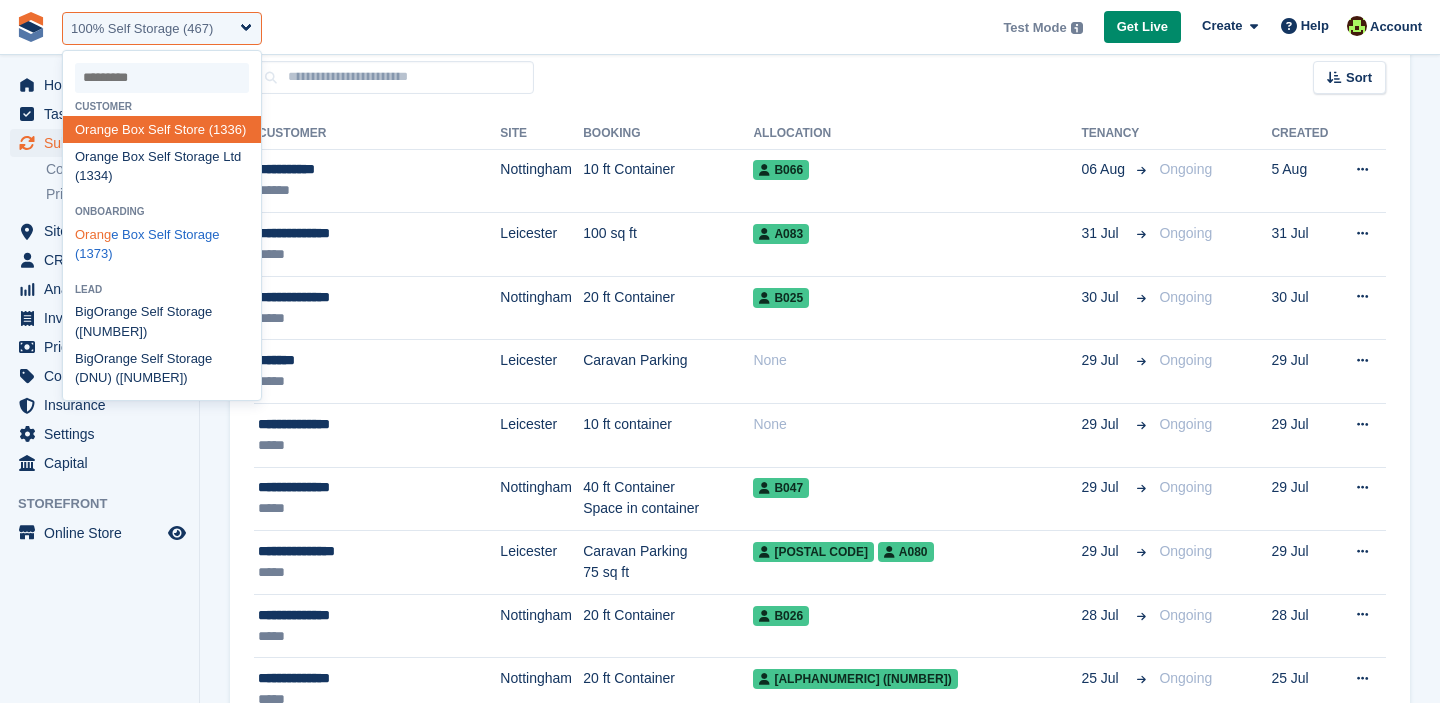 select on "****" 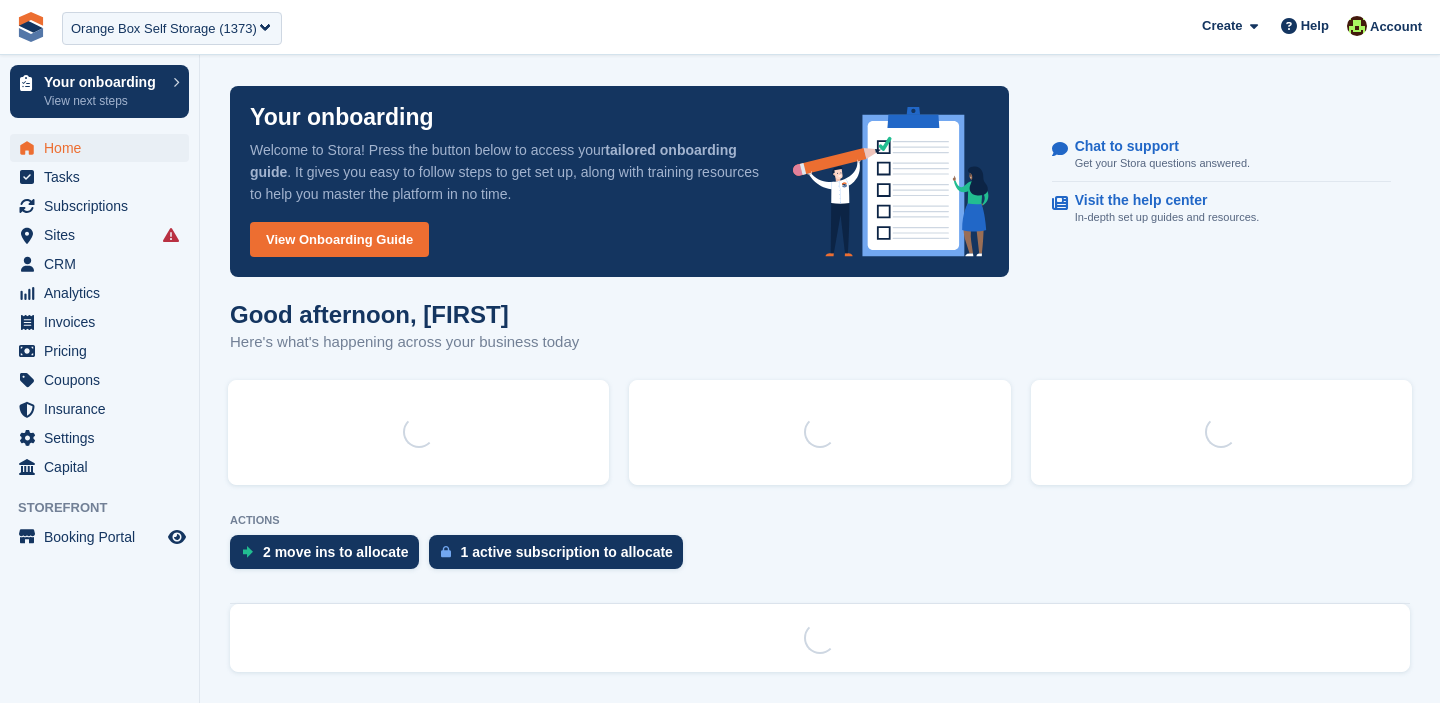 scroll, scrollTop: 0, scrollLeft: 0, axis: both 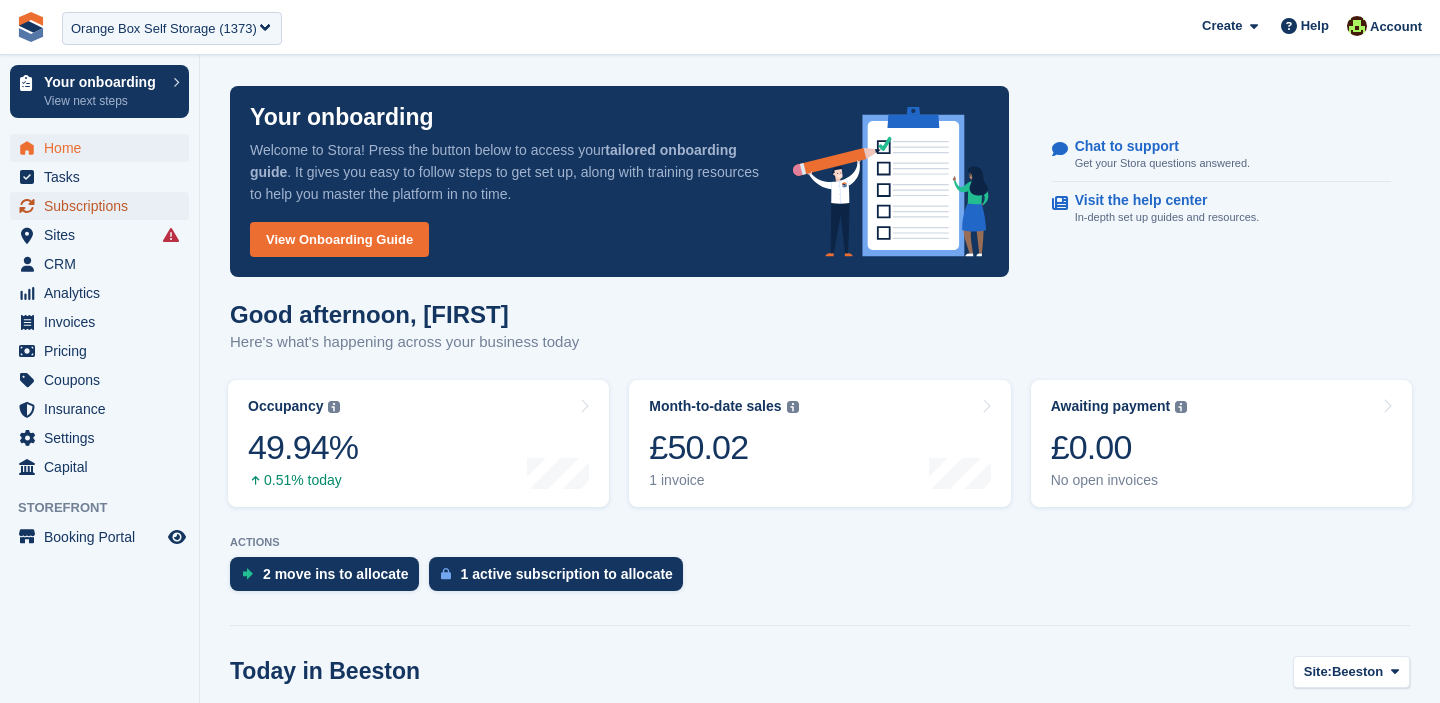 click on "Subscriptions" at bounding box center (104, 206) 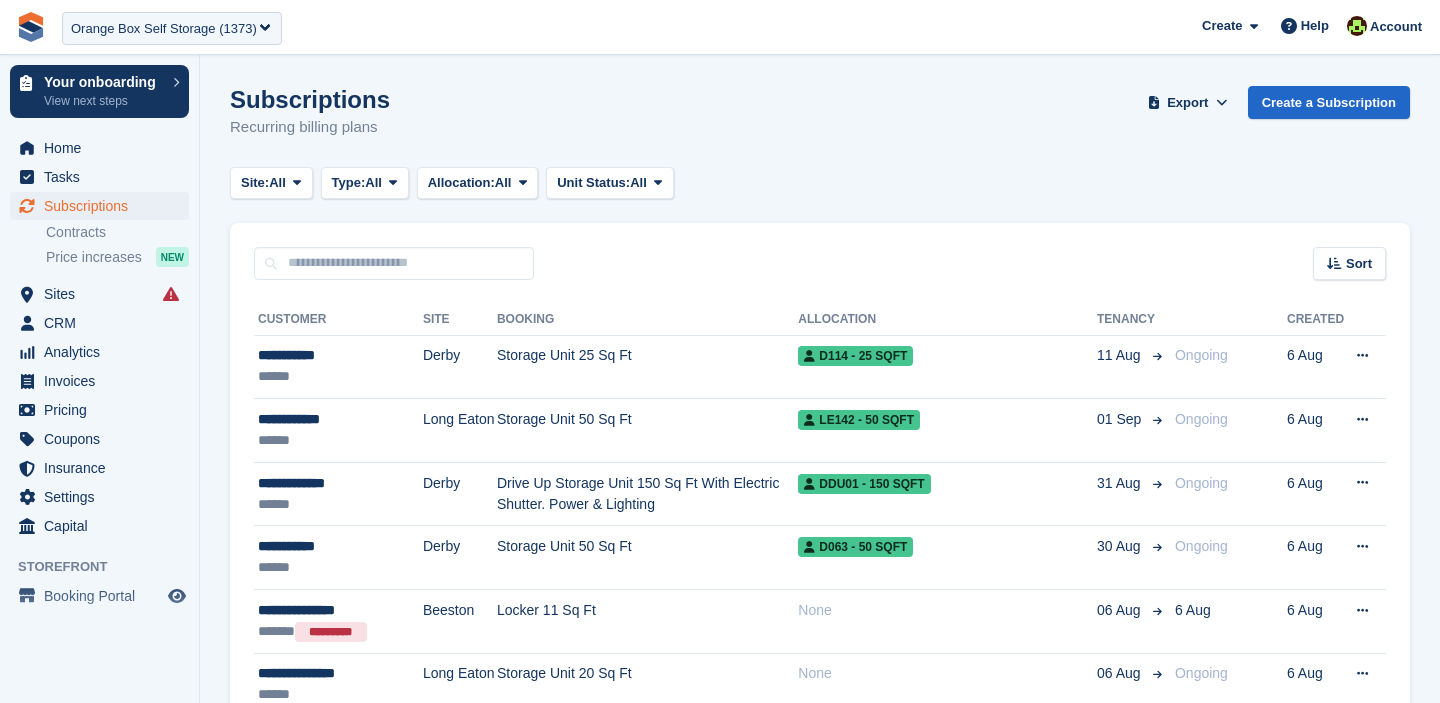 scroll, scrollTop: 0, scrollLeft: 0, axis: both 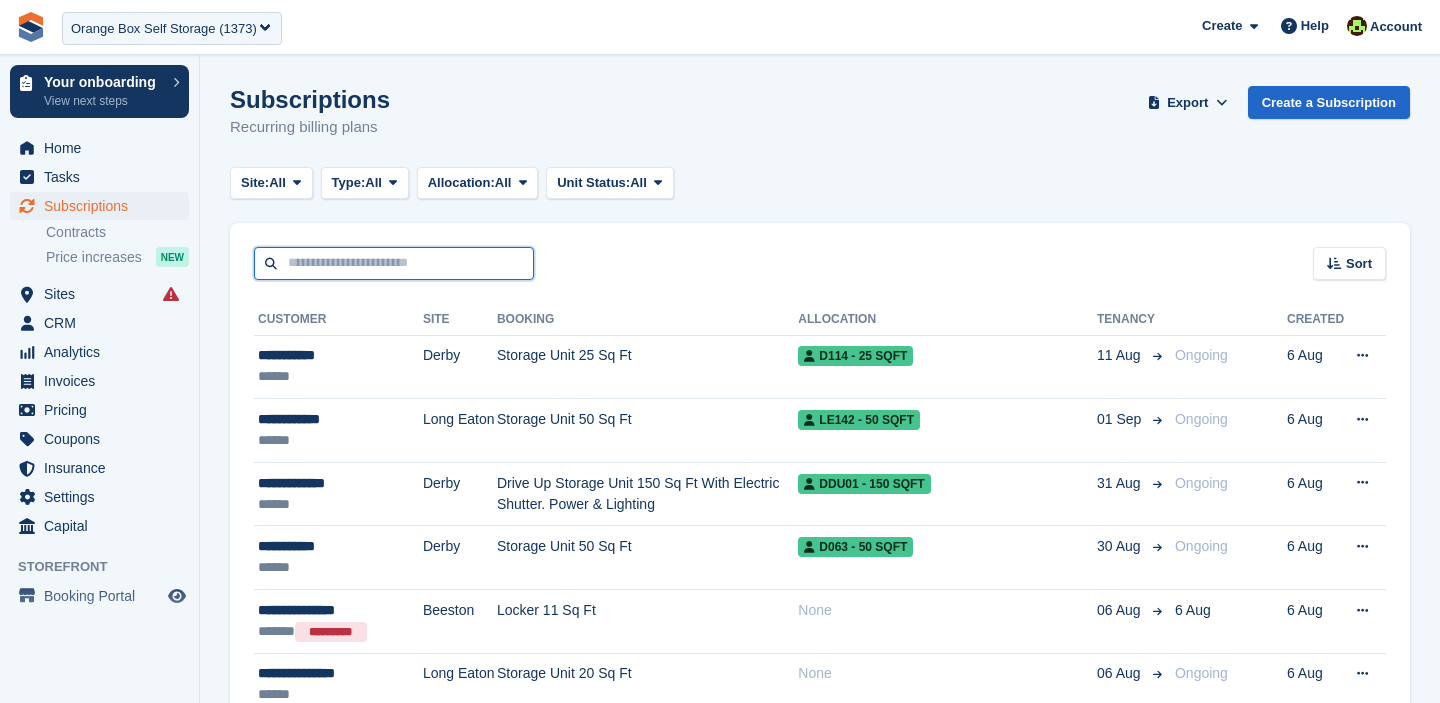 click at bounding box center [394, 263] 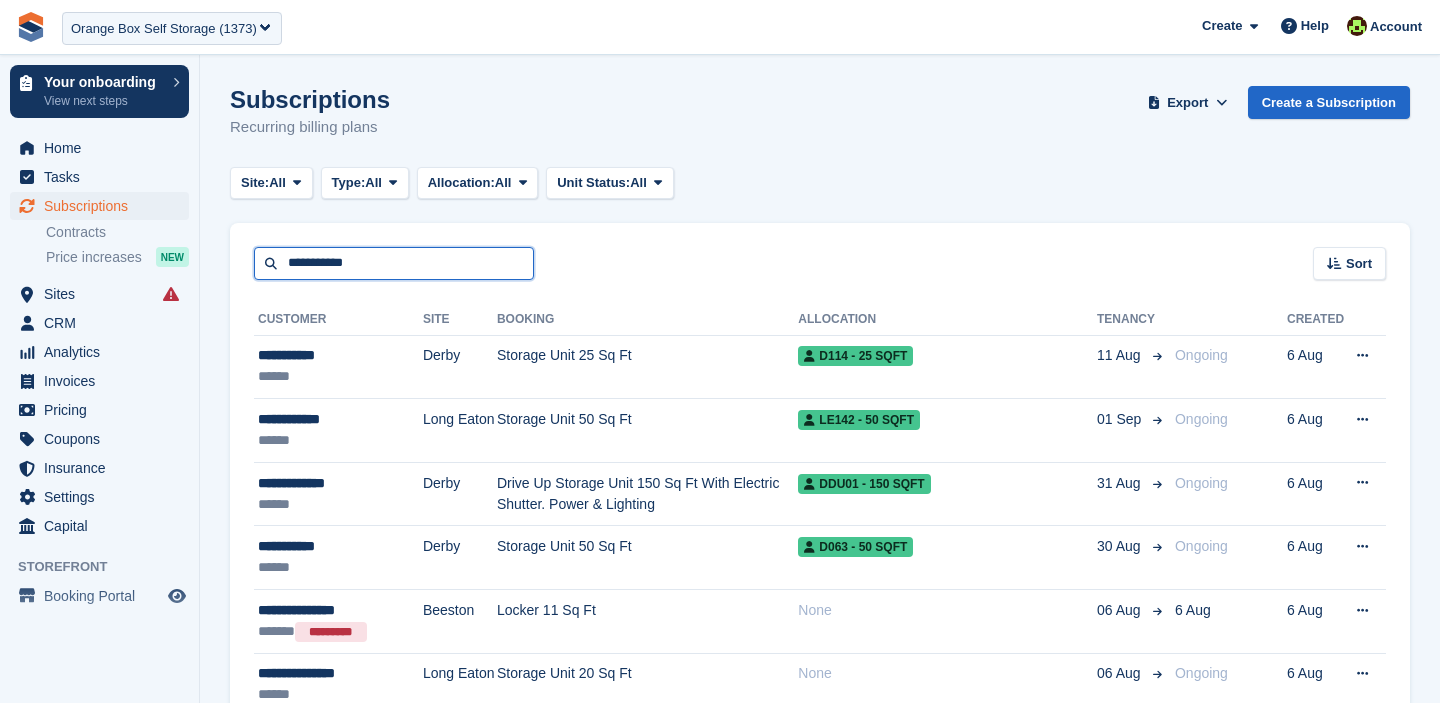 type on "**********" 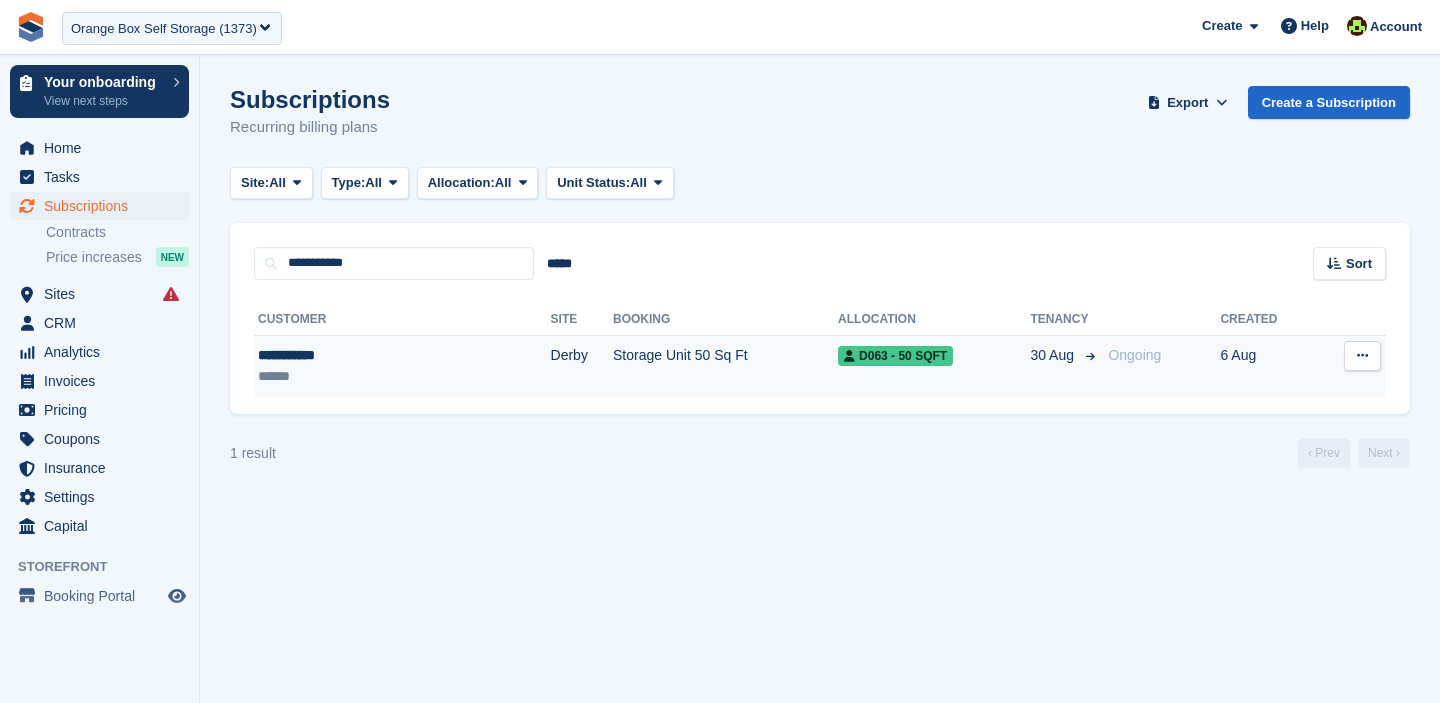 click on "D063 - 50 SQFT" at bounding box center [934, 366] 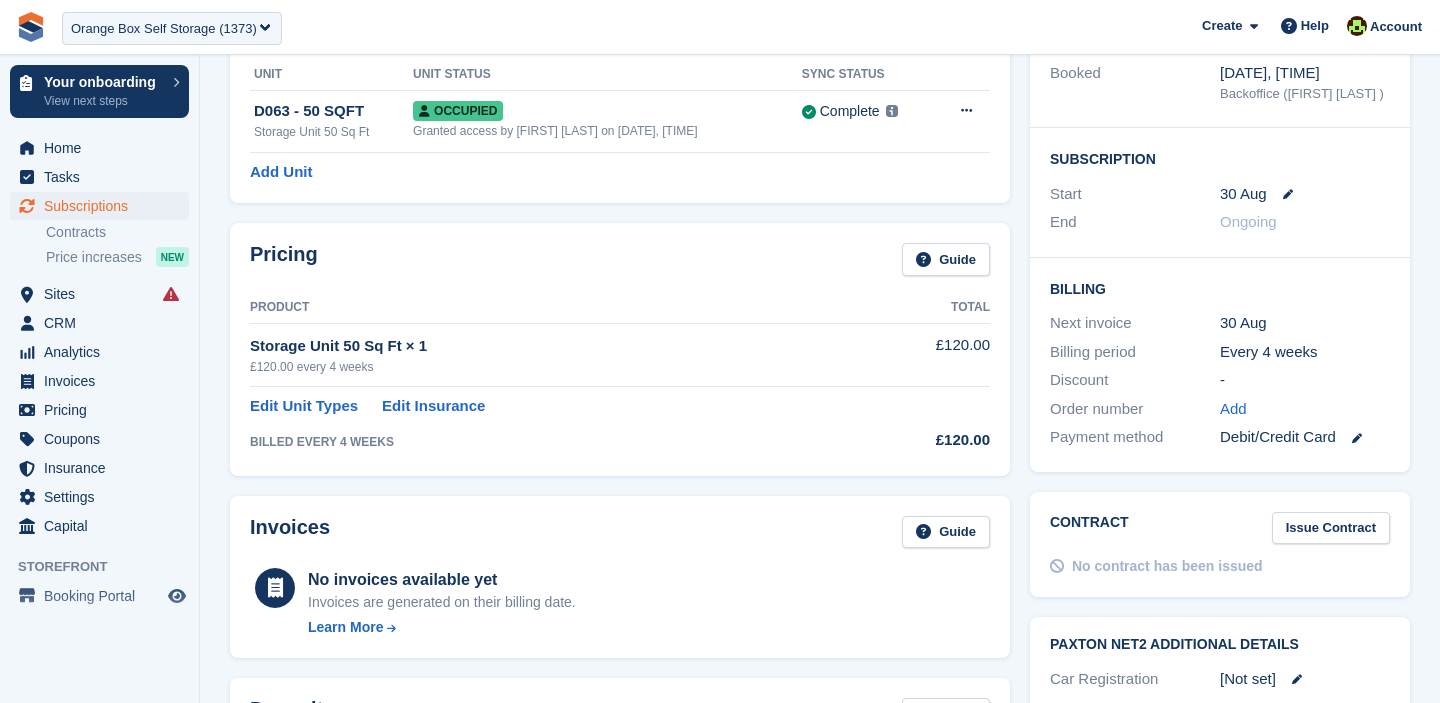 scroll, scrollTop: 254, scrollLeft: 0, axis: vertical 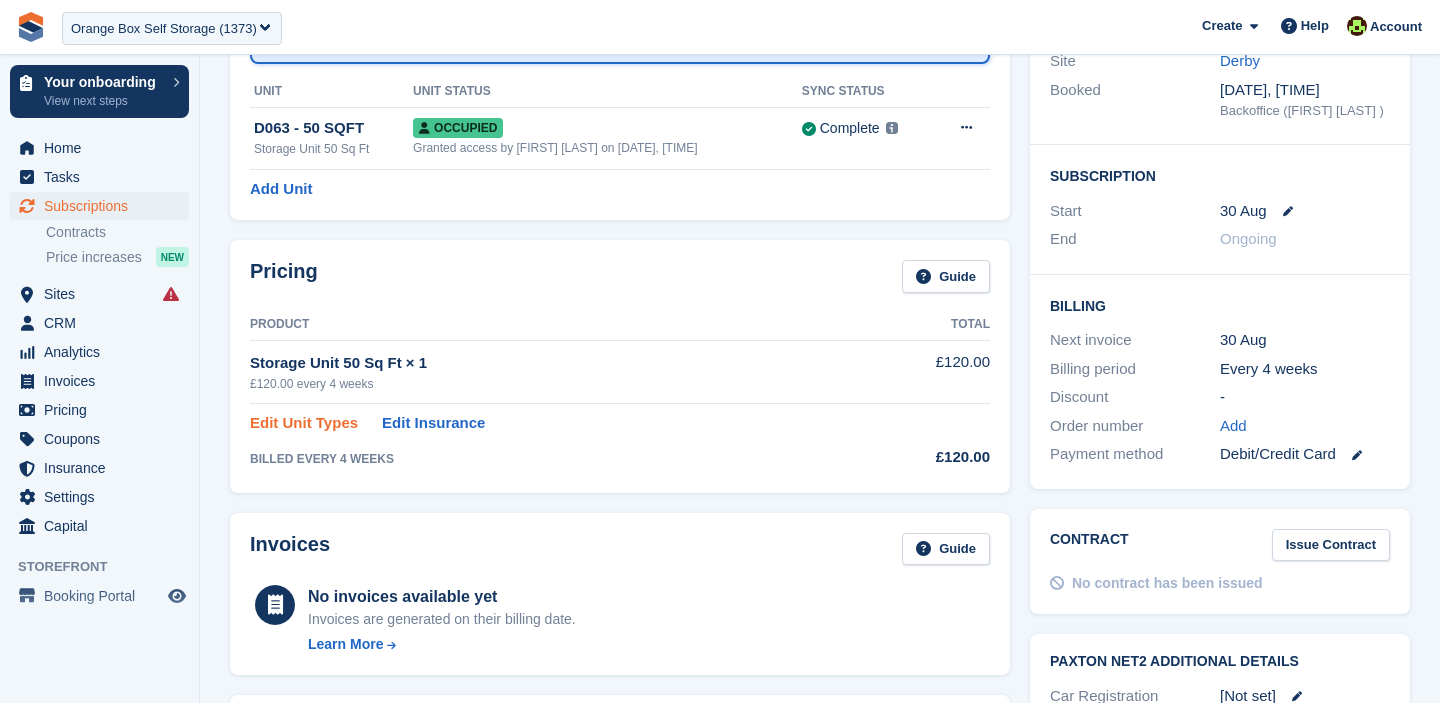 click on "Edit Unit Types" at bounding box center (304, 423) 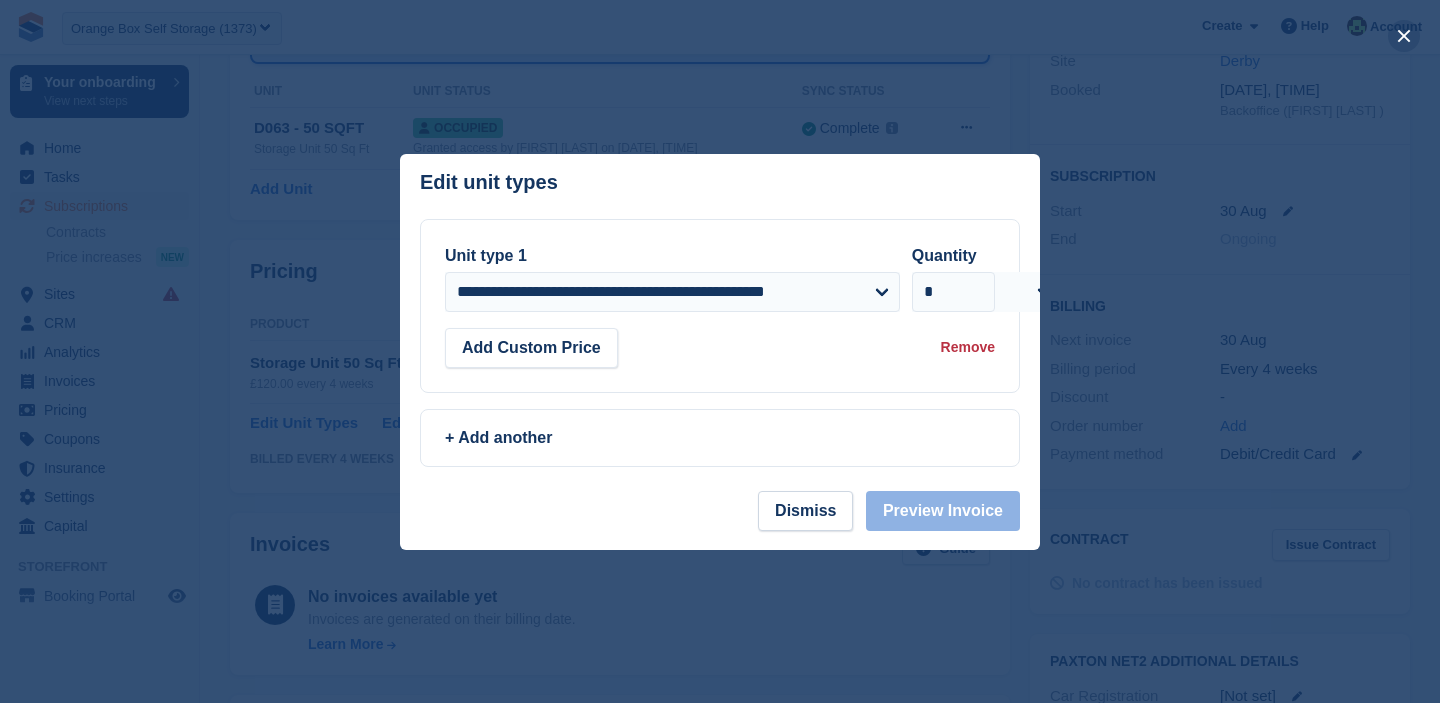click at bounding box center [1404, 36] 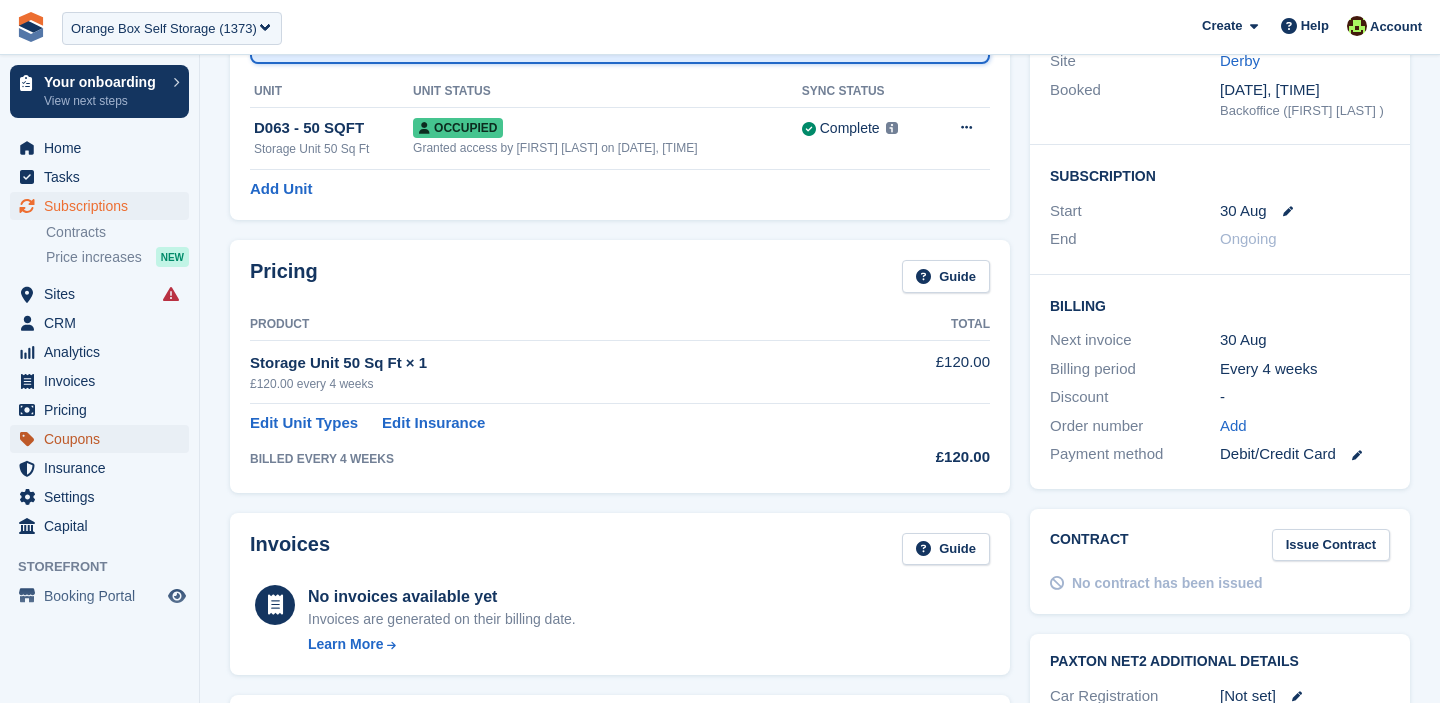 click on "Coupons" at bounding box center (104, 439) 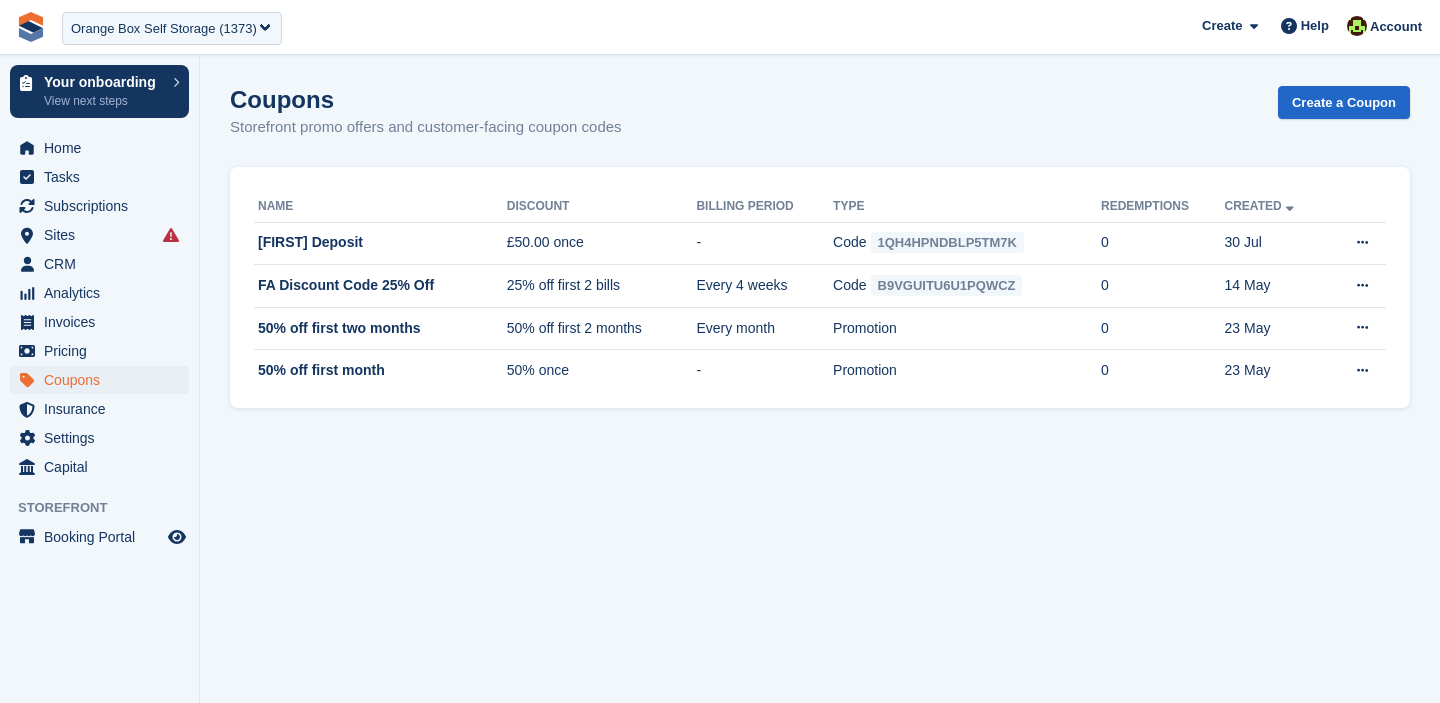 scroll, scrollTop: 0, scrollLeft: 0, axis: both 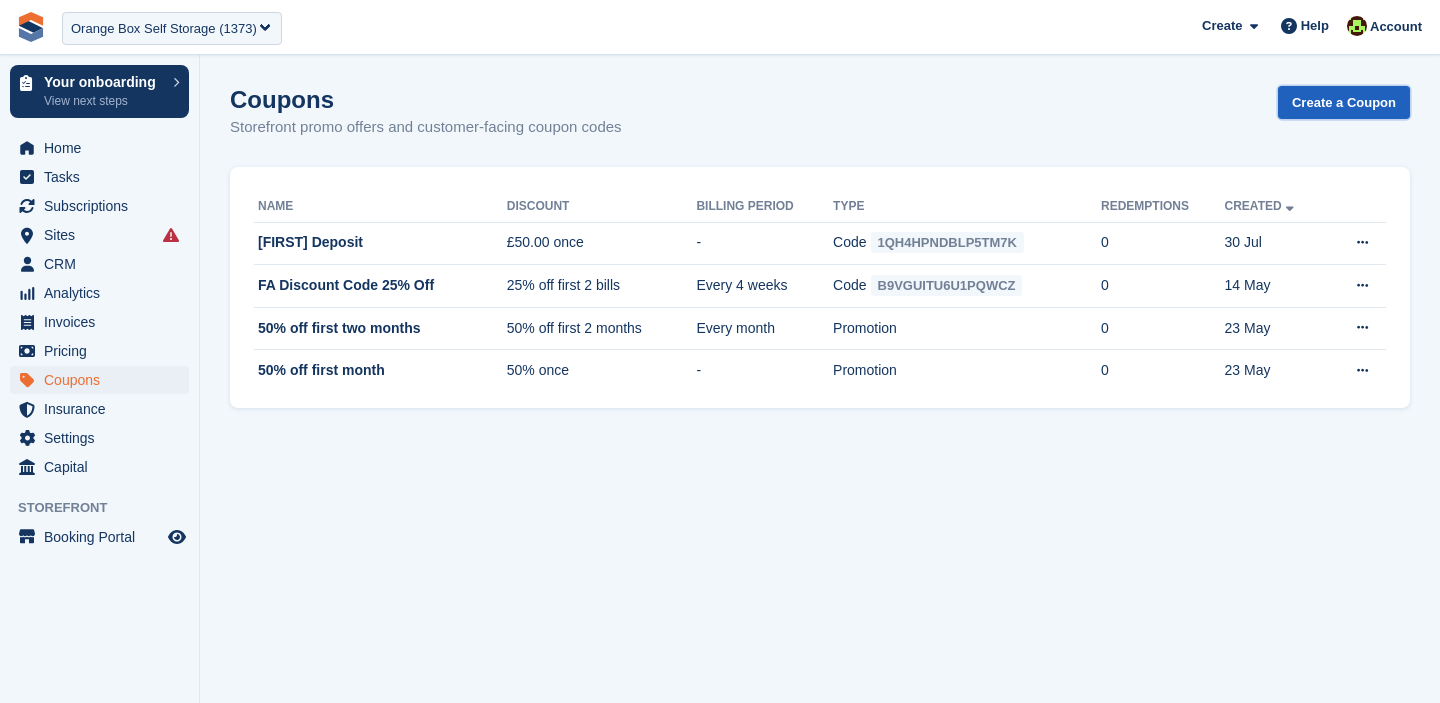 click on "Create a Coupon" at bounding box center [1344, 102] 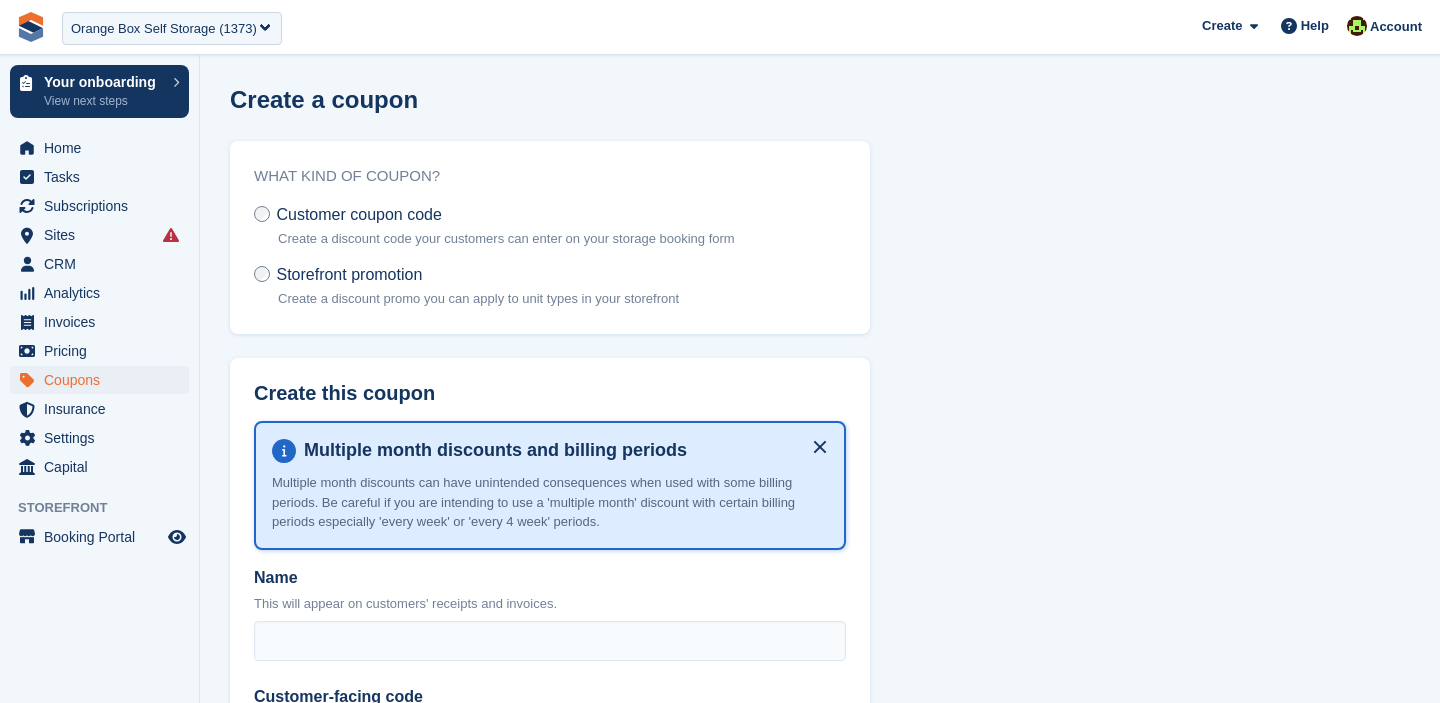 click on "Storefront promotion" at bounding box center (349, 274) 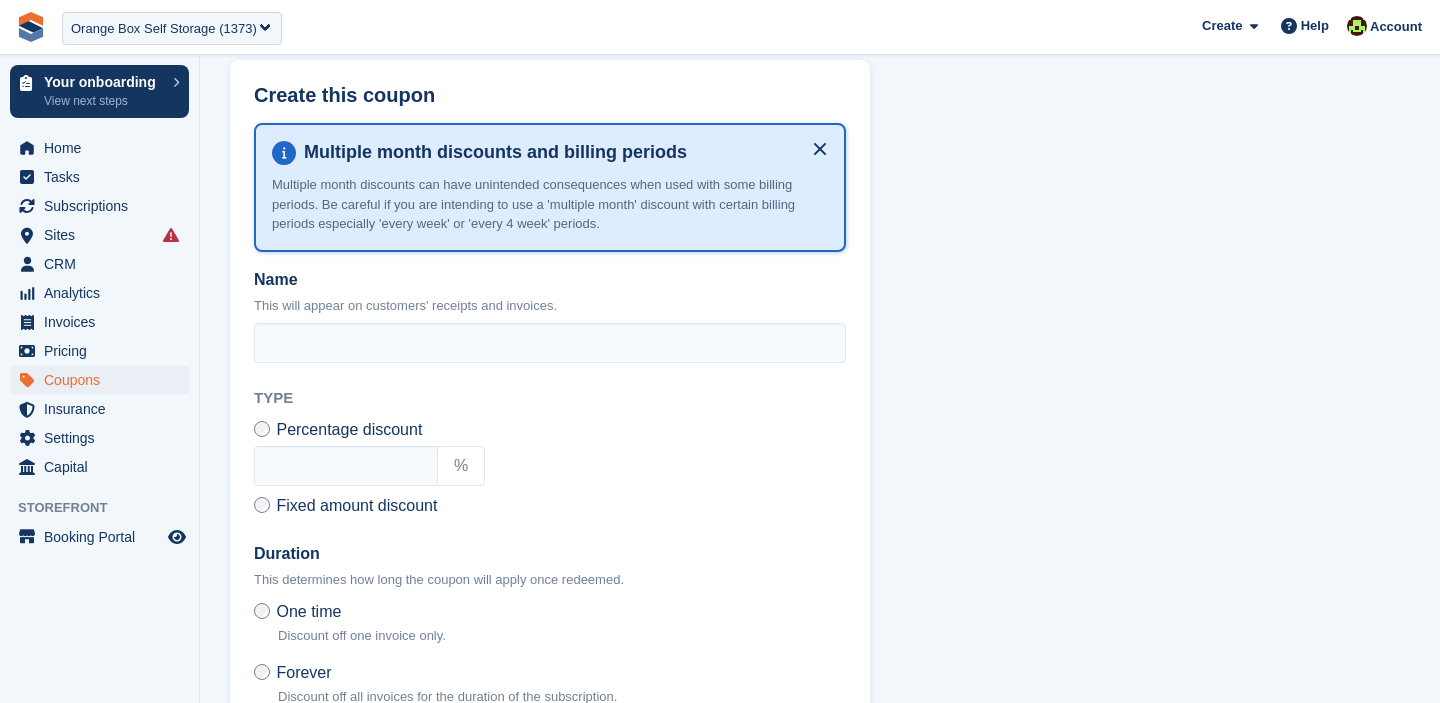 scroll, scrollTop: 430, scrollLeft: 0, axis: vertical 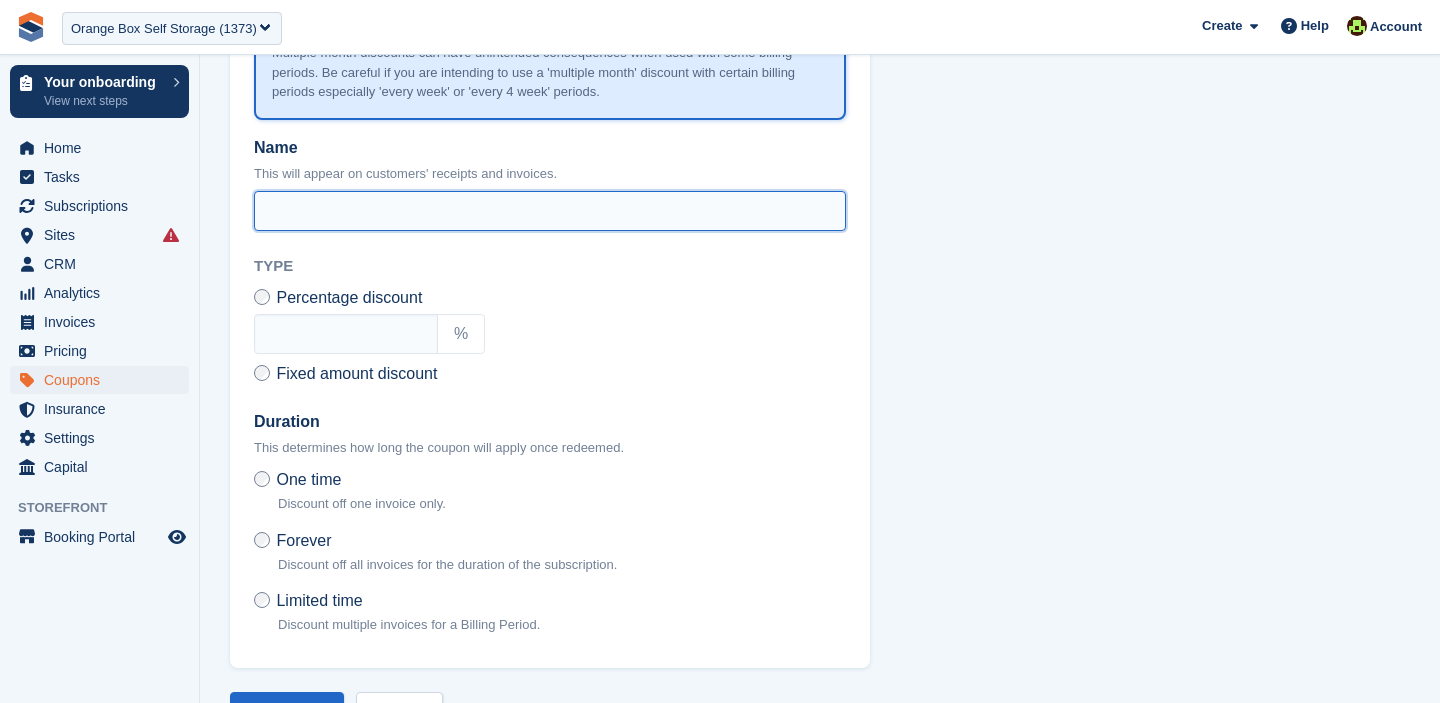 click on "Name" at bounding box center [550, 211] 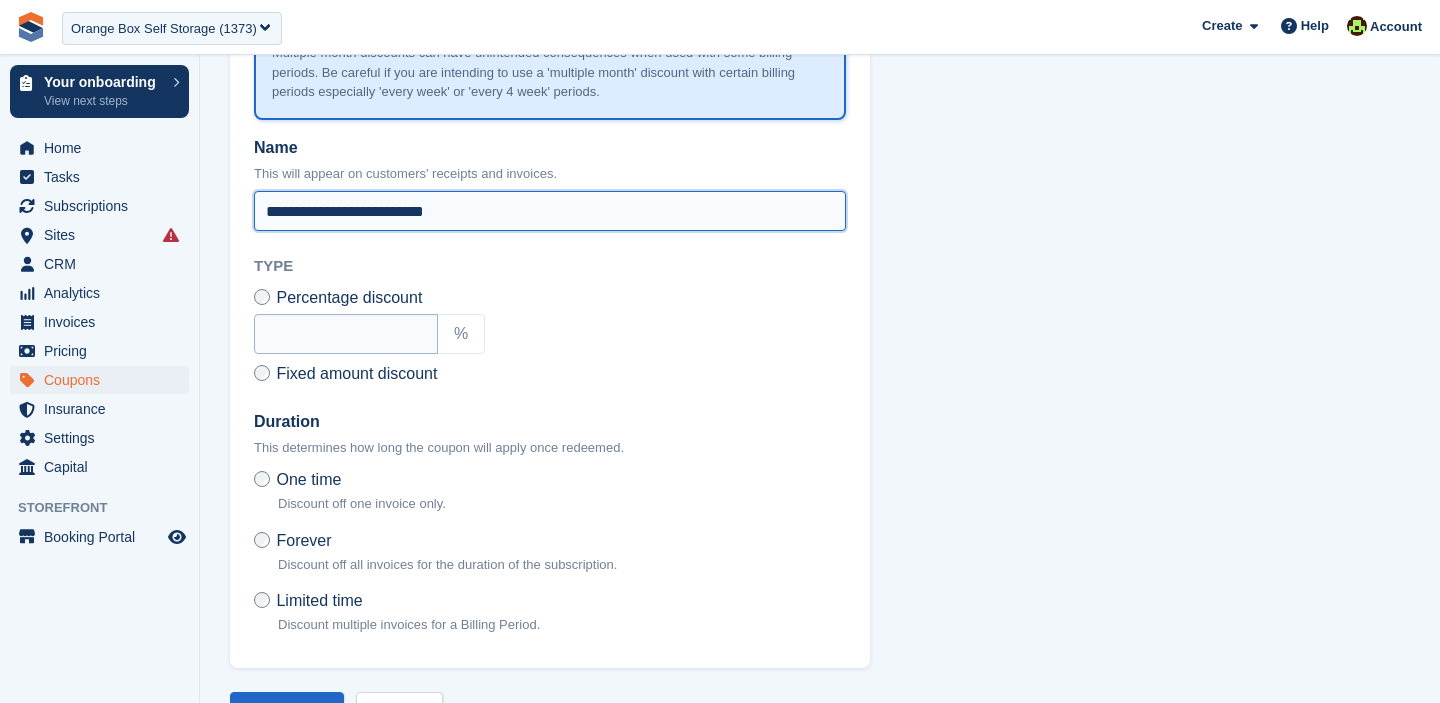 type on "**********" 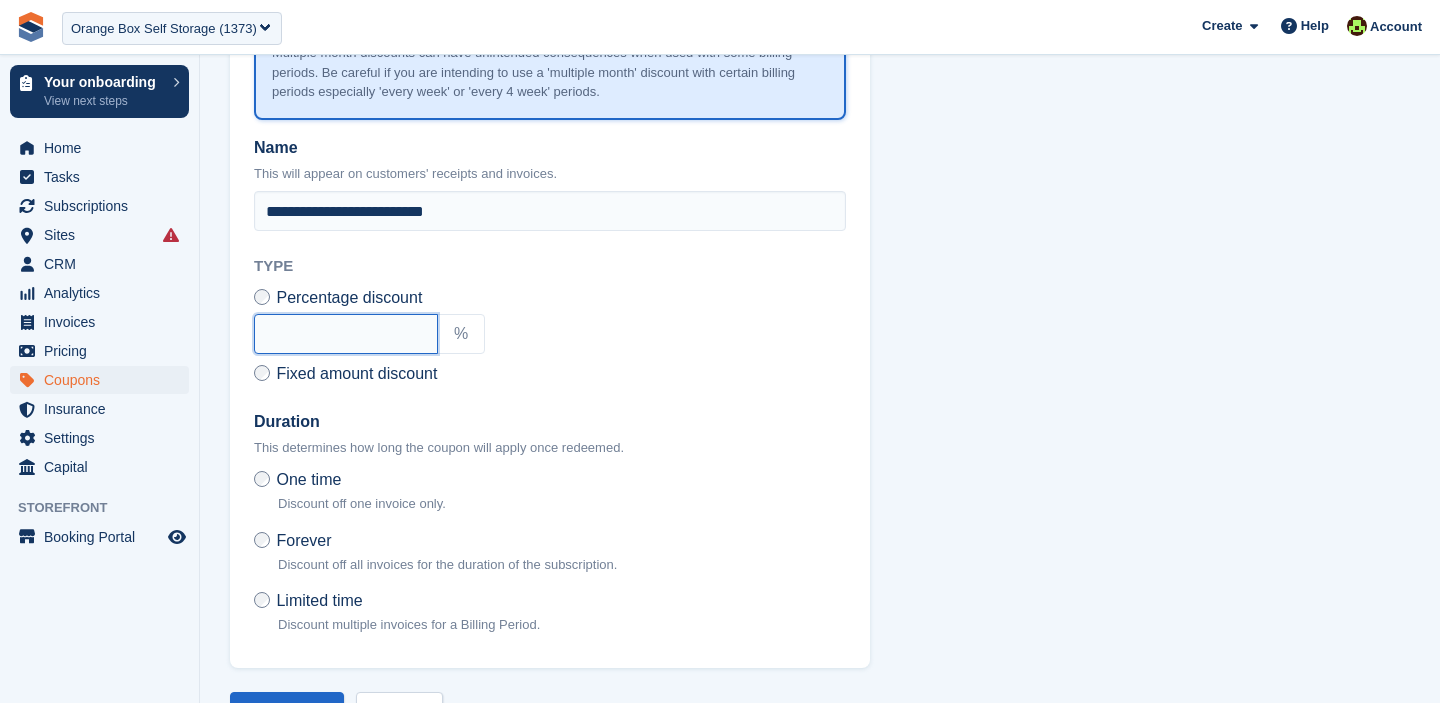 click at bounding box center (346, 334) 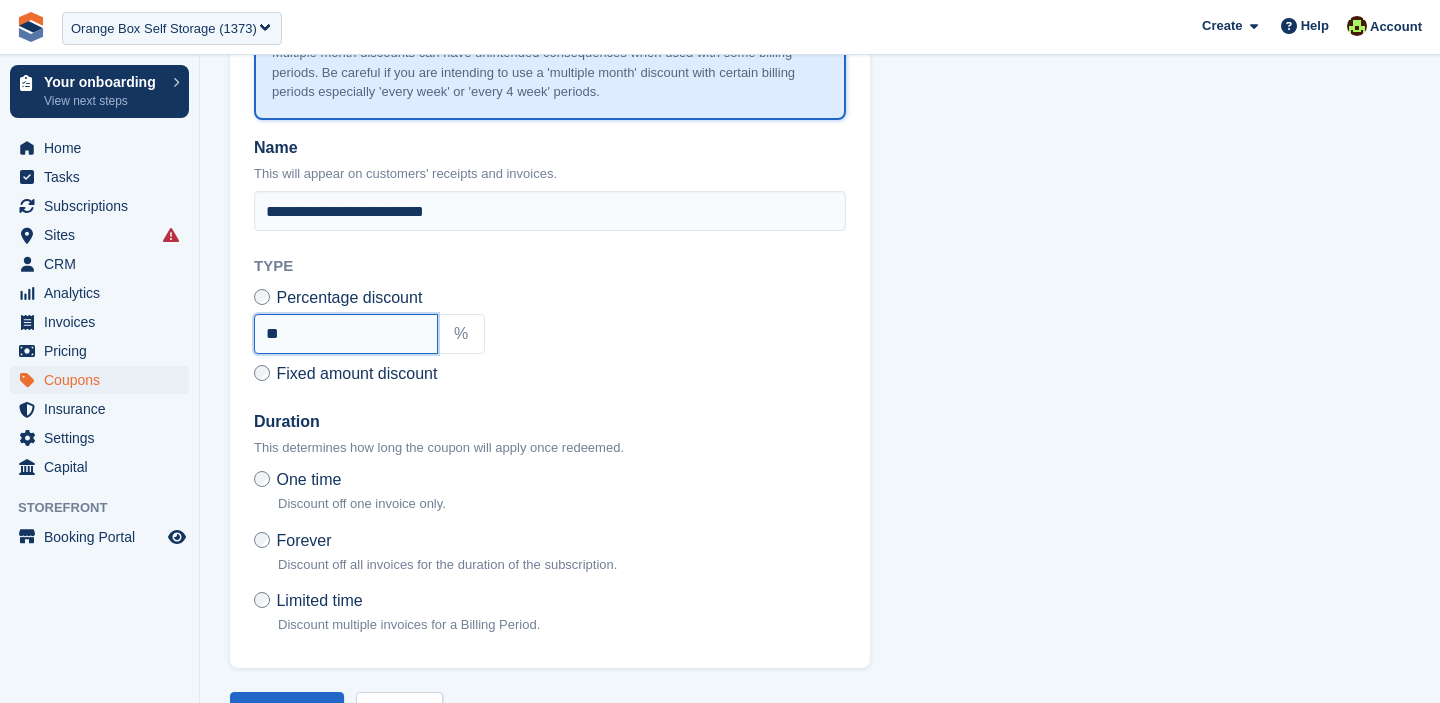 type on "**" 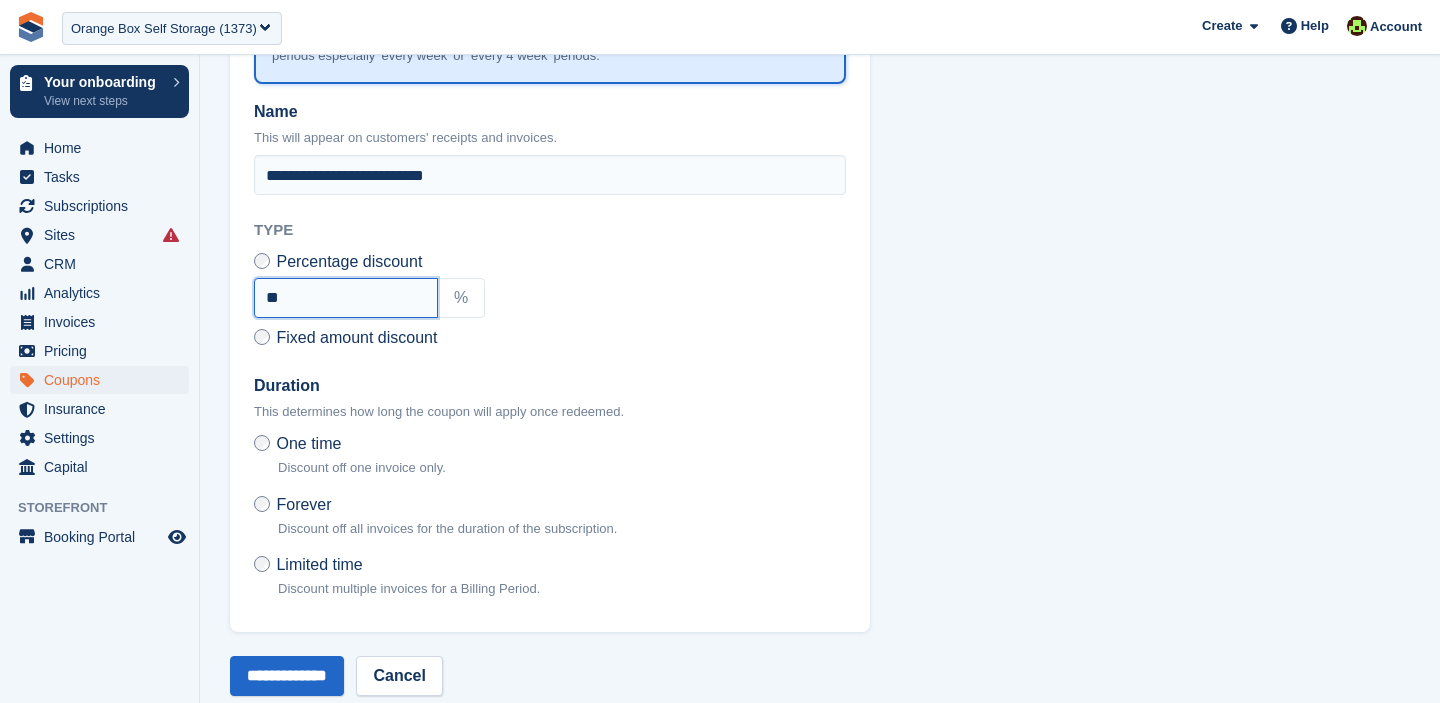 scroll, scrollTop: 499, scrollLeft: 0, axis: vertical 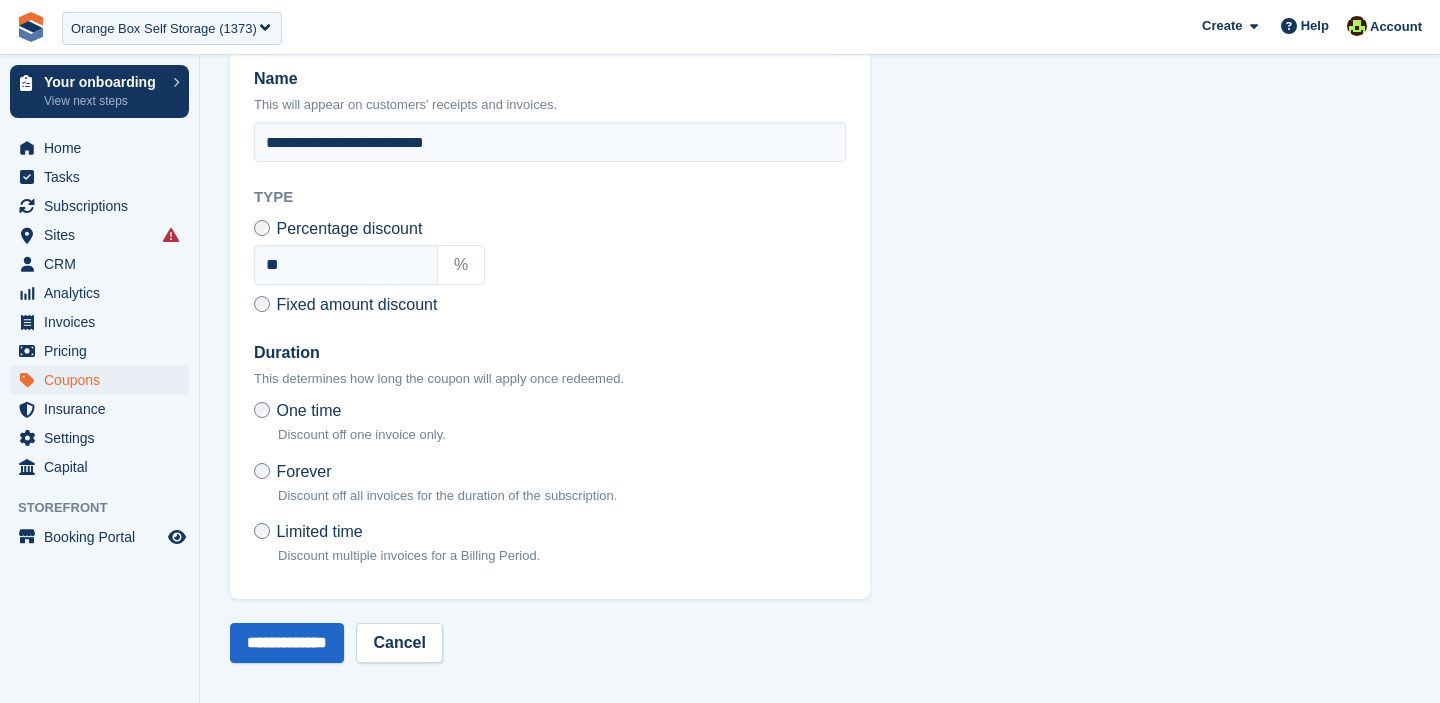 click on "**********" at bounding box center (550, 229) 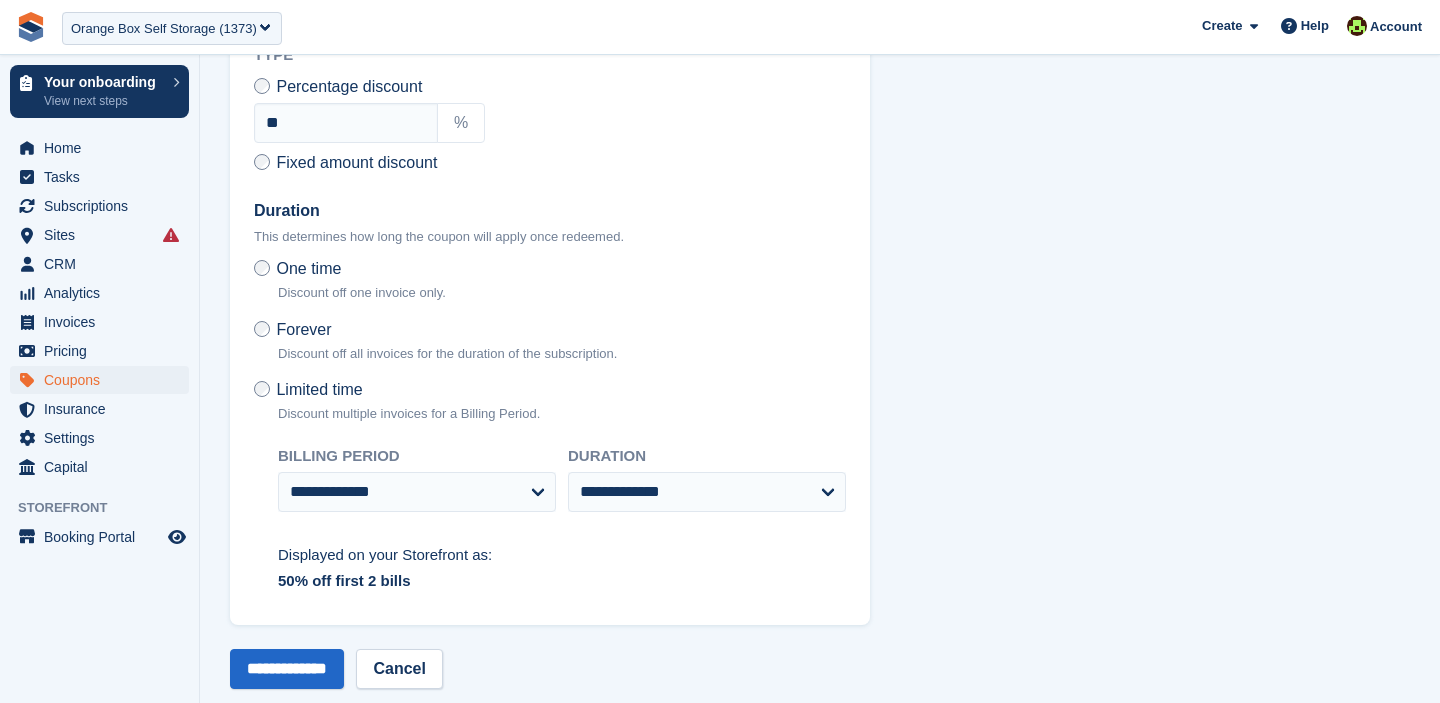 scroll, scrollTop: 666, scrollLeft: 0, axis: vertical 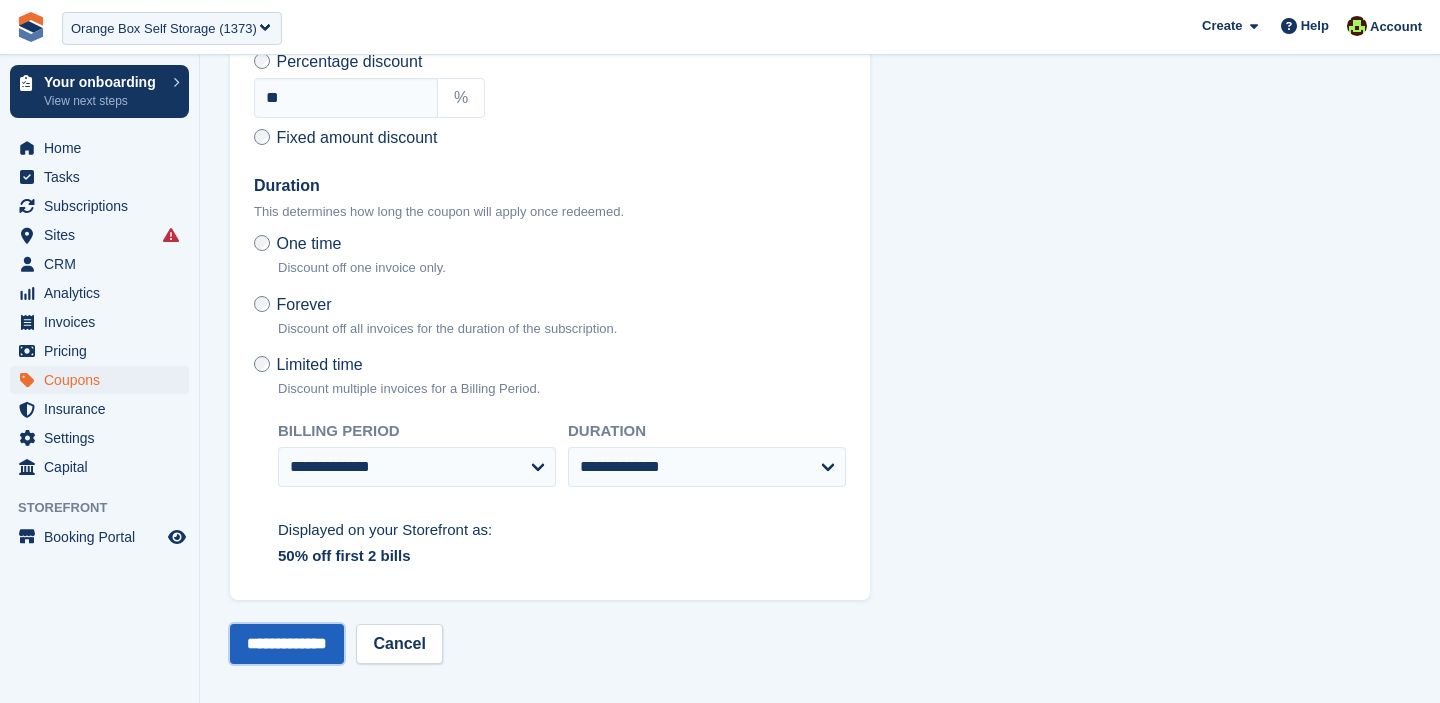 click on "**********" at bounding box center (287, 644) 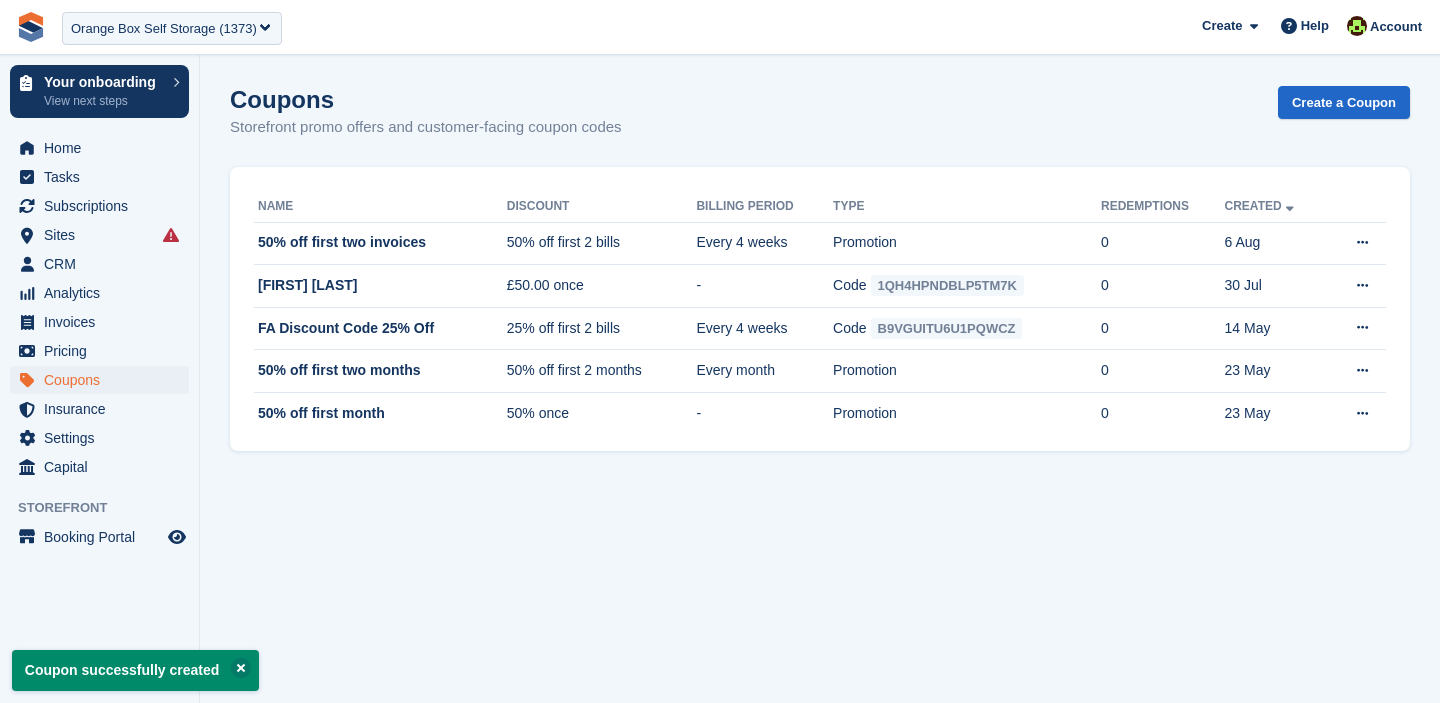 scroll, scrollTop: 0, scrollLeft: 0, axis: both 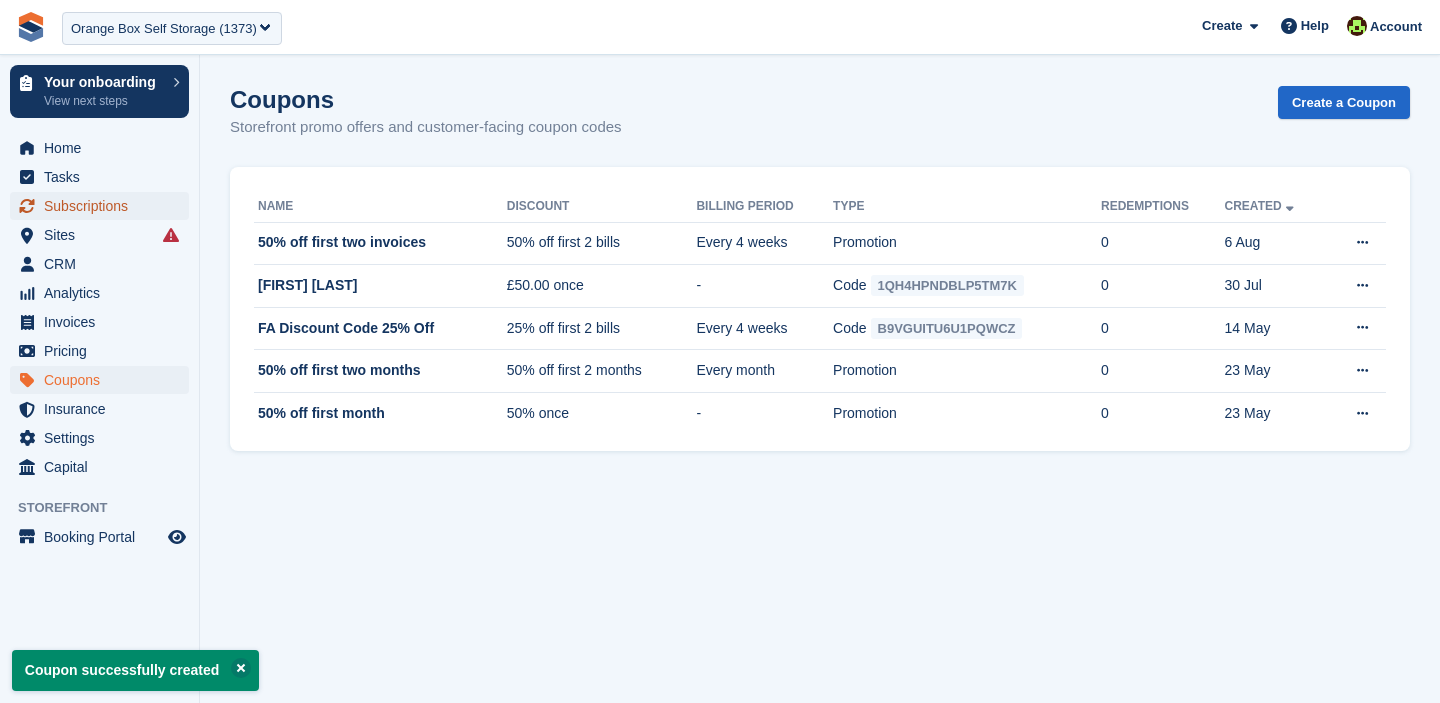 click on "Subscriptions" at bounding box center (104, 206) 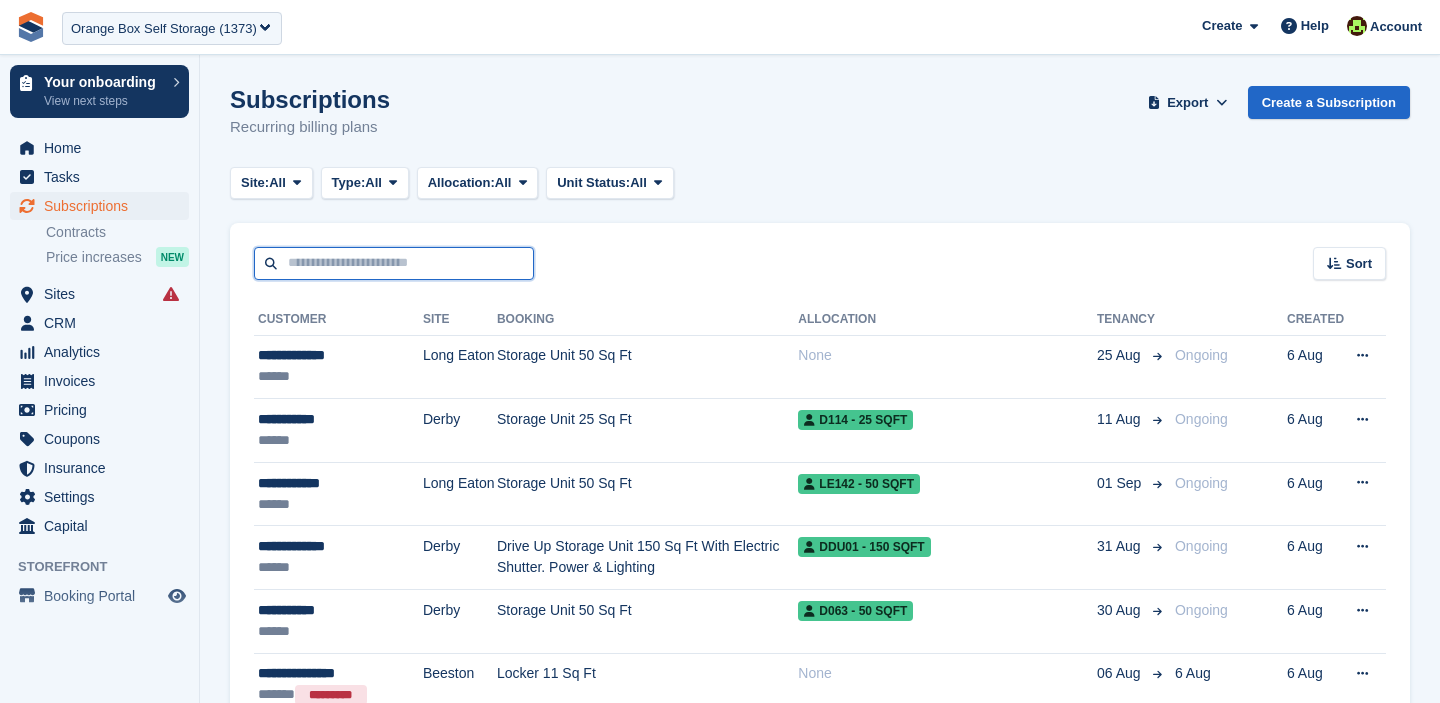 click at bounding box center [394, 263] 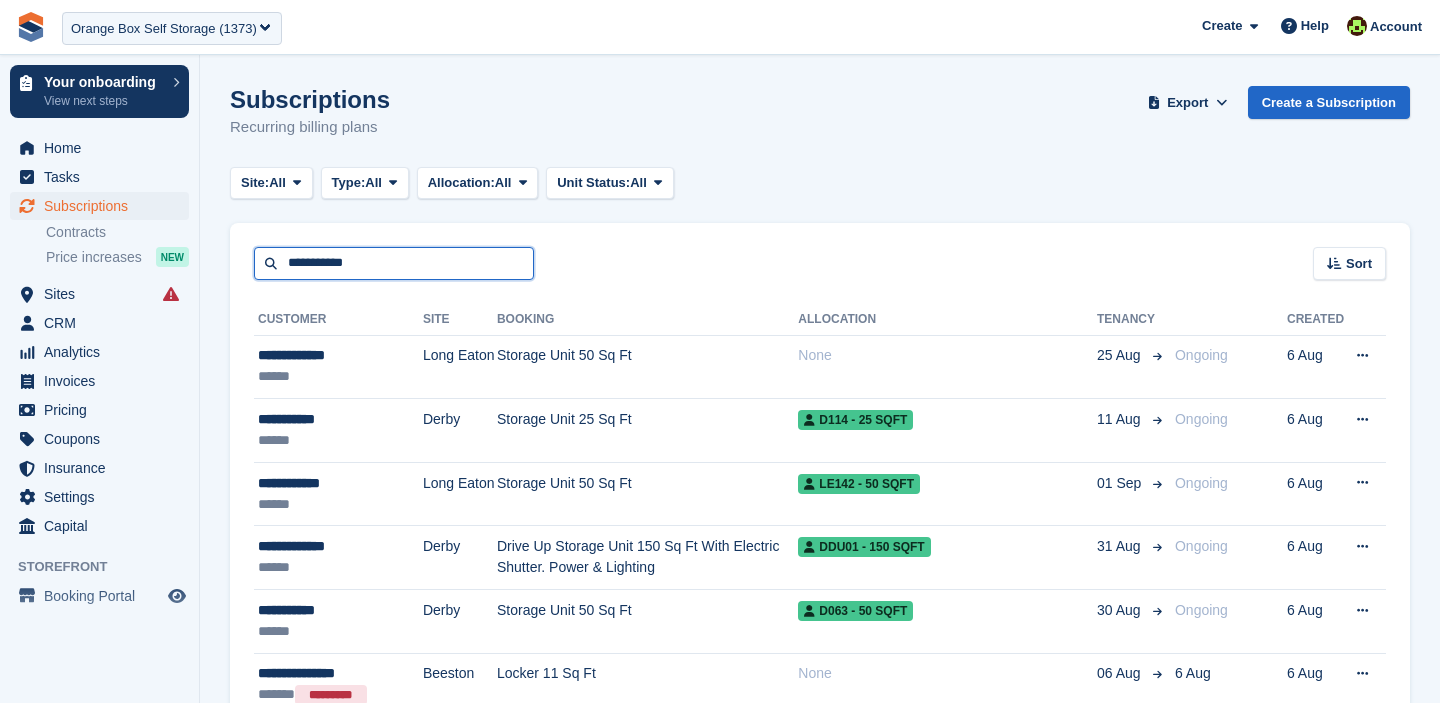 type on "**********" 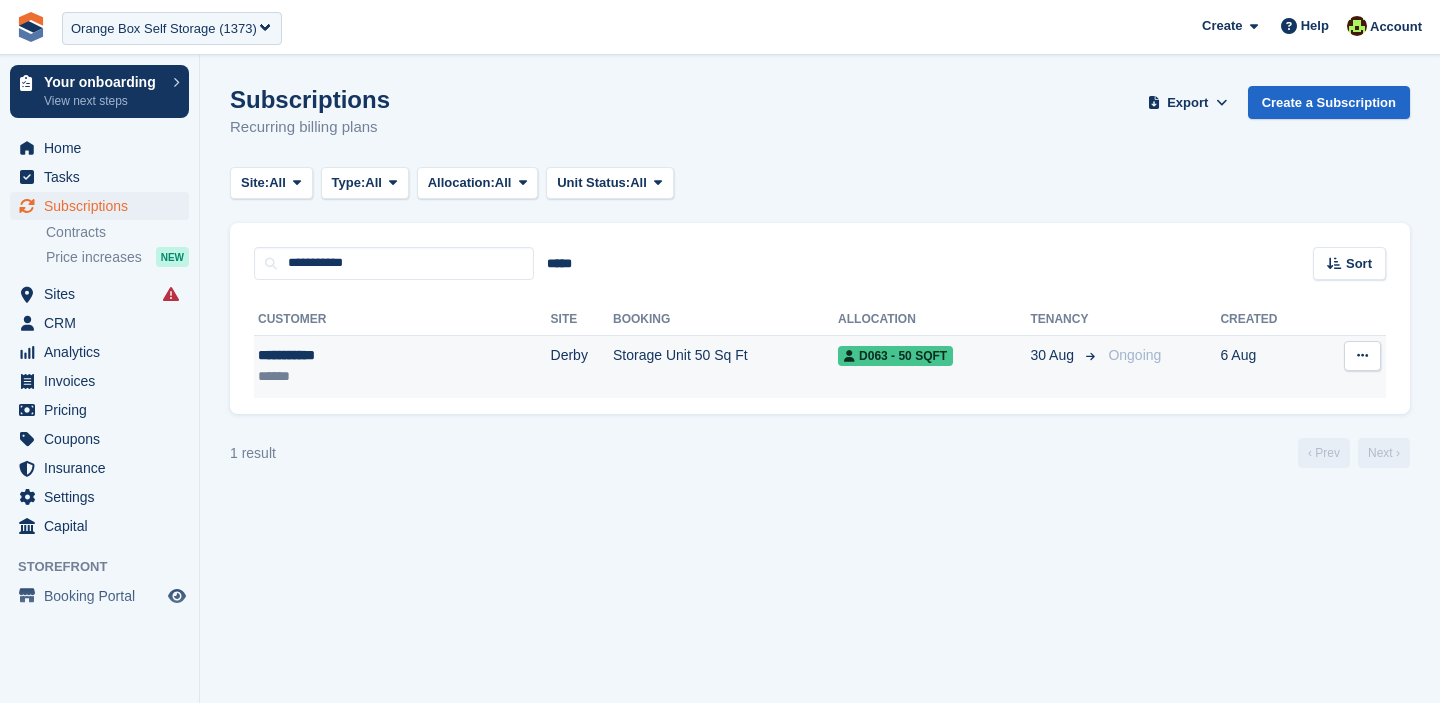 click on "D063 - 50 SQFT" at bounding box center (934, 366) 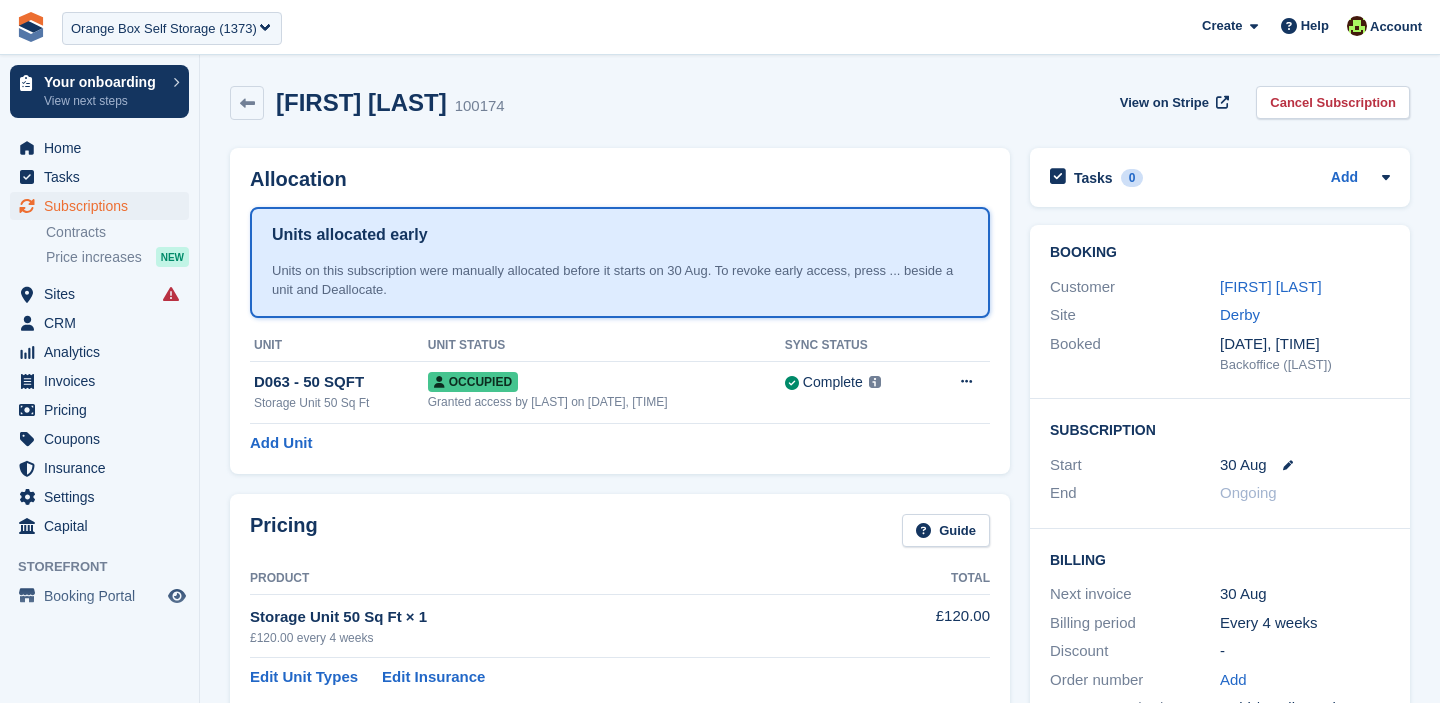 scroll, scrollTop: 42, scrollLeft: 0, axis: vertical 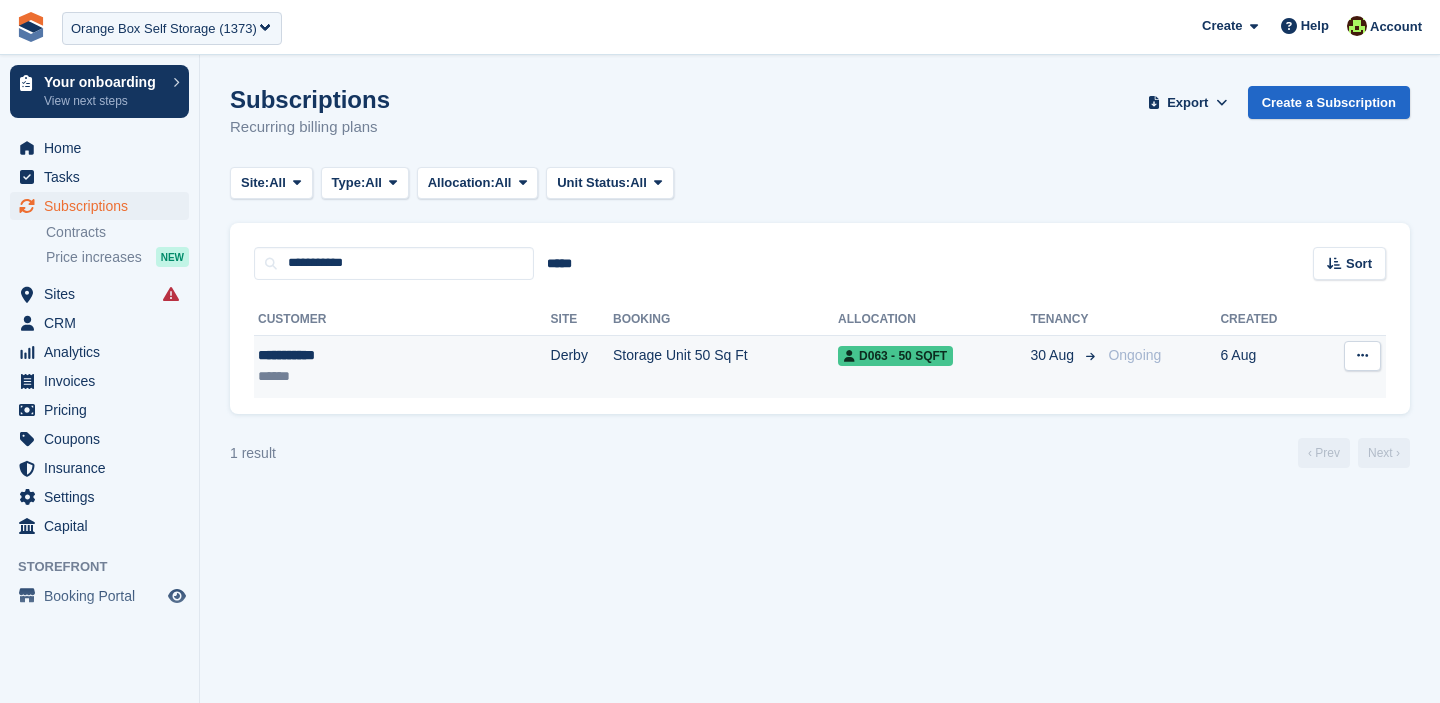 click on "**********" at bounding box center [402, 366] 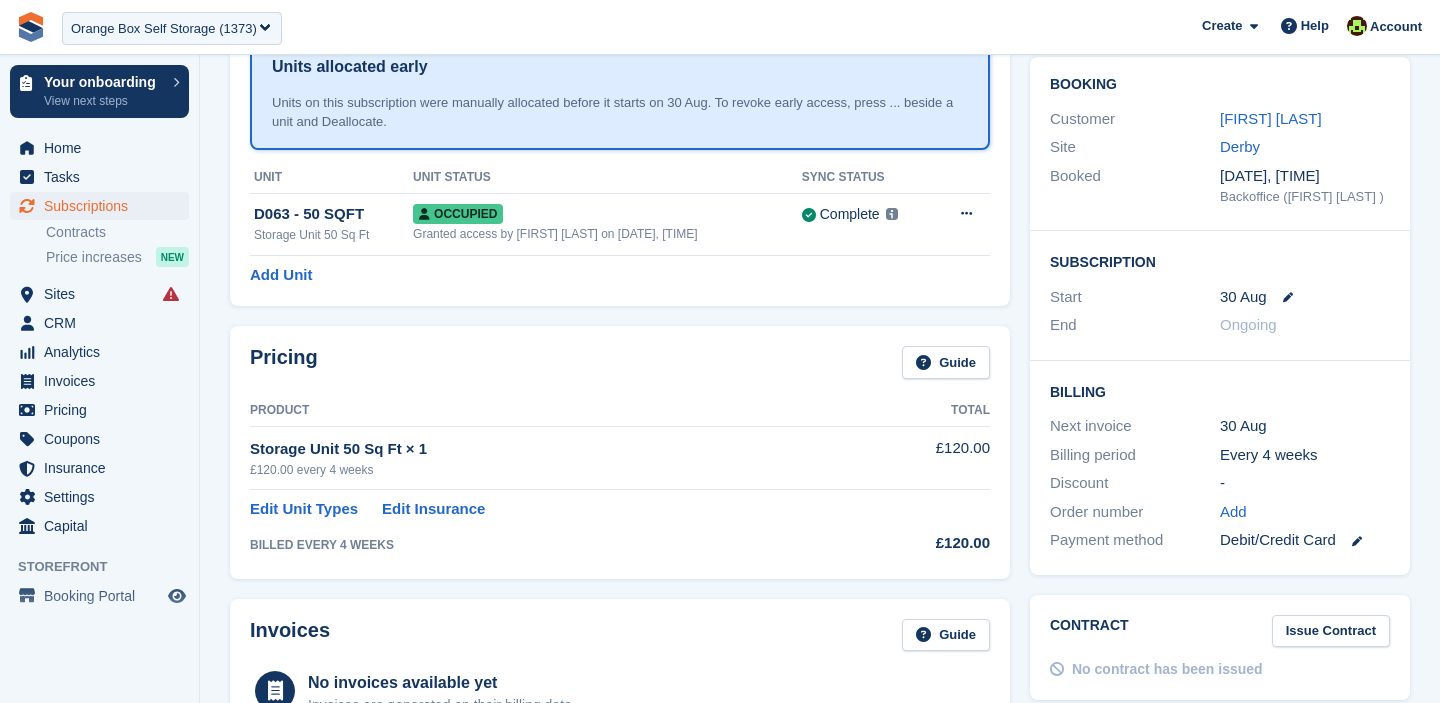 scroll, scrollTop: 215, scrollLeft: 0, axis: vertical 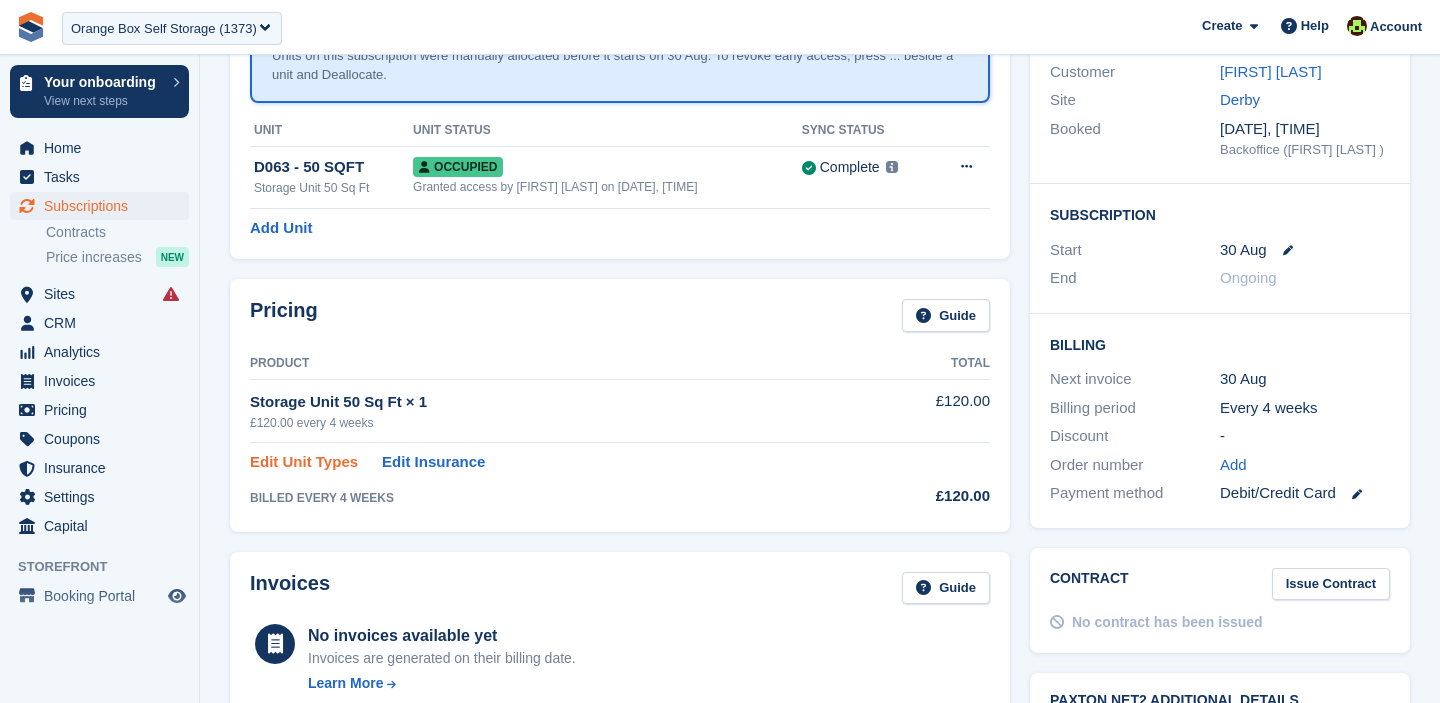 click on "Edit Unit Types" at bounding box center (304, 462) 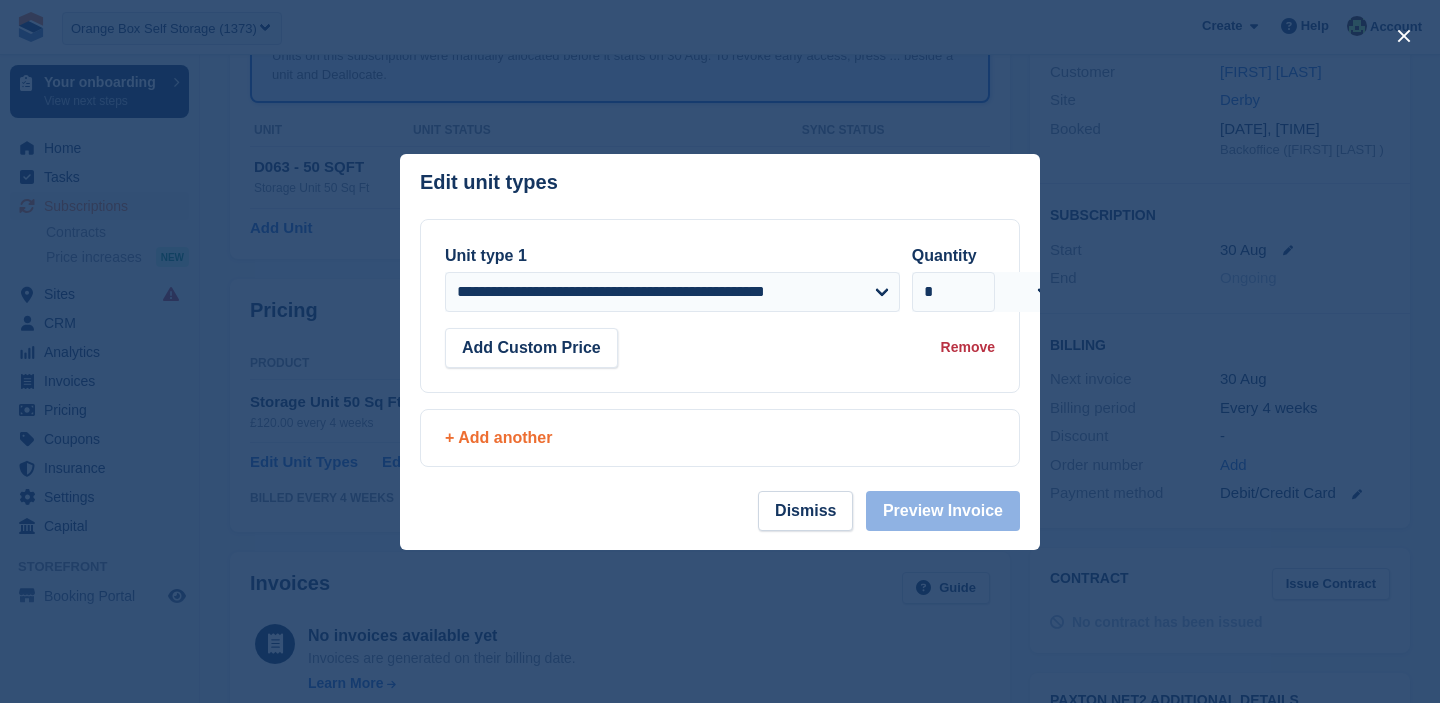 click on "+ Add another" at bounding box center (720, 438) 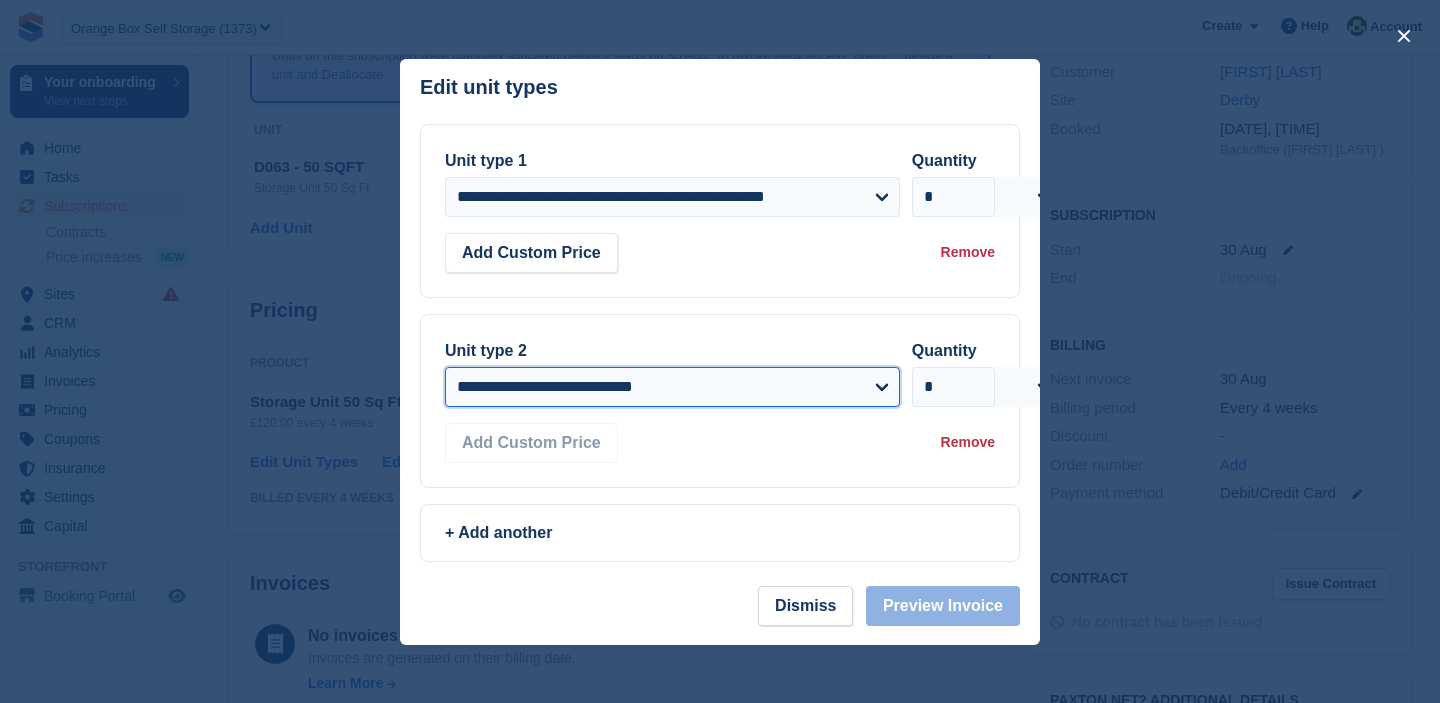 click on "**********" at bounding box center [672, 387] 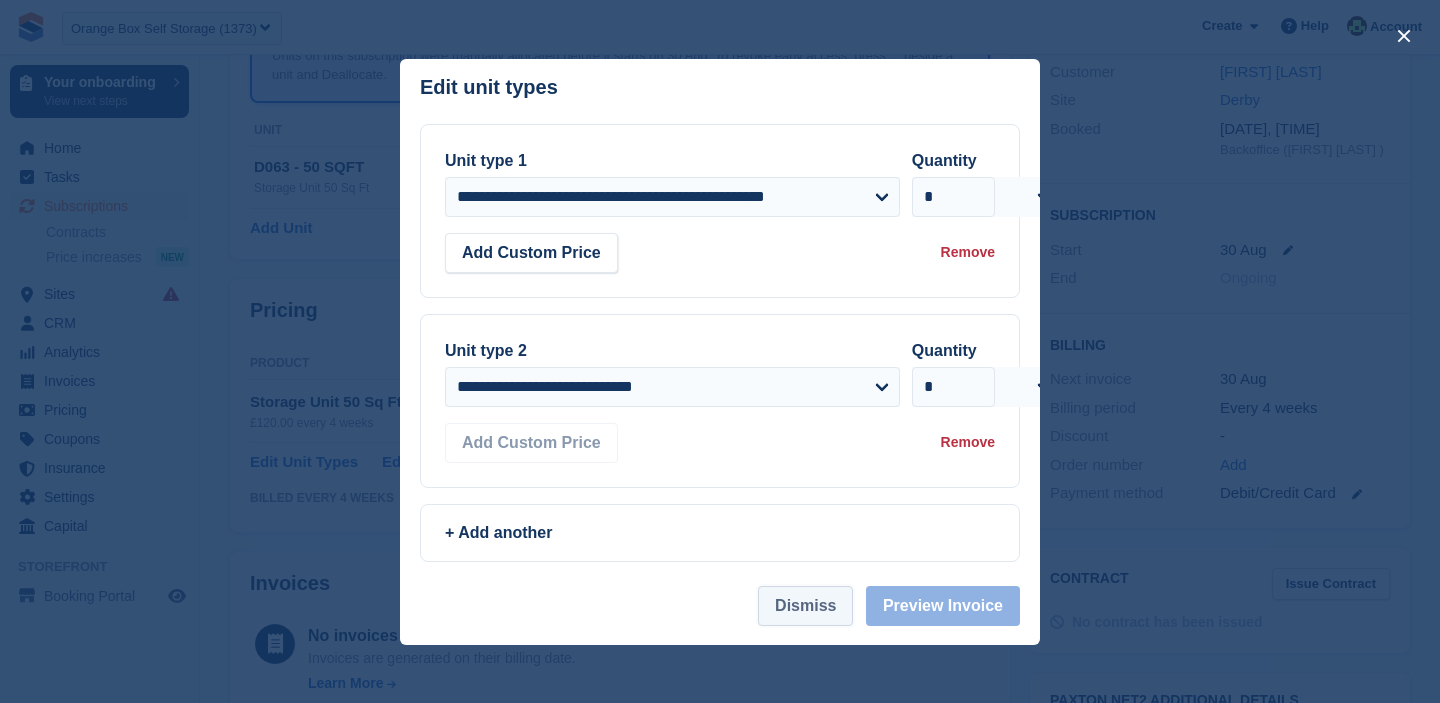 click on "Dismiss" at bounding box center (805, 606) 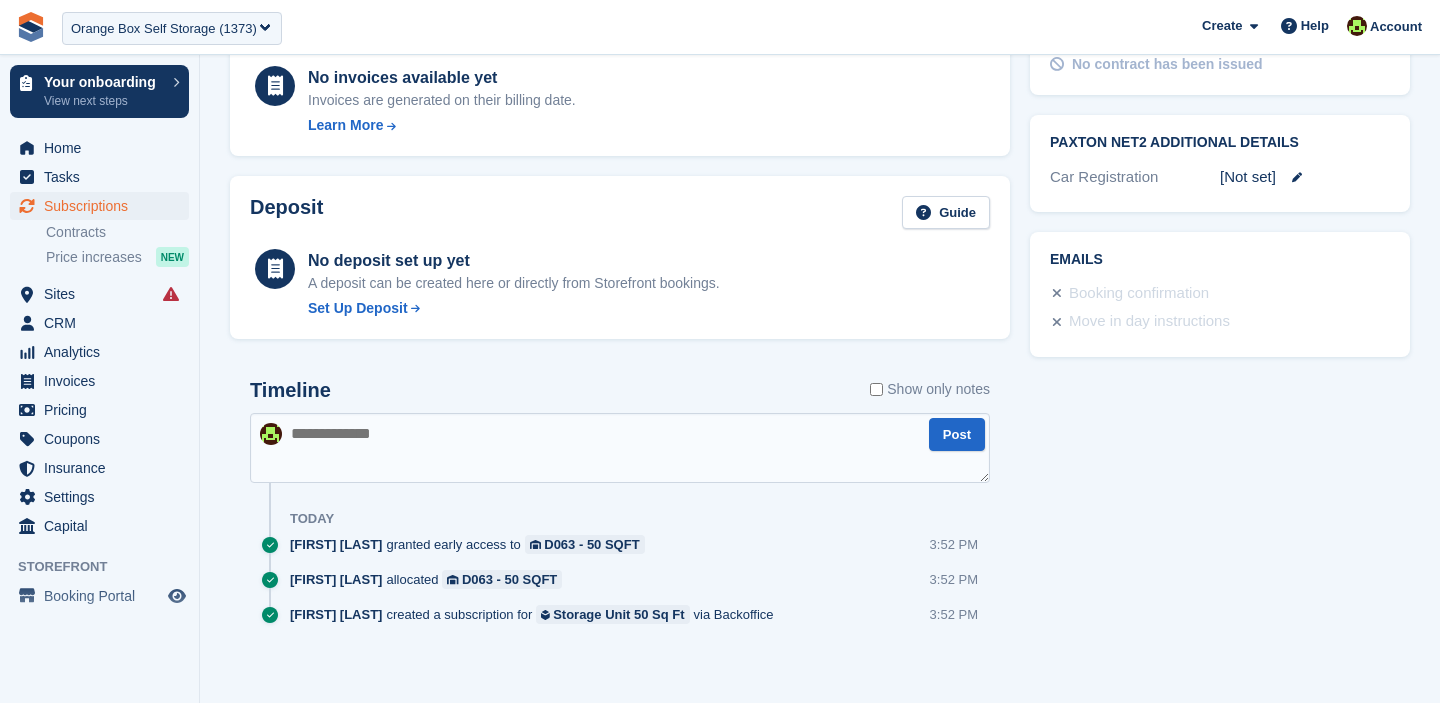 scroll, scrollTop: 780, scrollLeft: 0, axis: vertical 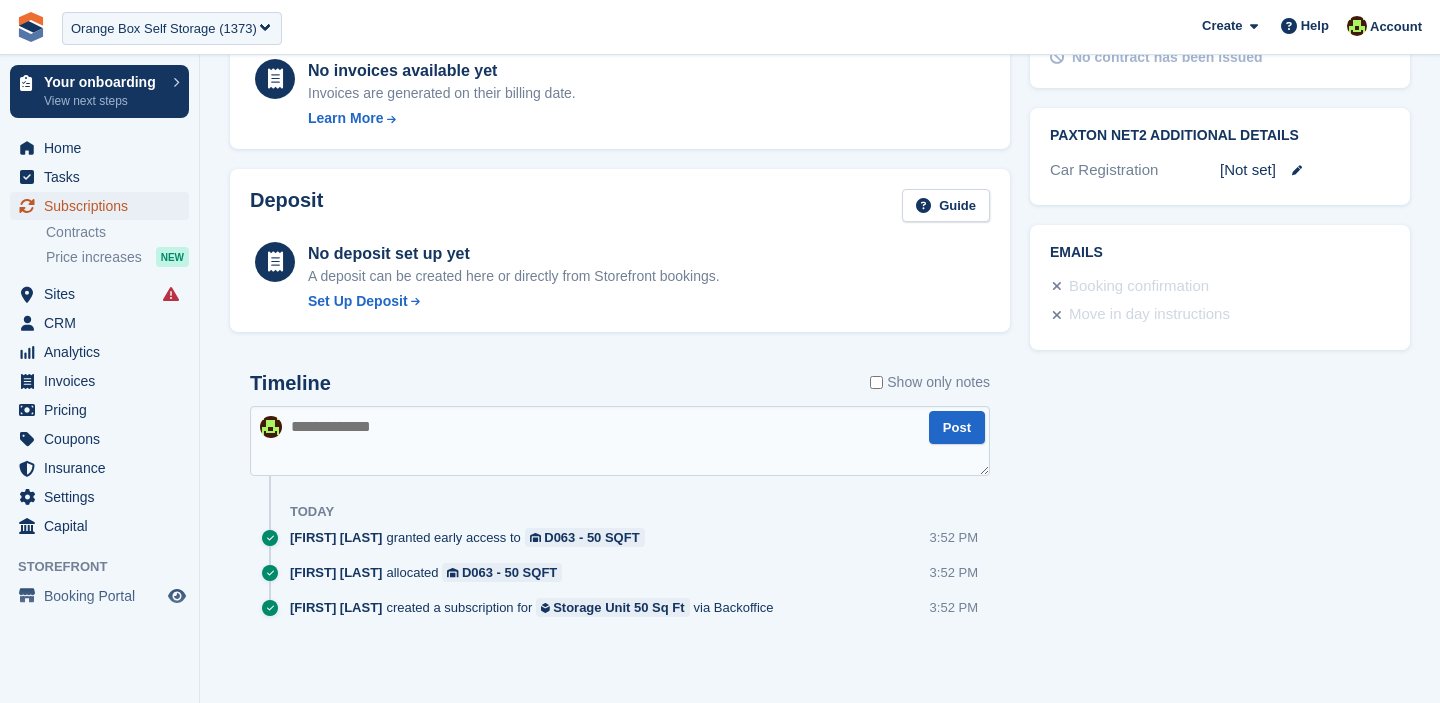 click on "Subscriptions" at bounding box center [104, 206] 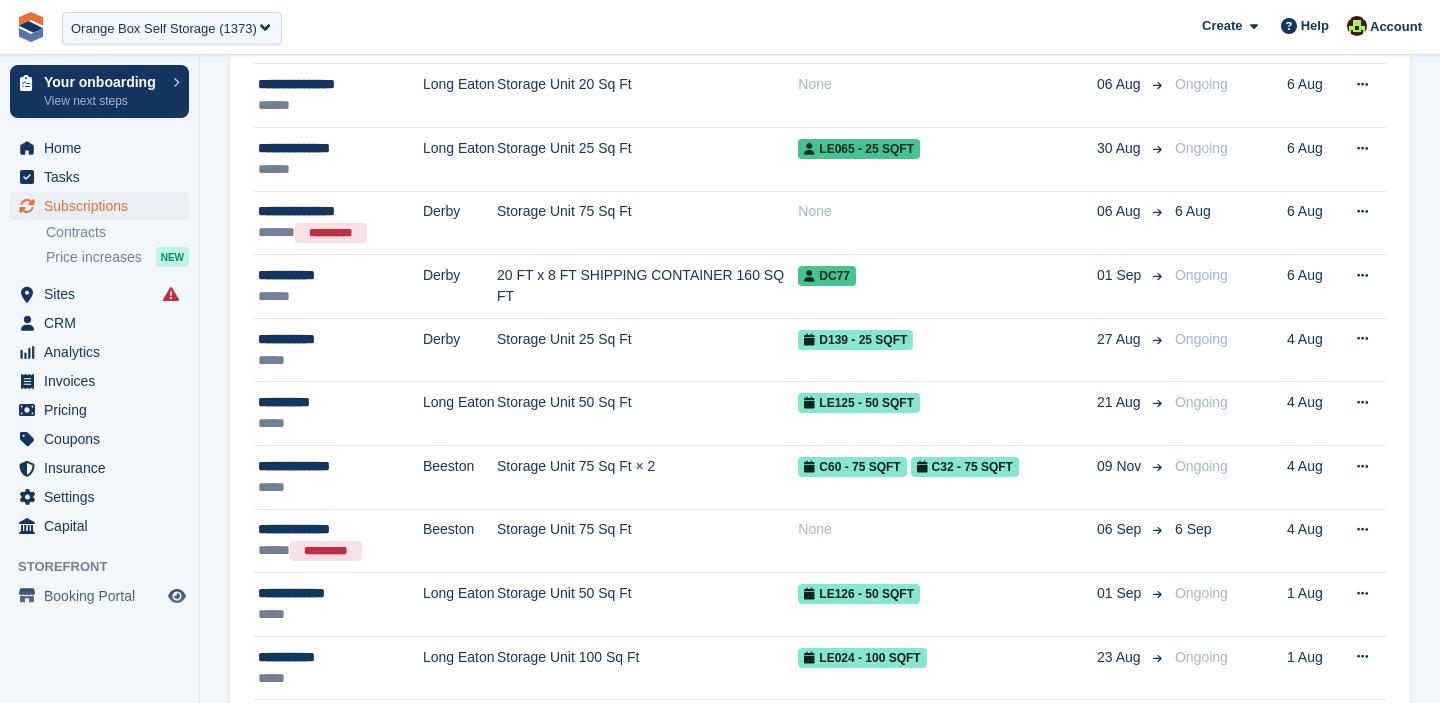 scroll, scrollTop: 0, scrollLeft: 0, axis: both 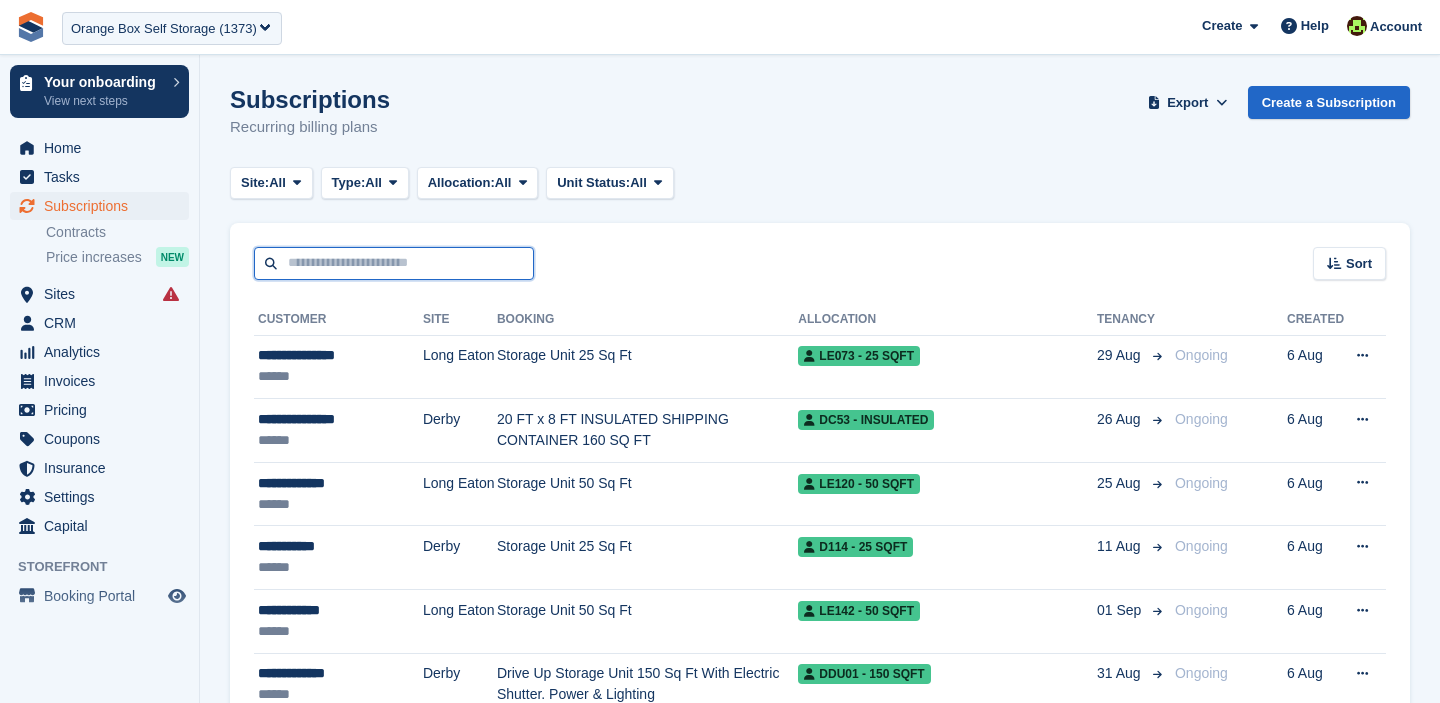 click at bounding box center (394, 263) 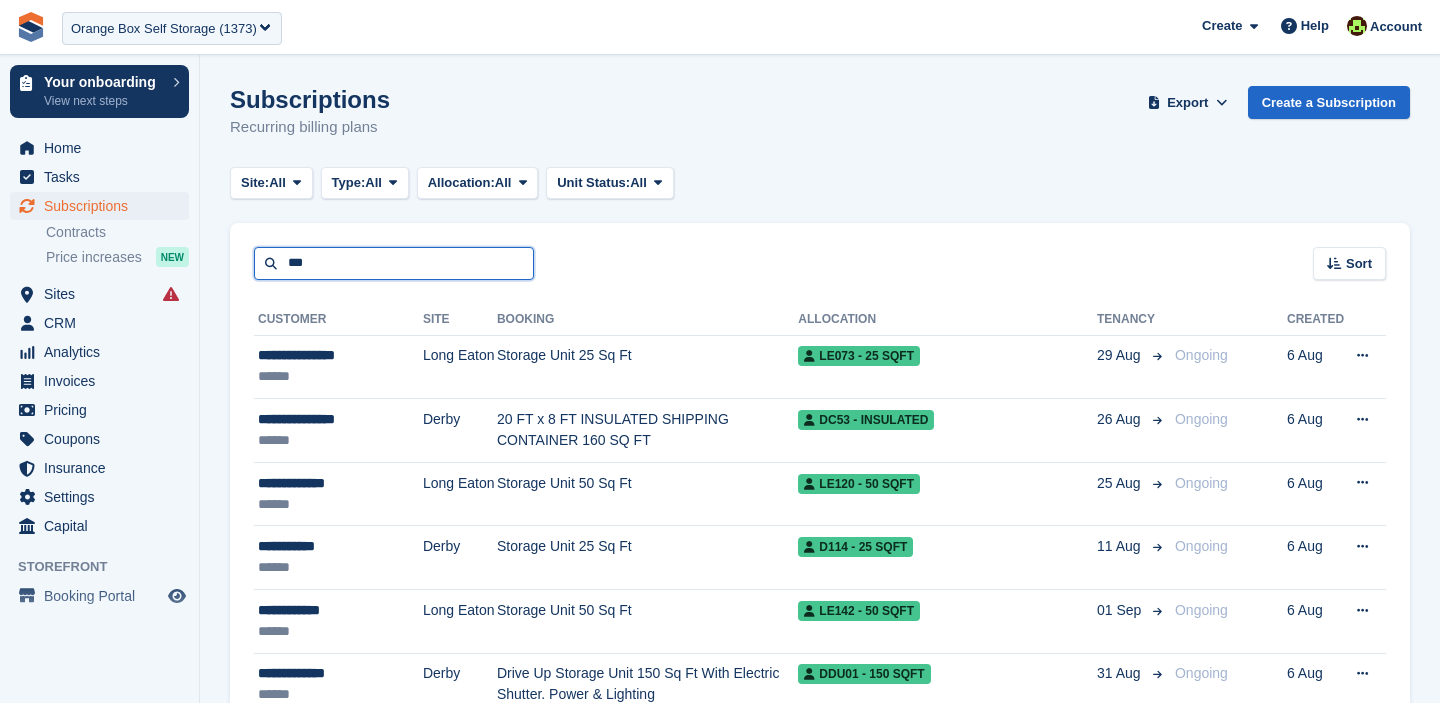 type on "**********" 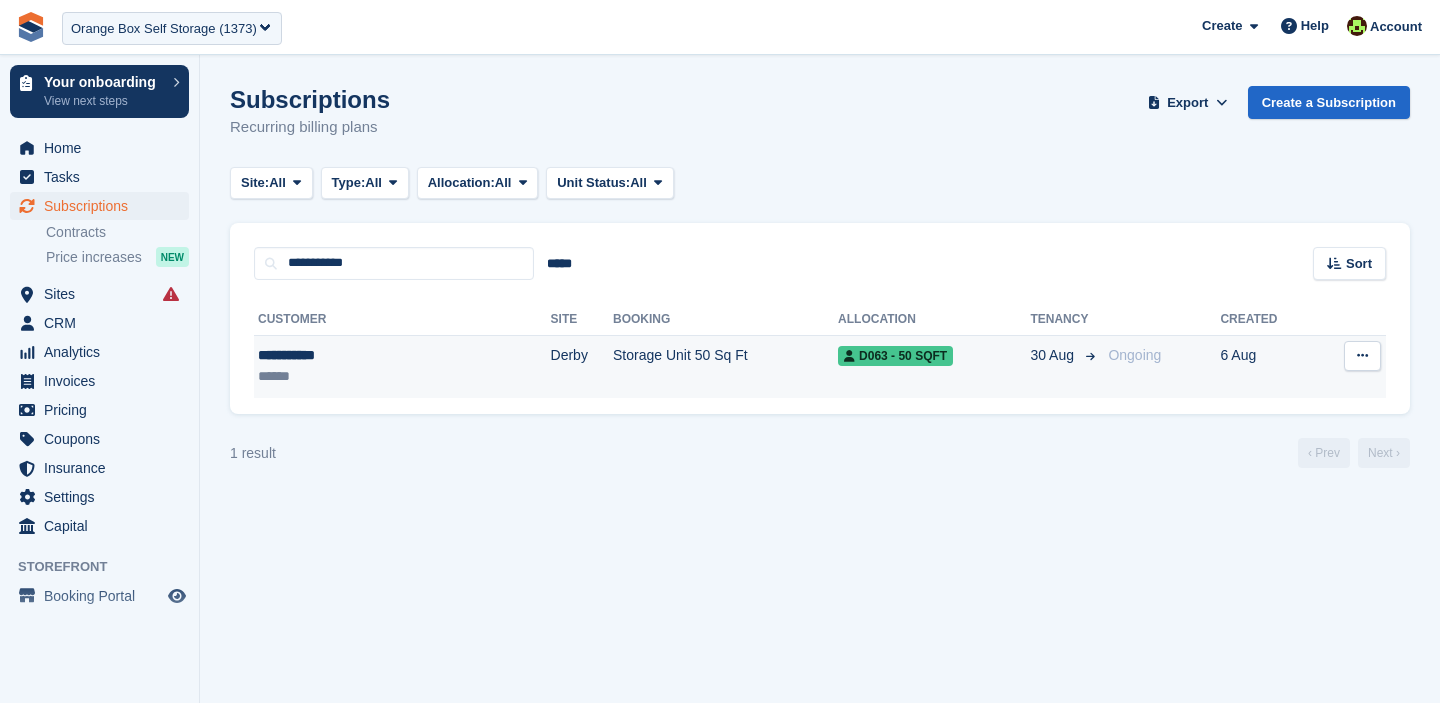 click on "**********" at bounding box center [344, 355] 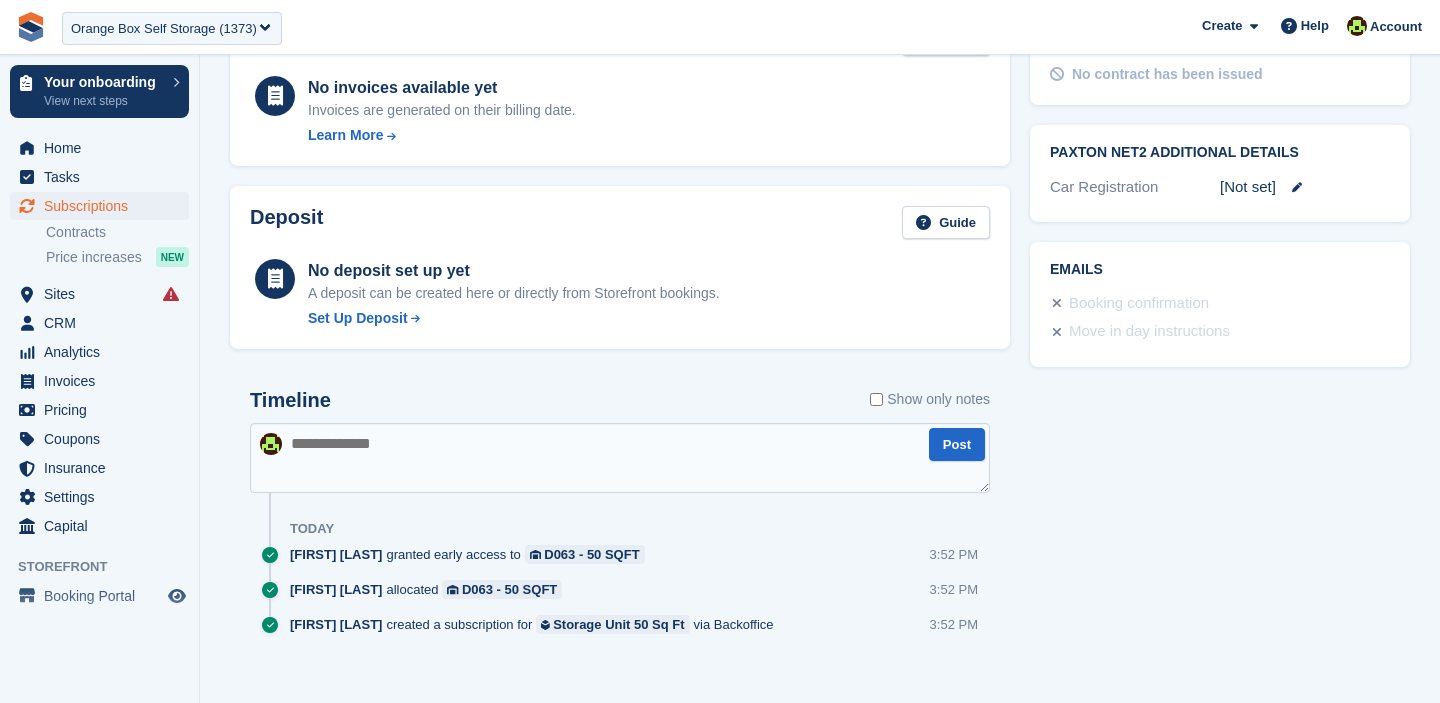 scroll, scrollTop: 780, scrollLeft: 0, axis: vertical 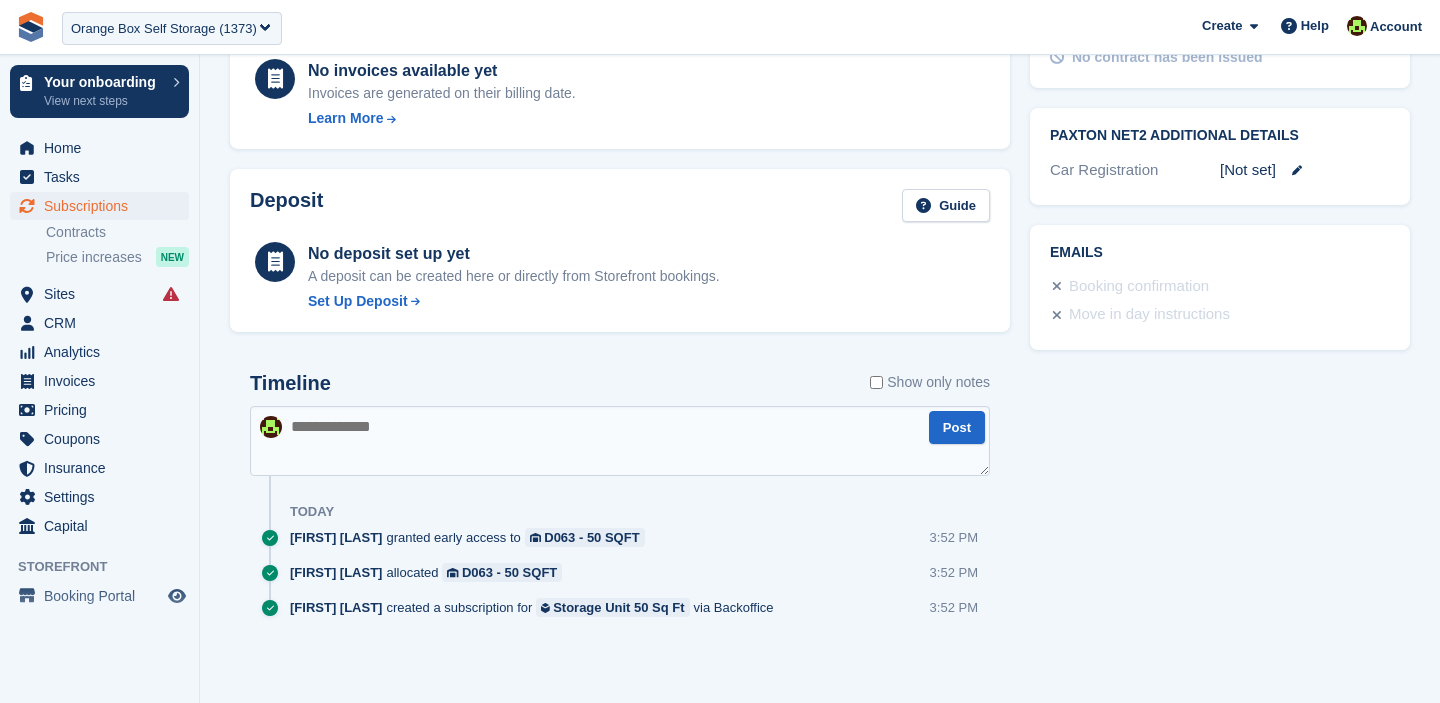click at bounding box center [620, 441] 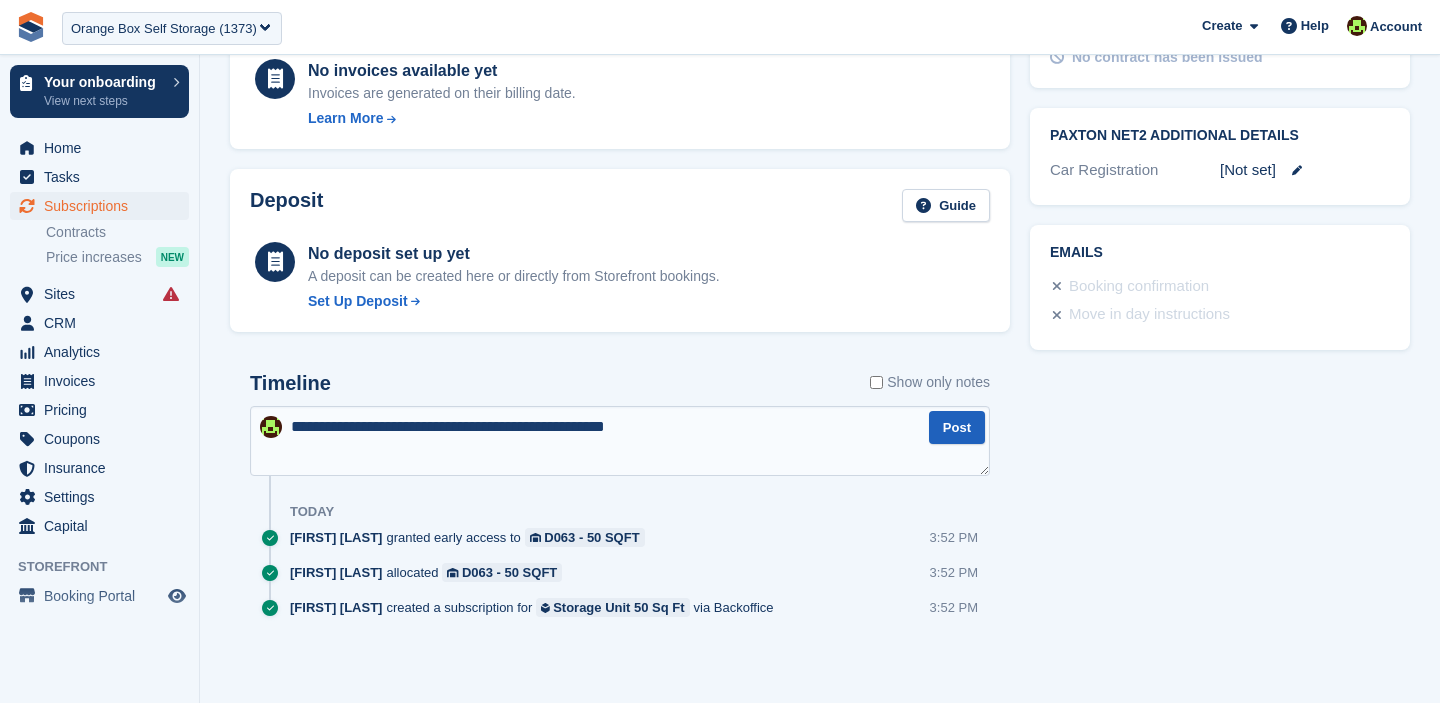 type on "**********" 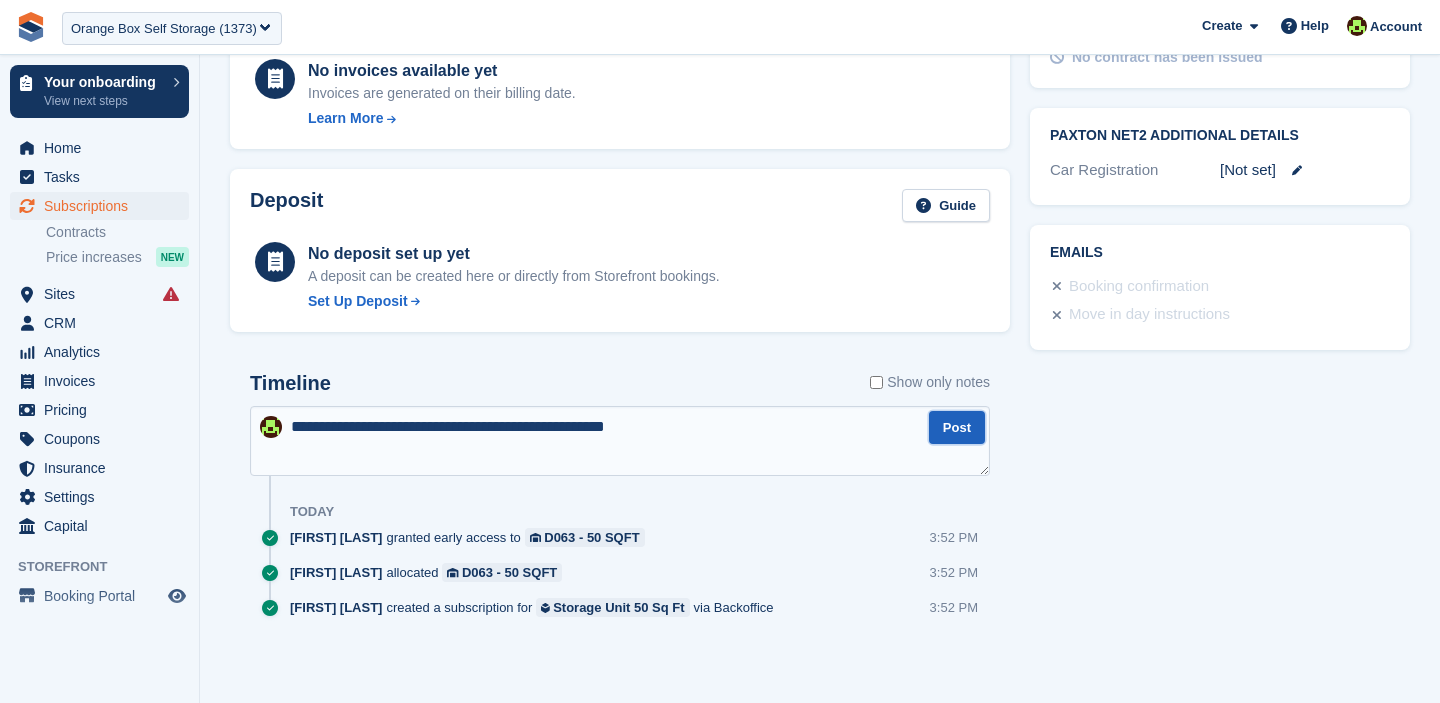 click on "Post" at bounding box center (957, 427) 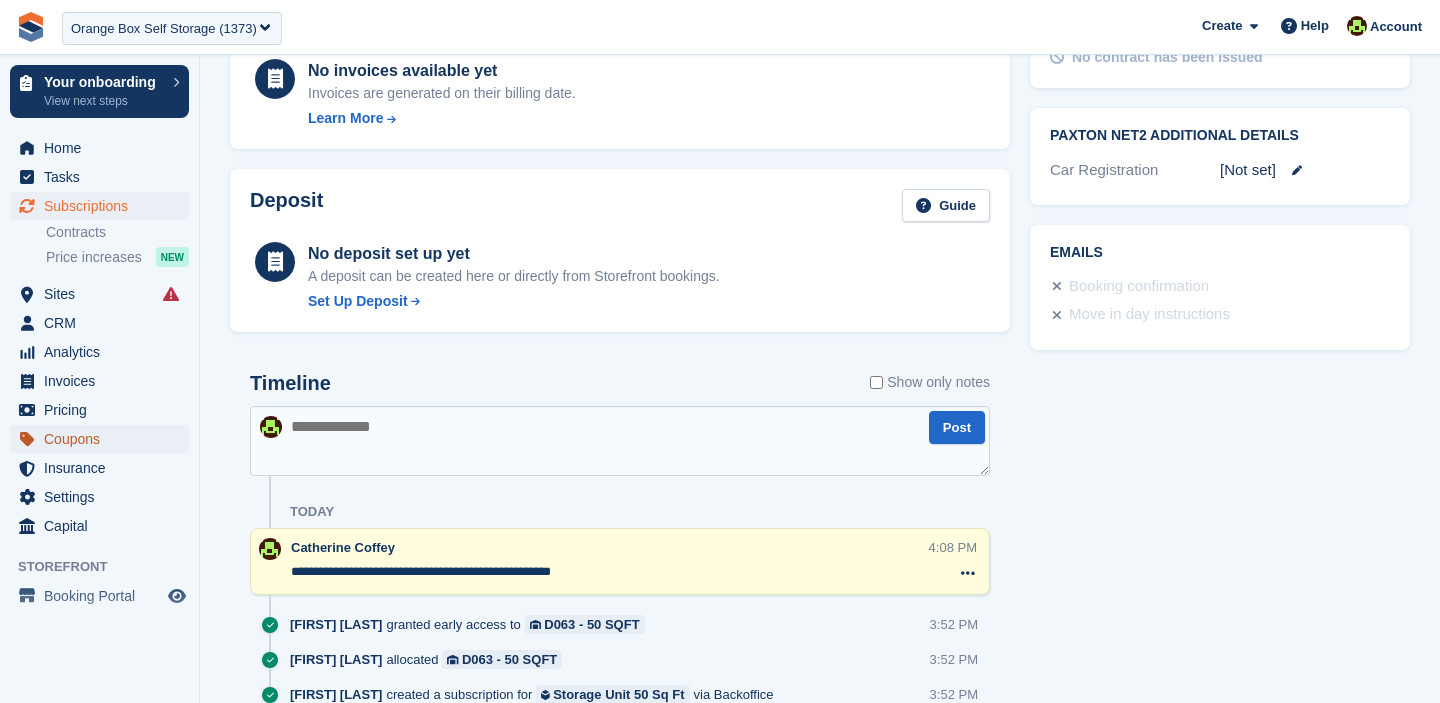 click on "Coupons" at bounding box center (104, 439) 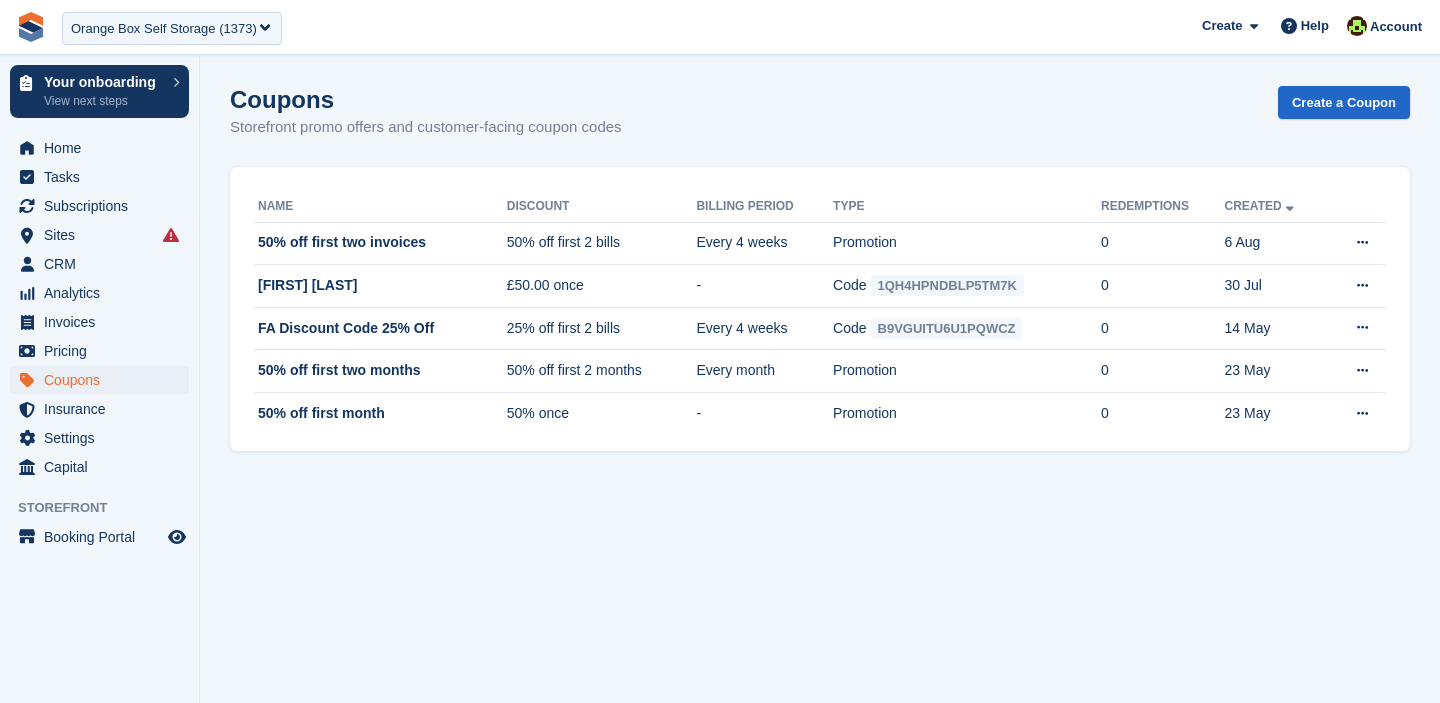 scroll, scrollTop: 0, scrollLeft: 0, axis: both 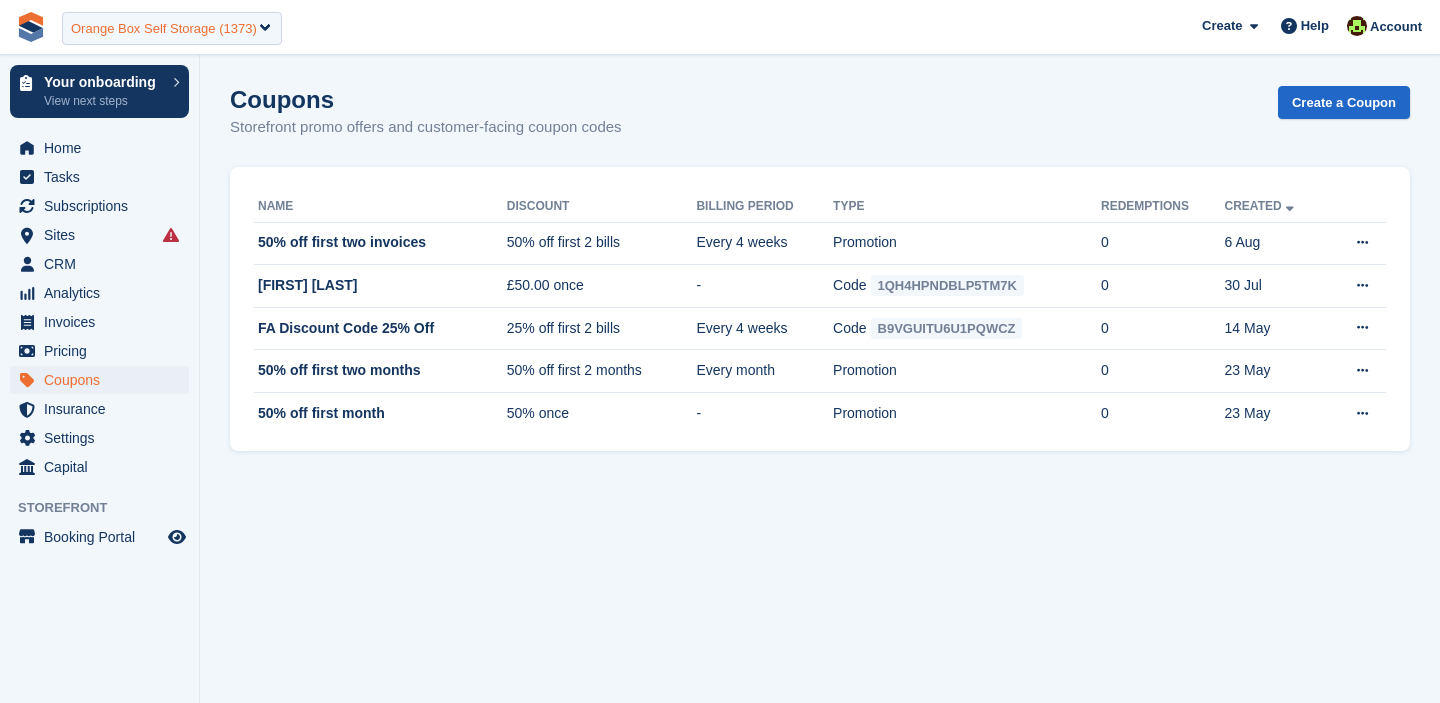 click on "Orange Box Self Storage (1373)" at bounding box center (172, 28) 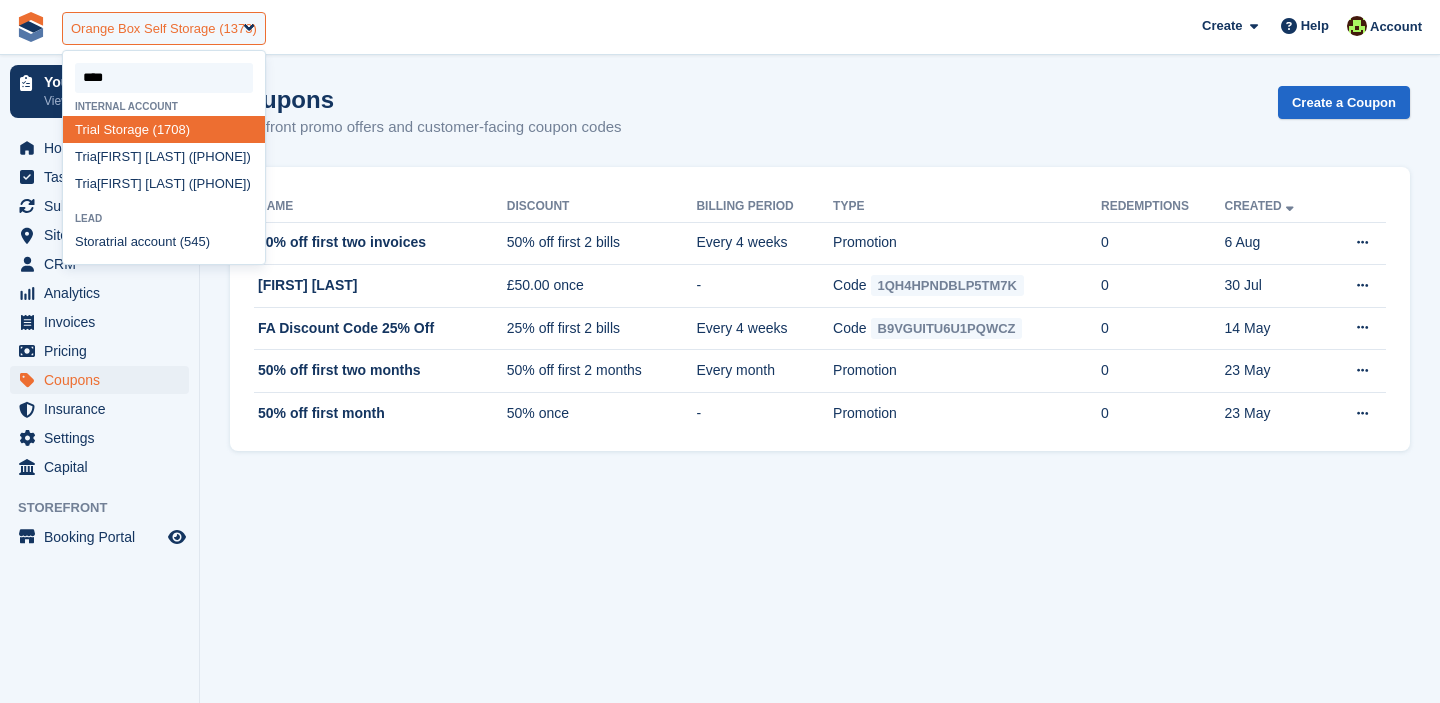 type on "*****" 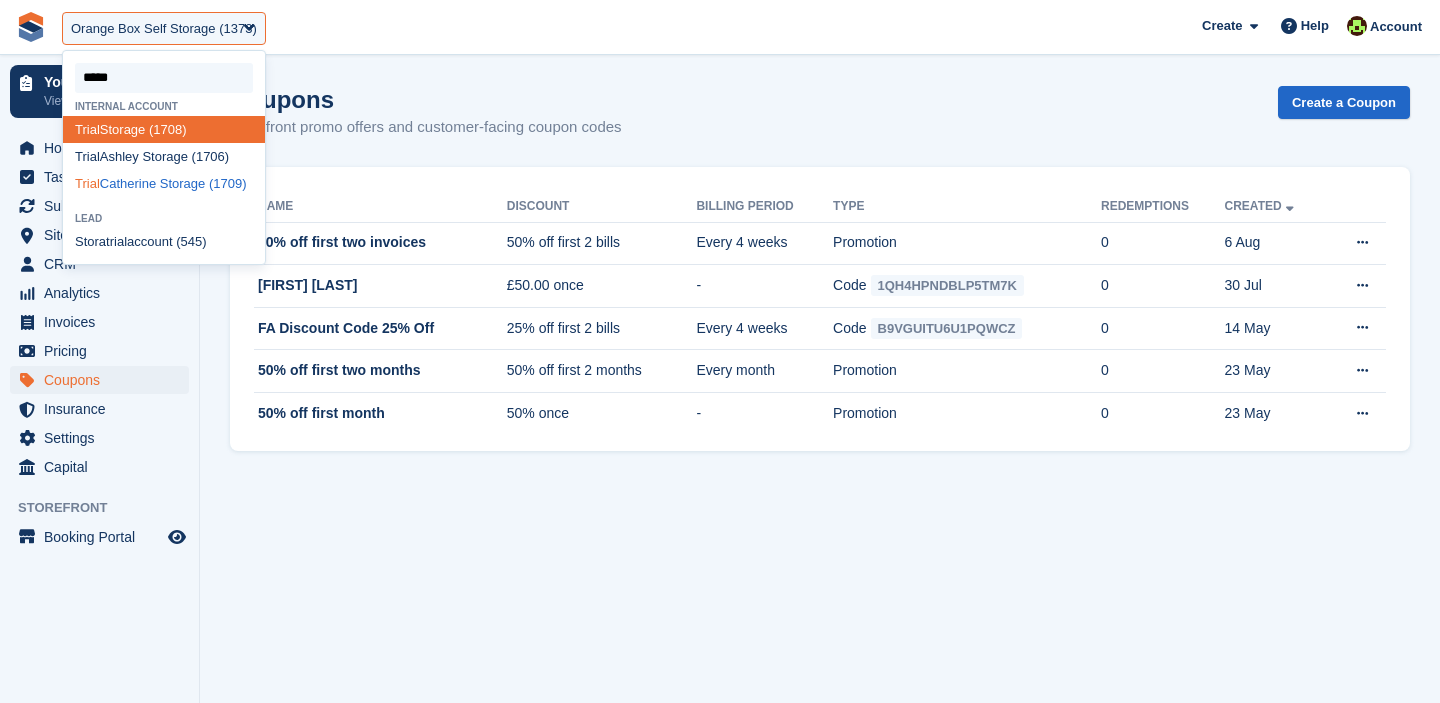 click on "Trial  Catherine Storage (1709)" at bounding box center [164, 183] 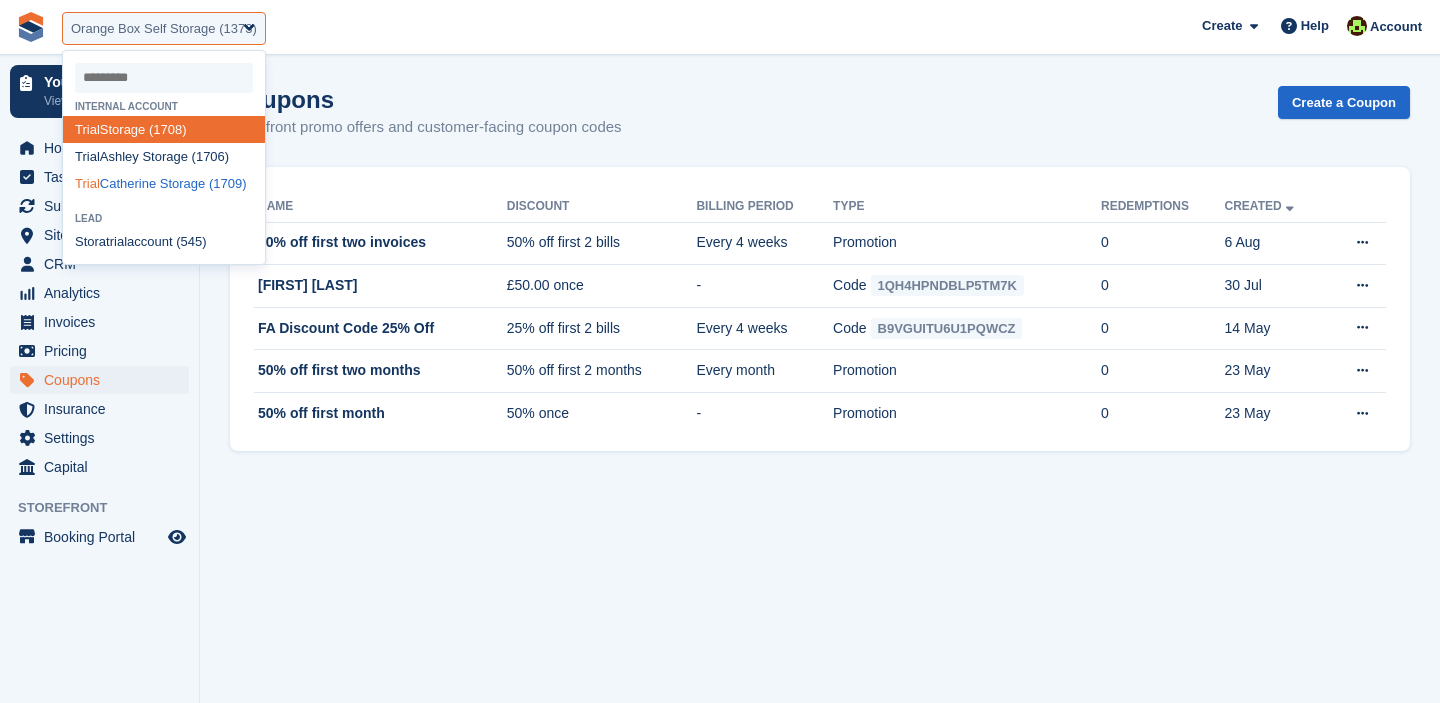 select on "****" 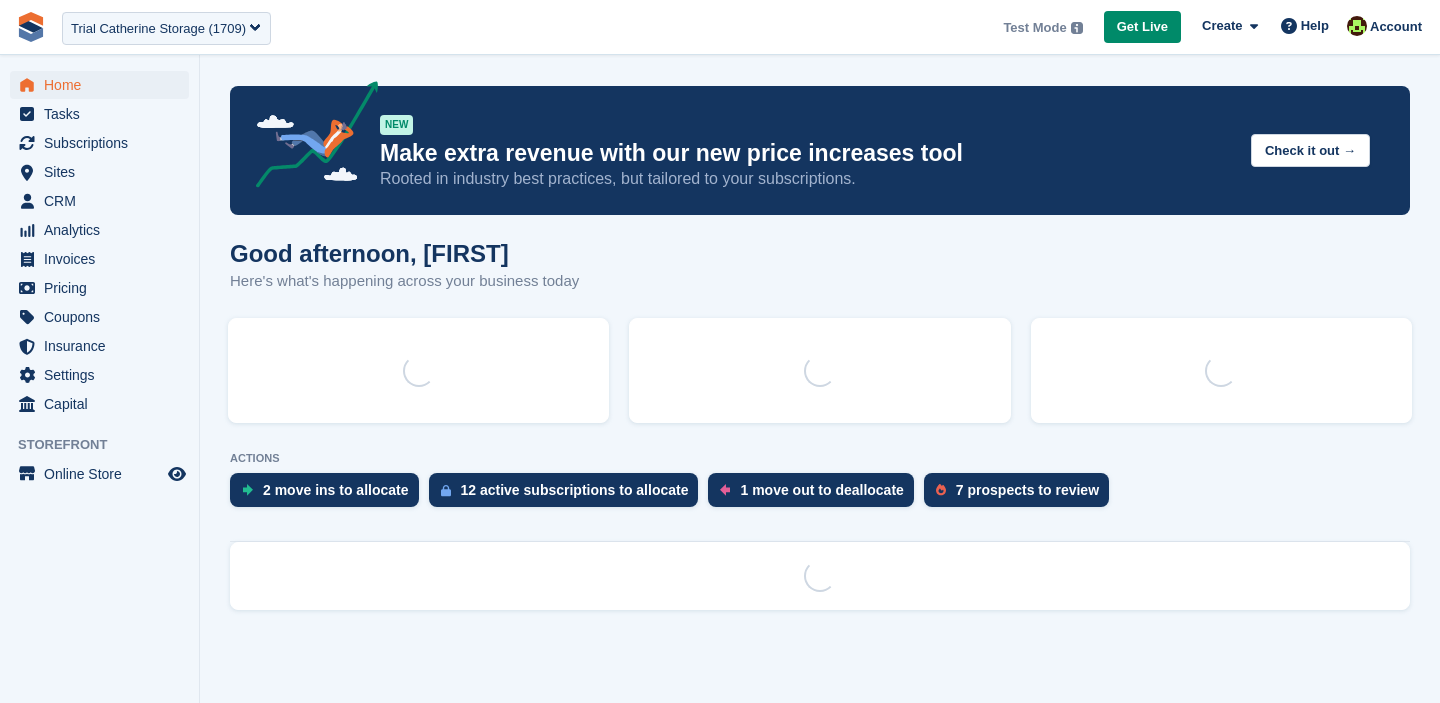 scroll, scrollTop: 0, scrollLeft: 0, axis: both 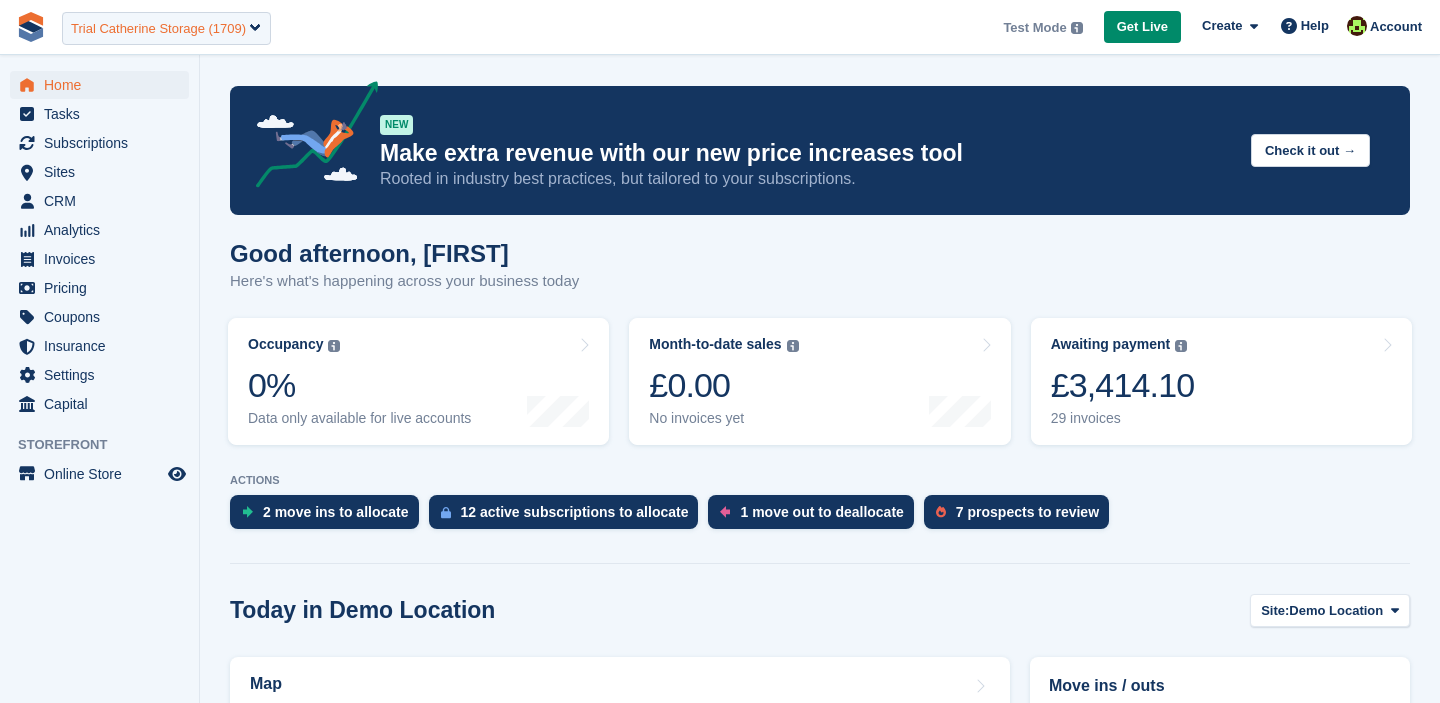click on "Trial Catherine Storage (1709)" at bounding box center (158, 29) 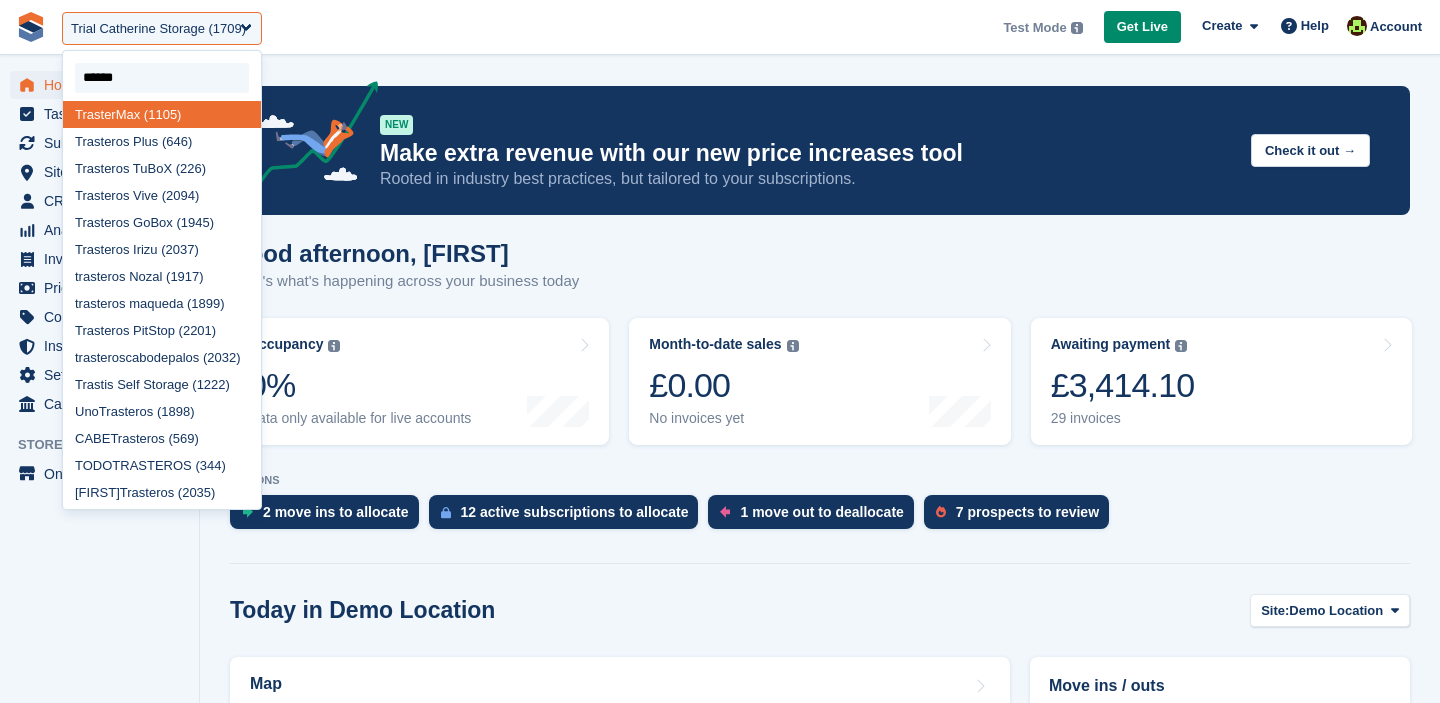 scroll, scrollTop: 0, scrollLeft: 0, axis: both 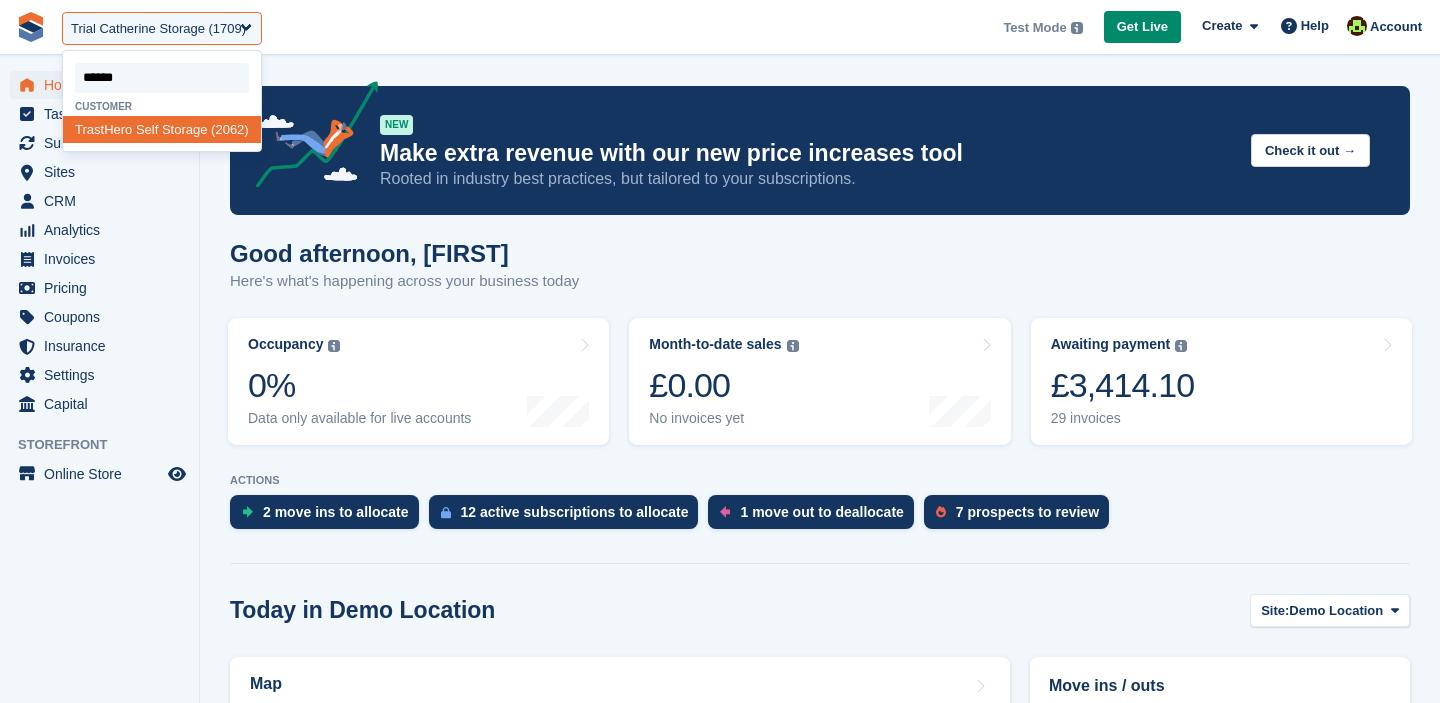 type on "*******" 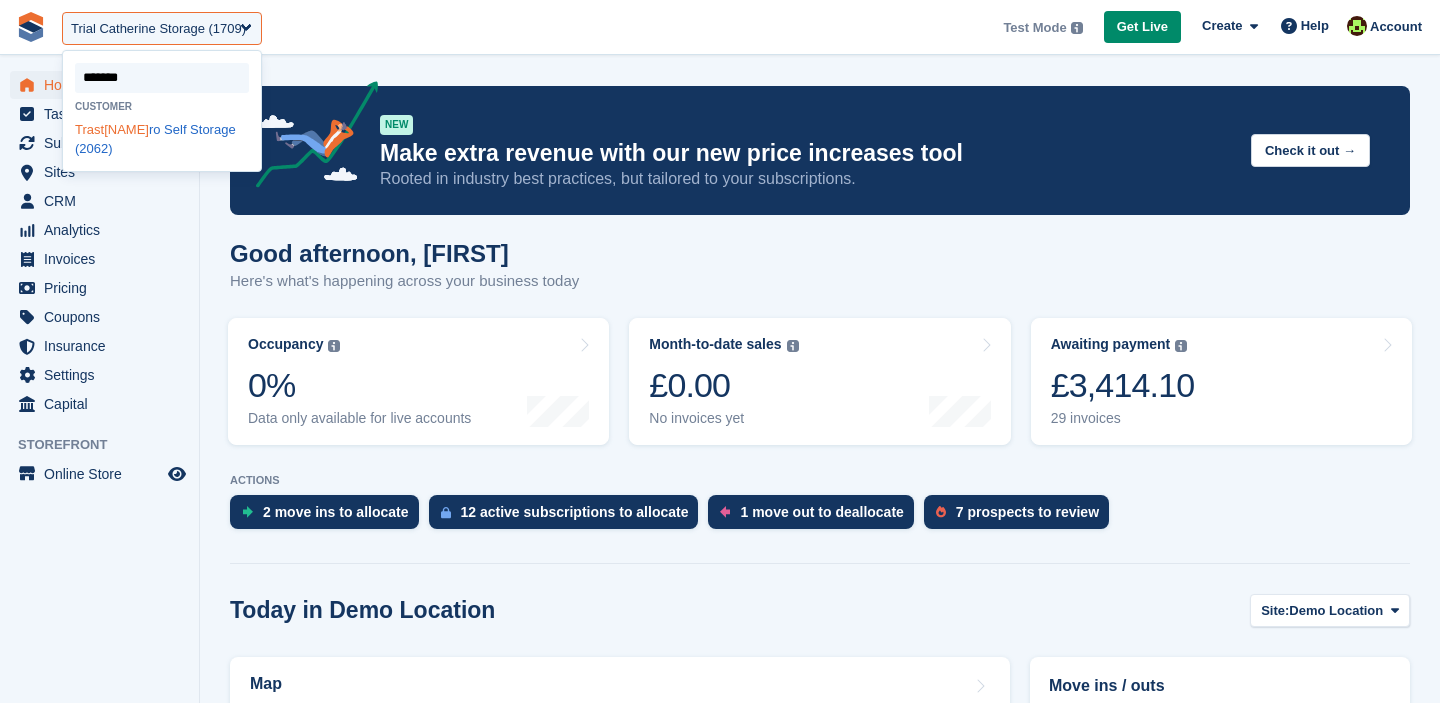 click on "TrastHe ro Self Storage (2062)" at bounding box center [162, 139] 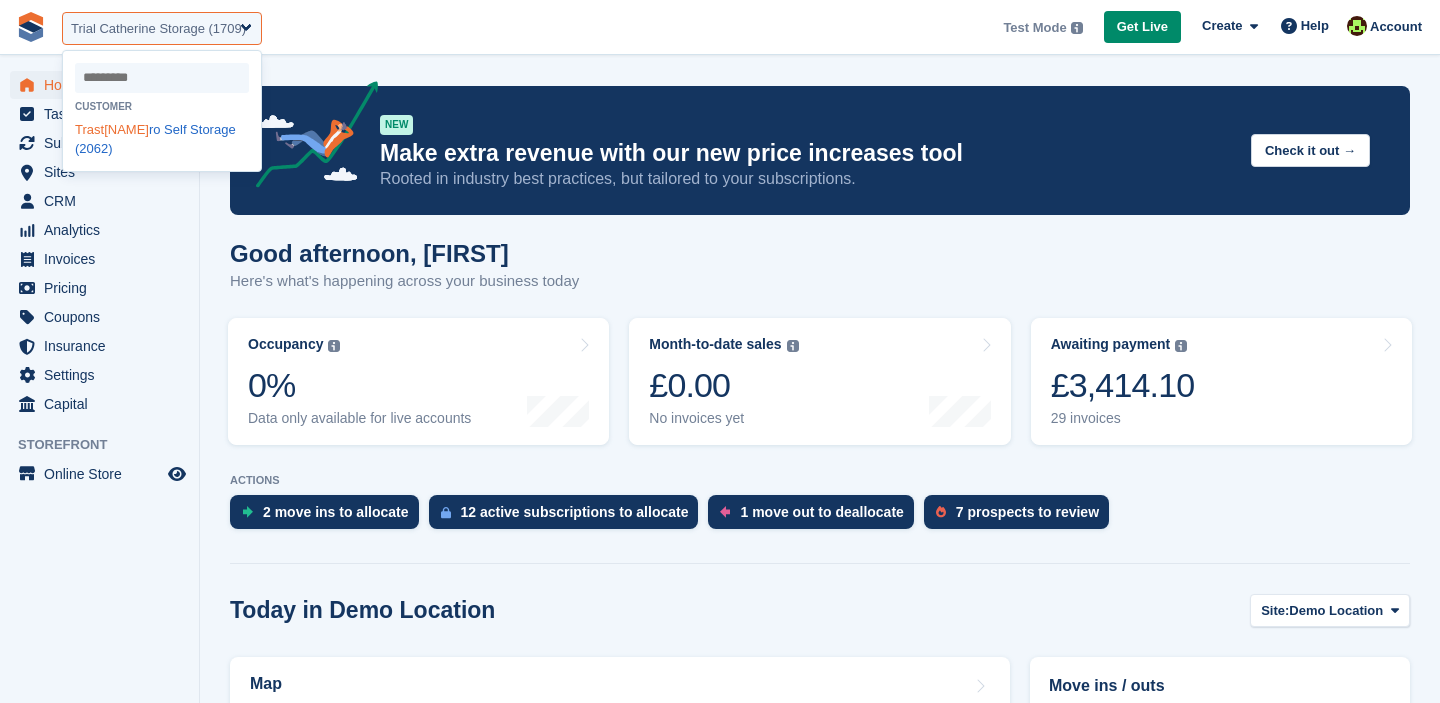 select on "****" 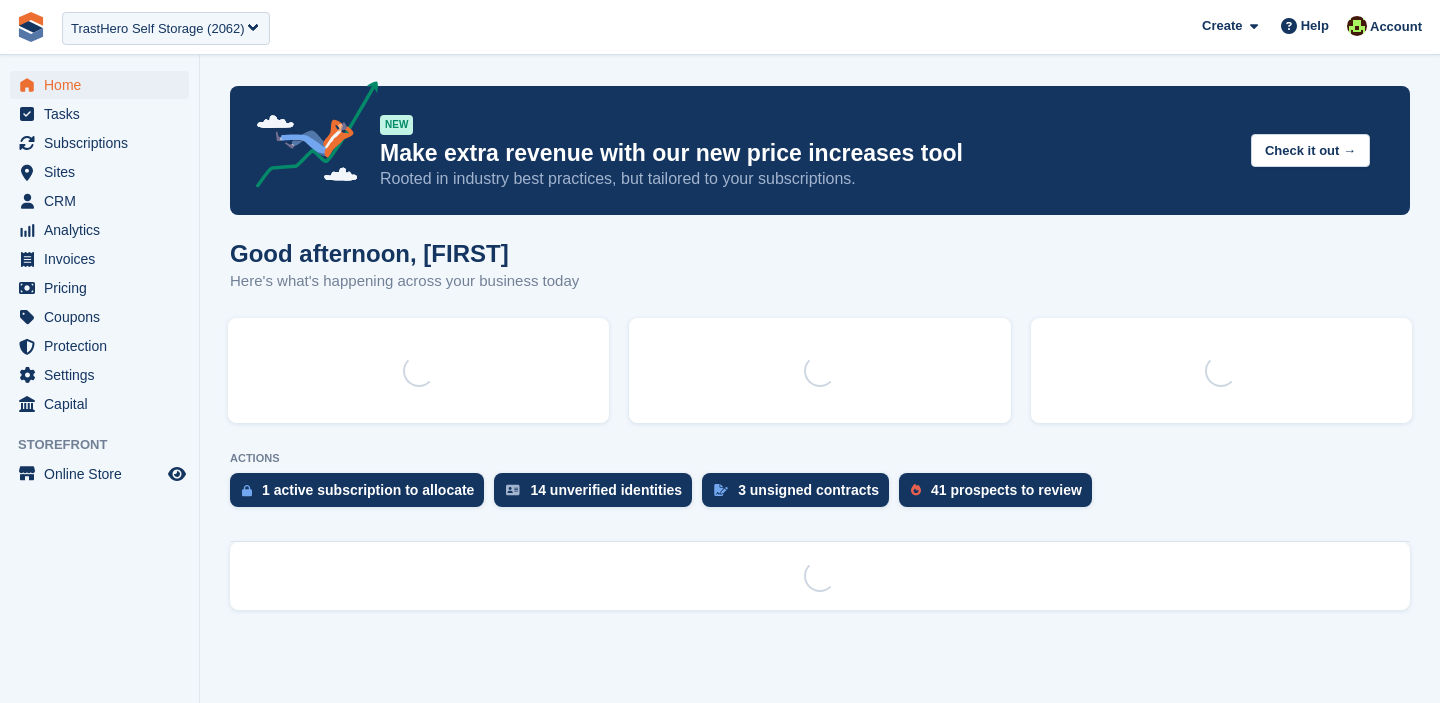 scroll, scrollTop: 0, scrollLeft: 0, axis: both 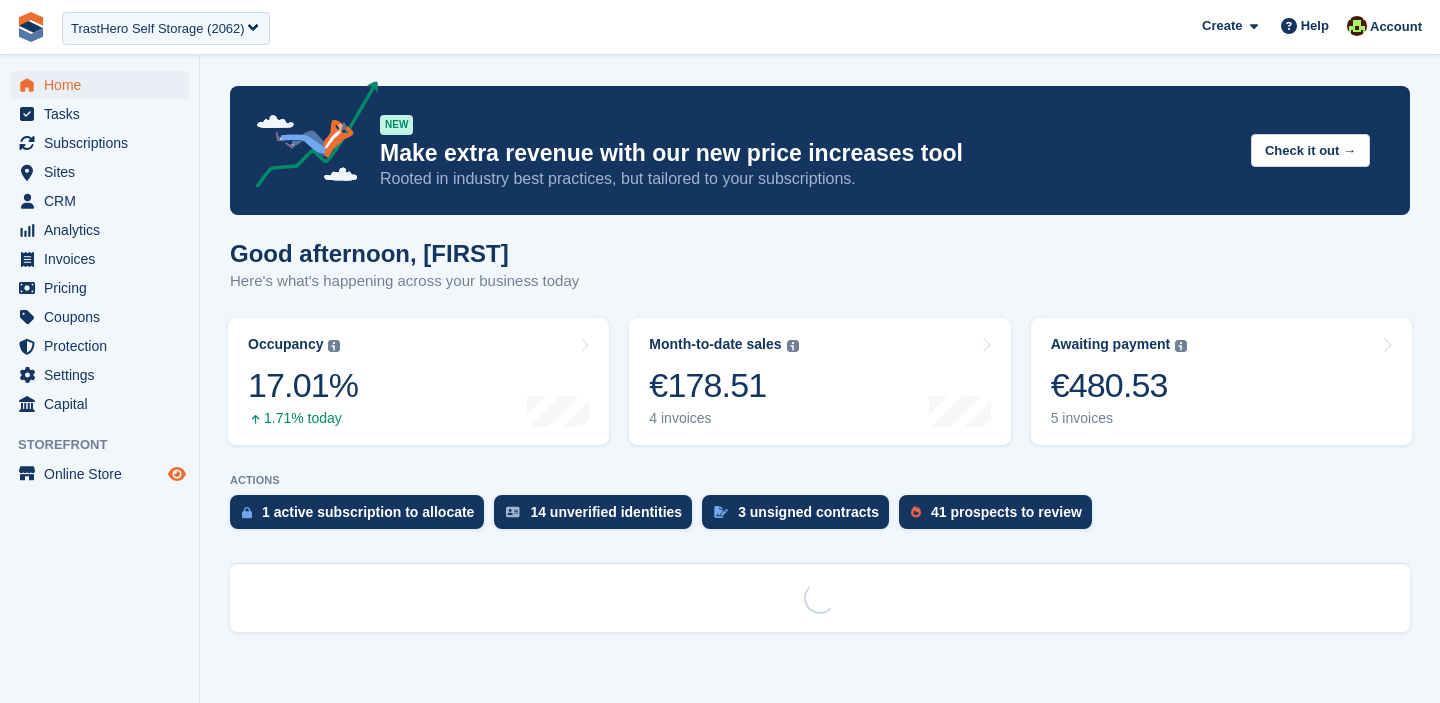 click at bounding box center [177, 474] 